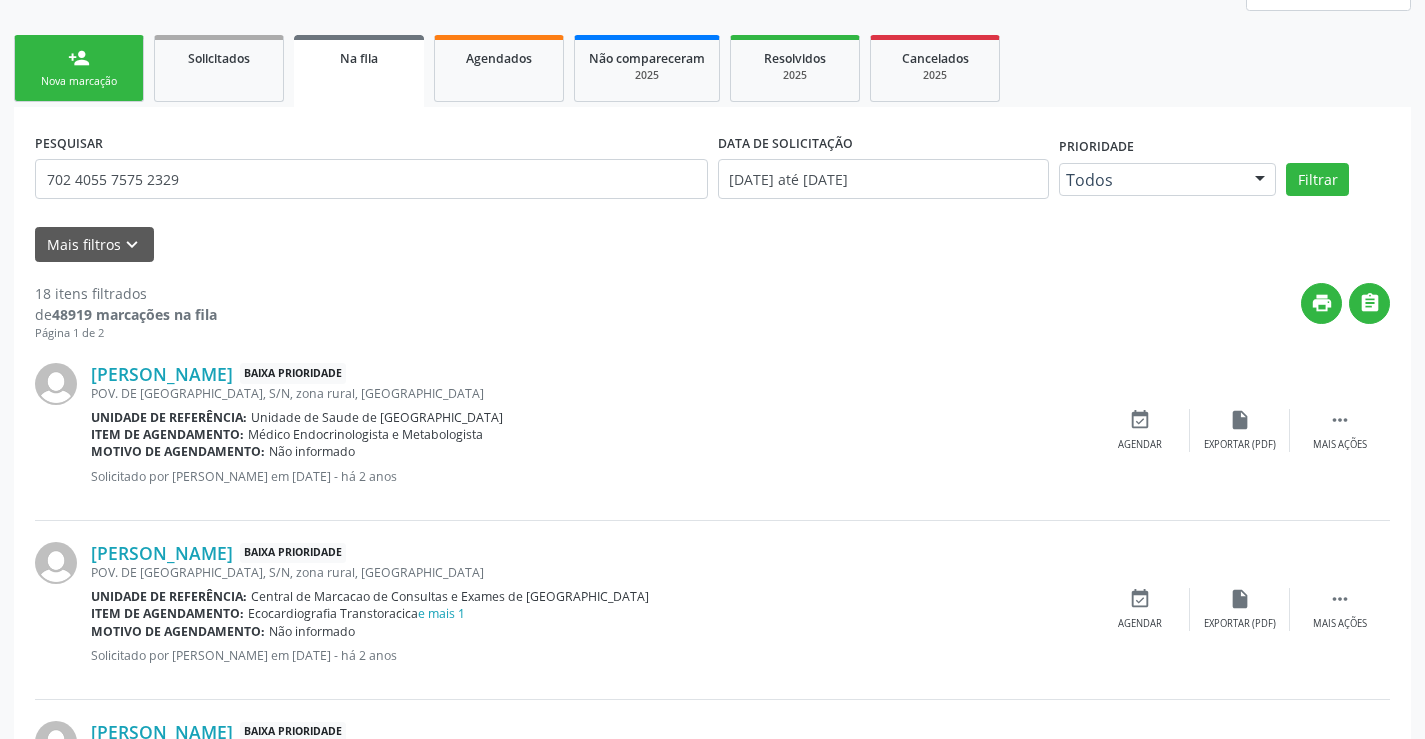scroll, scrollTop: 246, scrollLeft: 0, axis: vertical 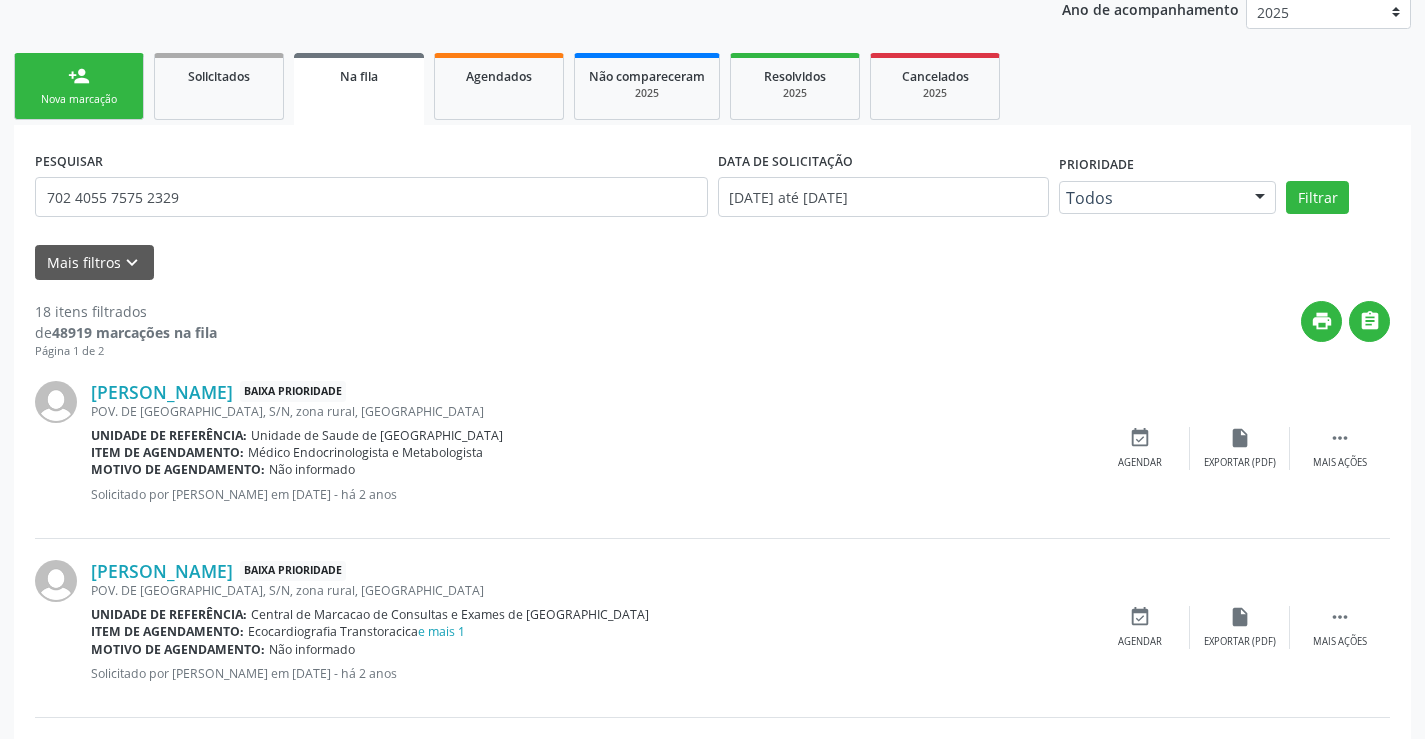 click on "person_add
Nova marcação" at bounding box center (79, 86) 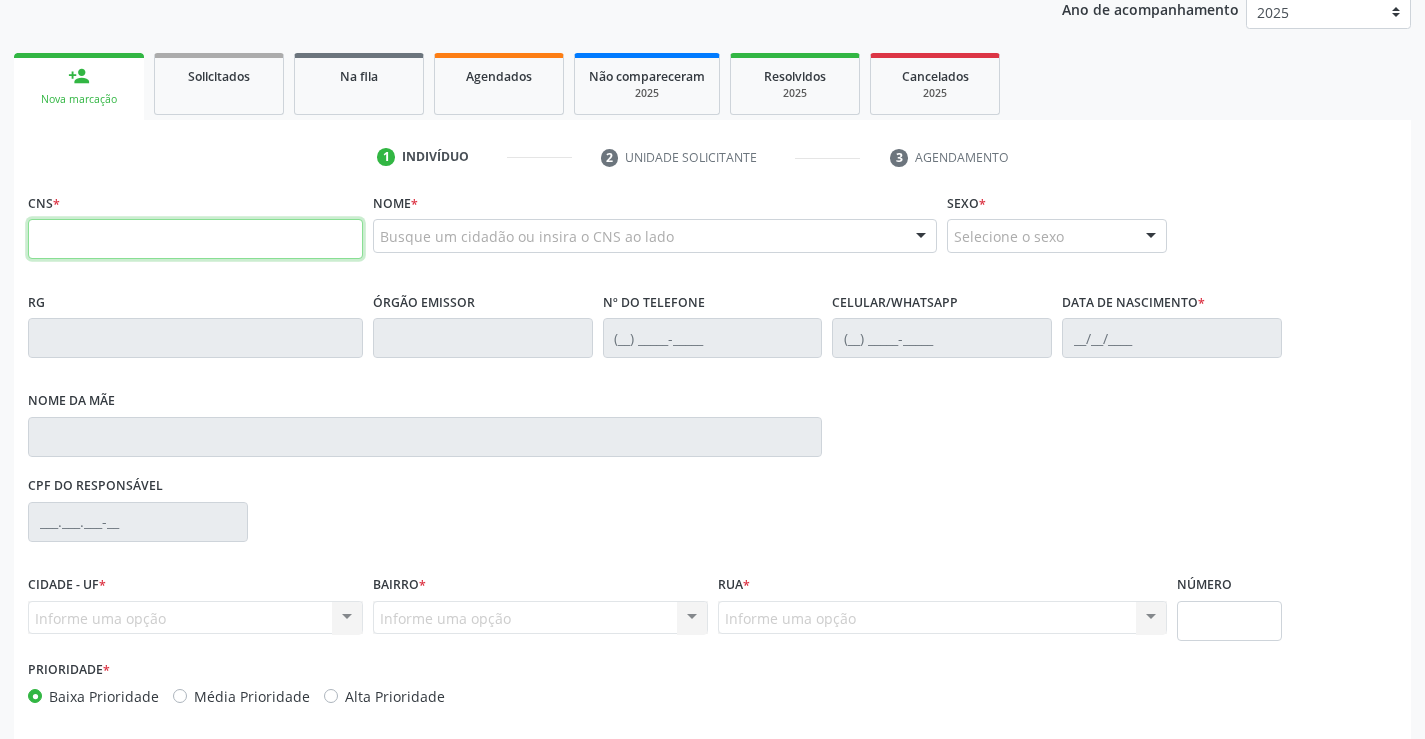 click at bounding box center [195, 239] 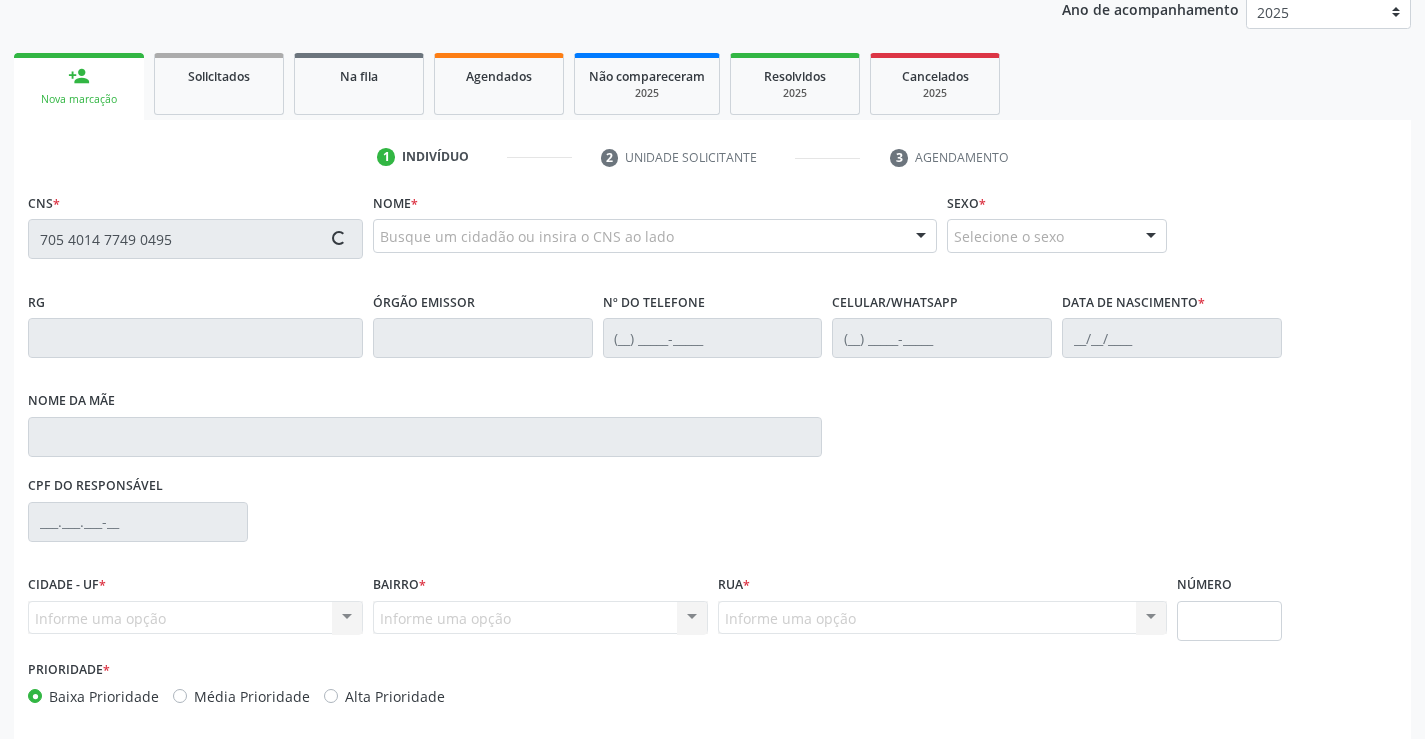 type on "705 4014 7749 0495" 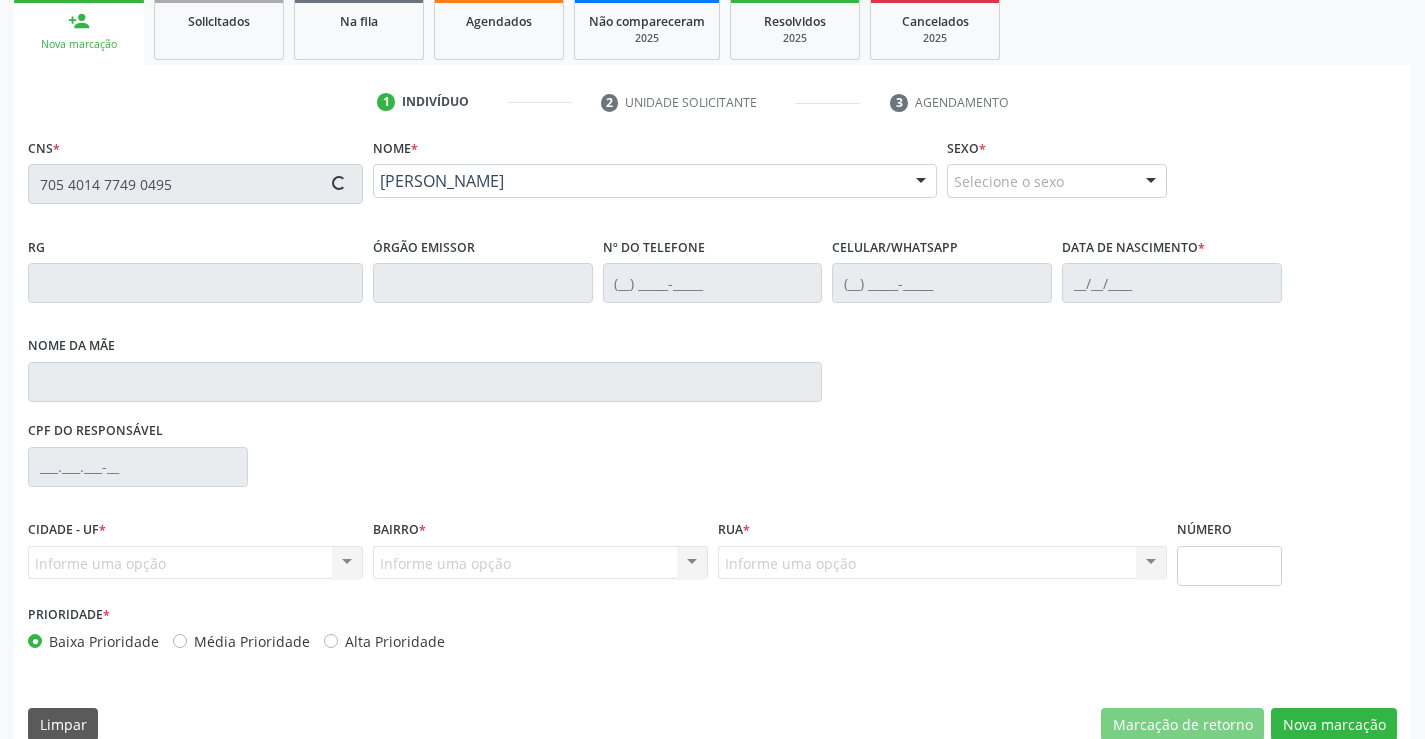 scroll, scrollTop: 331, scrollLeft: 0, axis: vertical 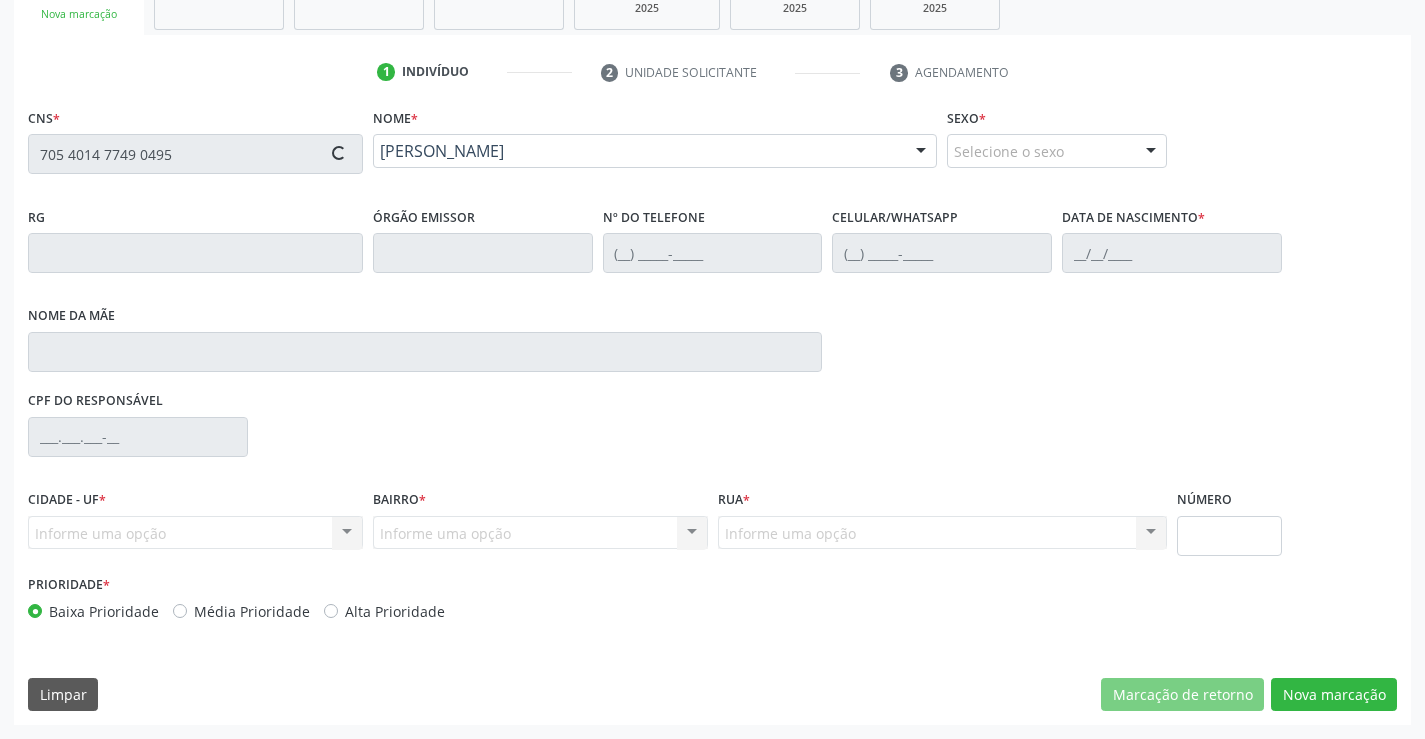 type on "69838197" 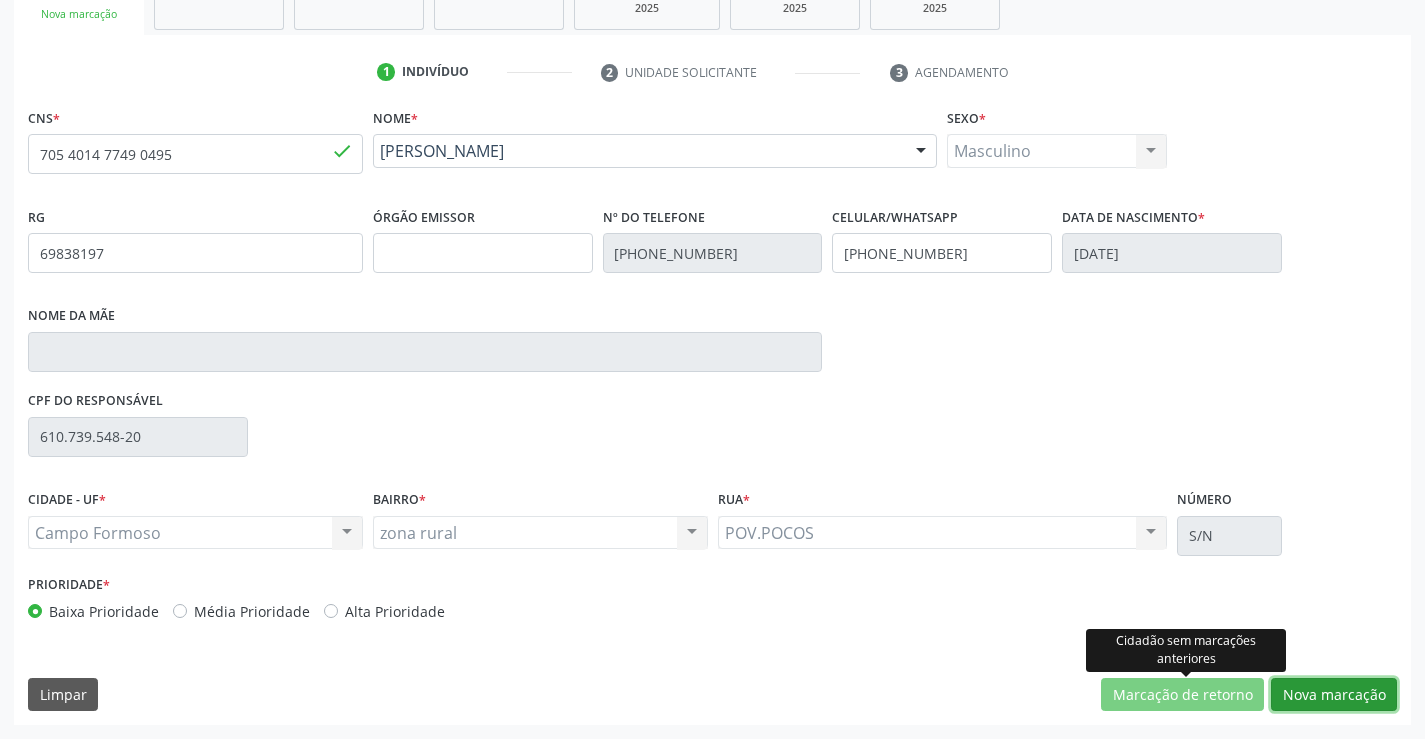 click on "Nova marcação" at bounding box center (1334, 695) 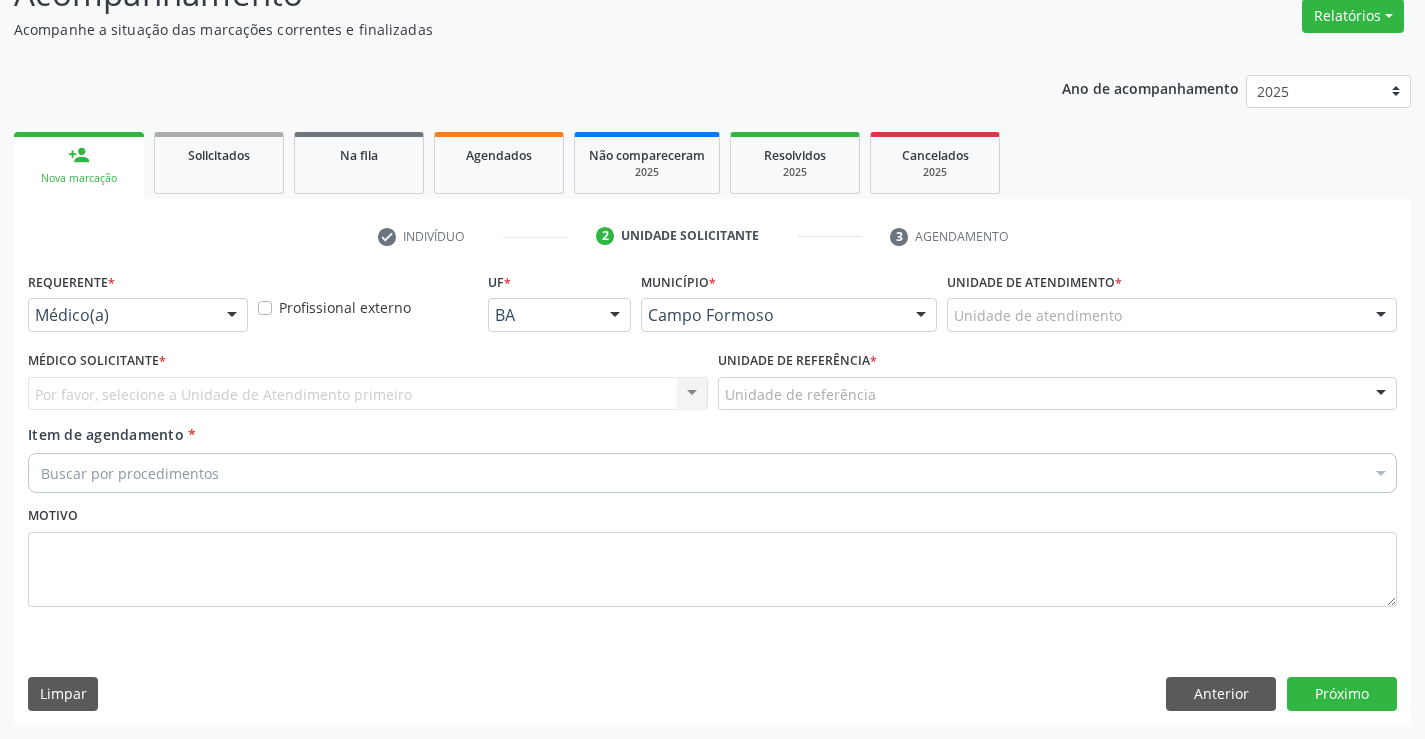 scroll, scrollTop: 167, scrollLeft: 0, axis: vertical 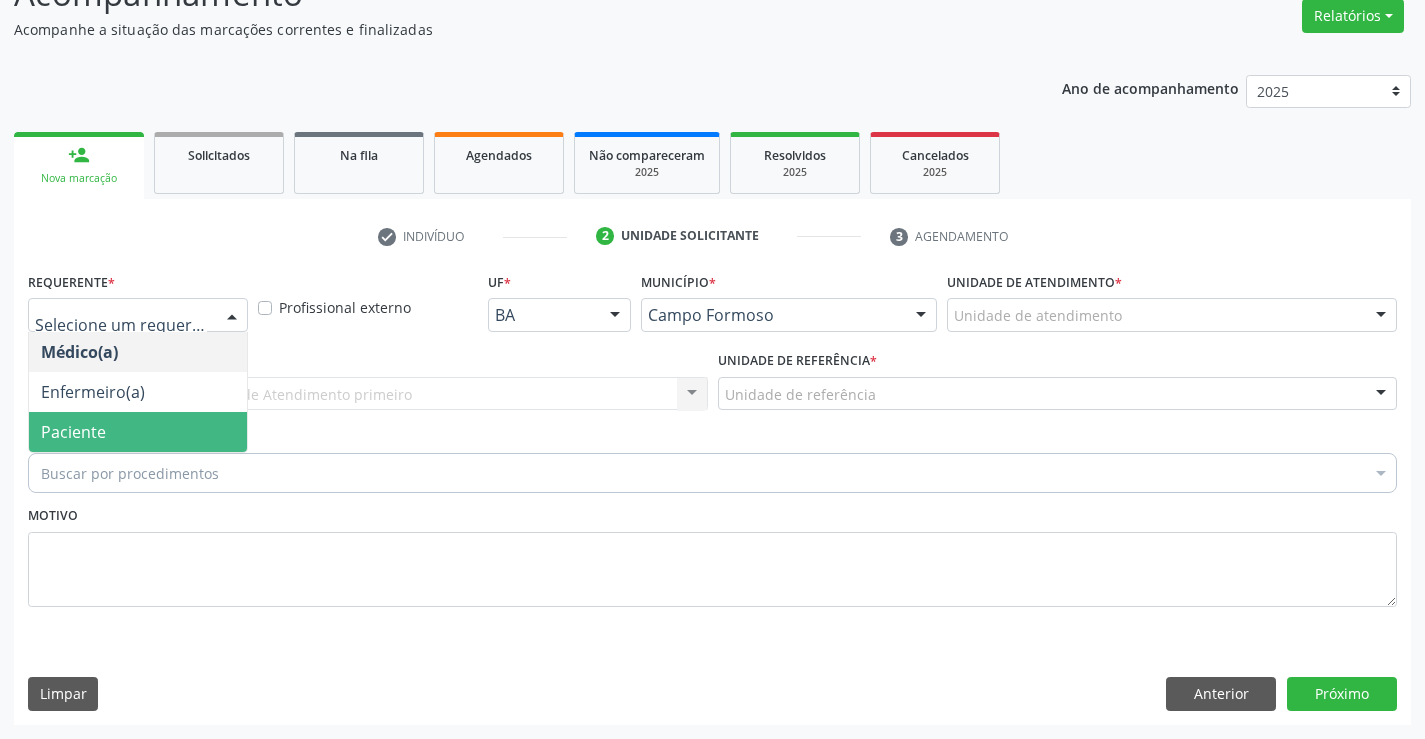 drag, startPoint x: 111, startPoint y: 434, endPoint x: 254, endPoint y: 419, distance: 143.78456 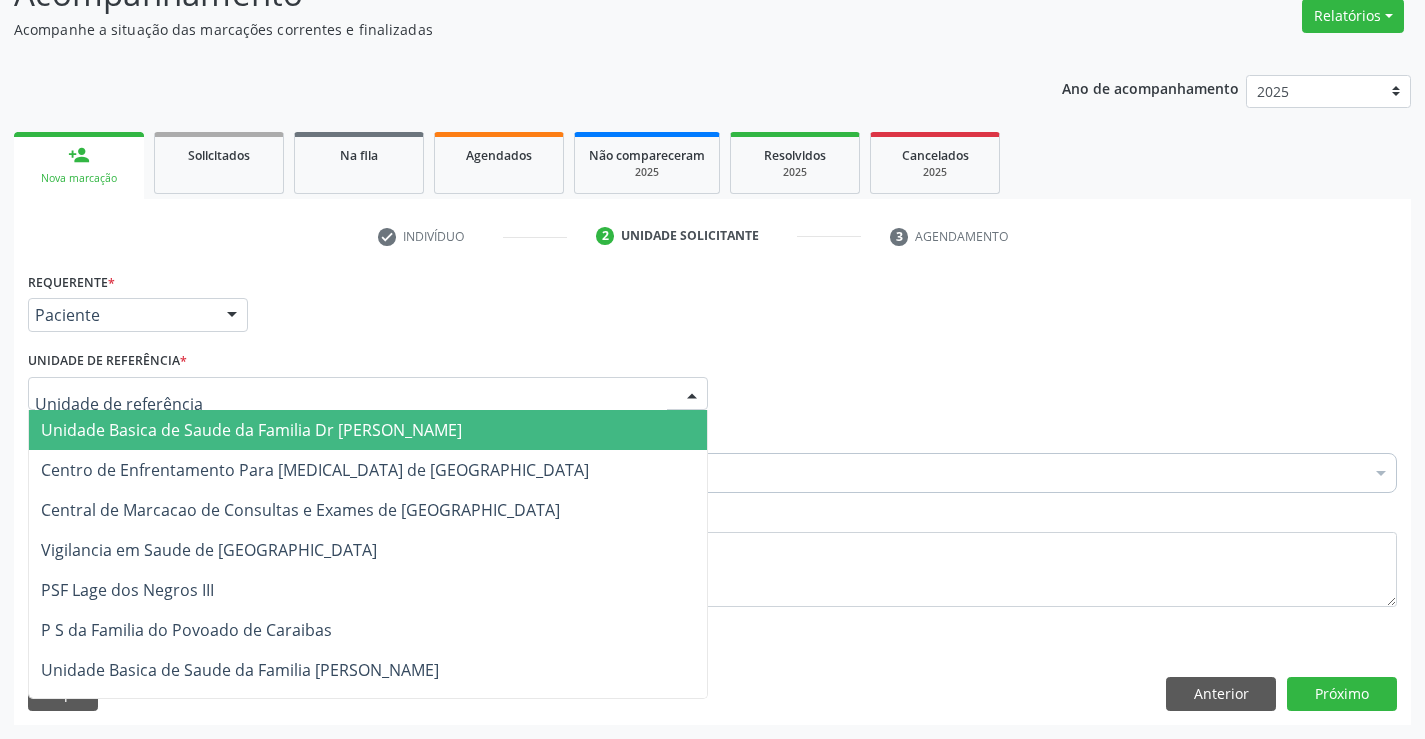 click at bounding box center [368, 394] 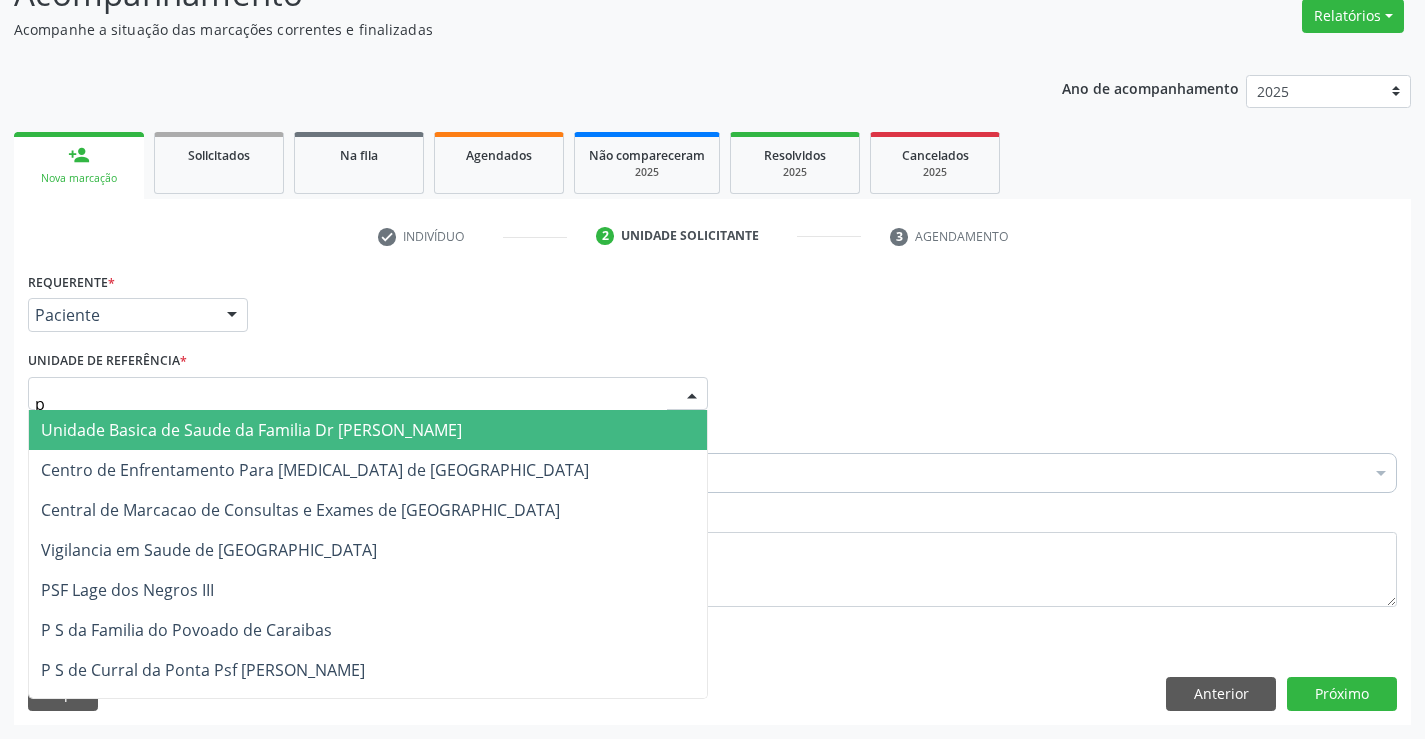 type on "po" 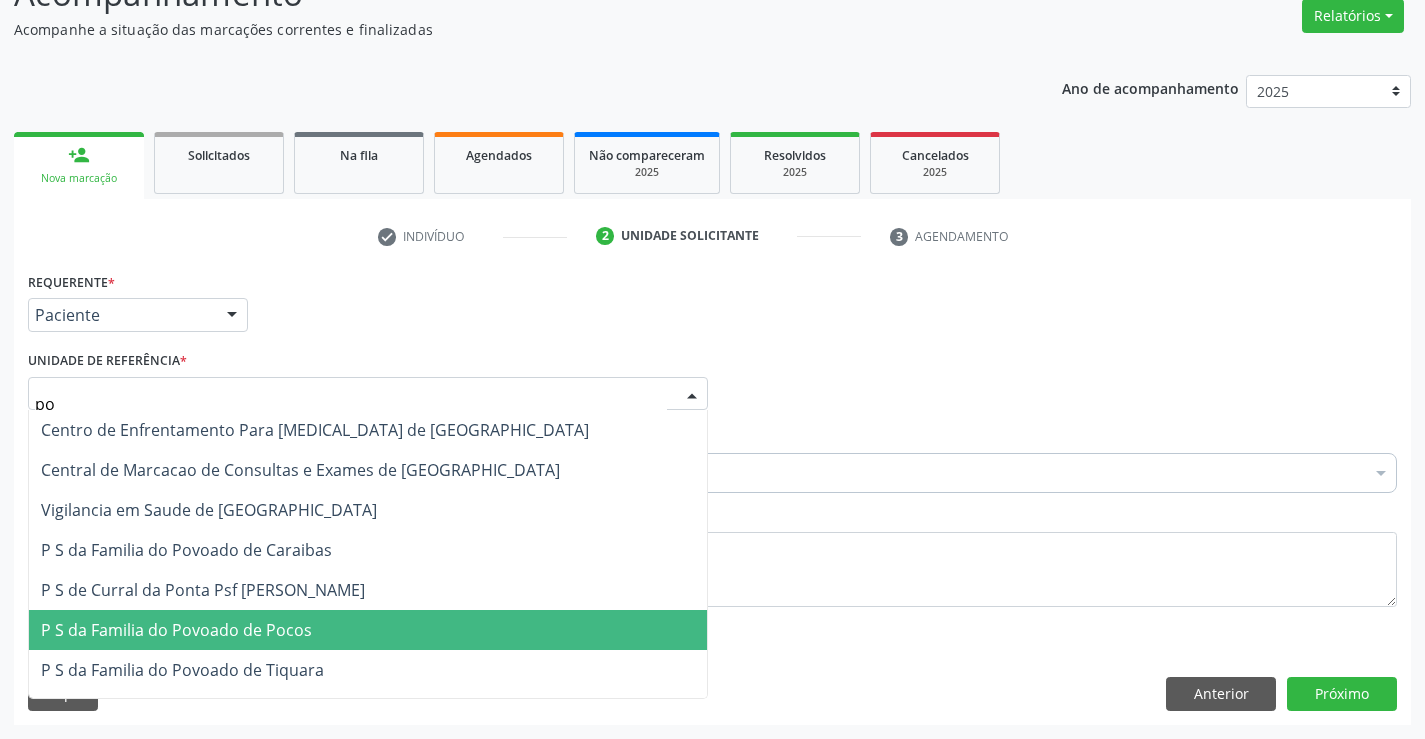 click on "P S da Familia do Povoado de Pocos" at bounding box center (176, 630) 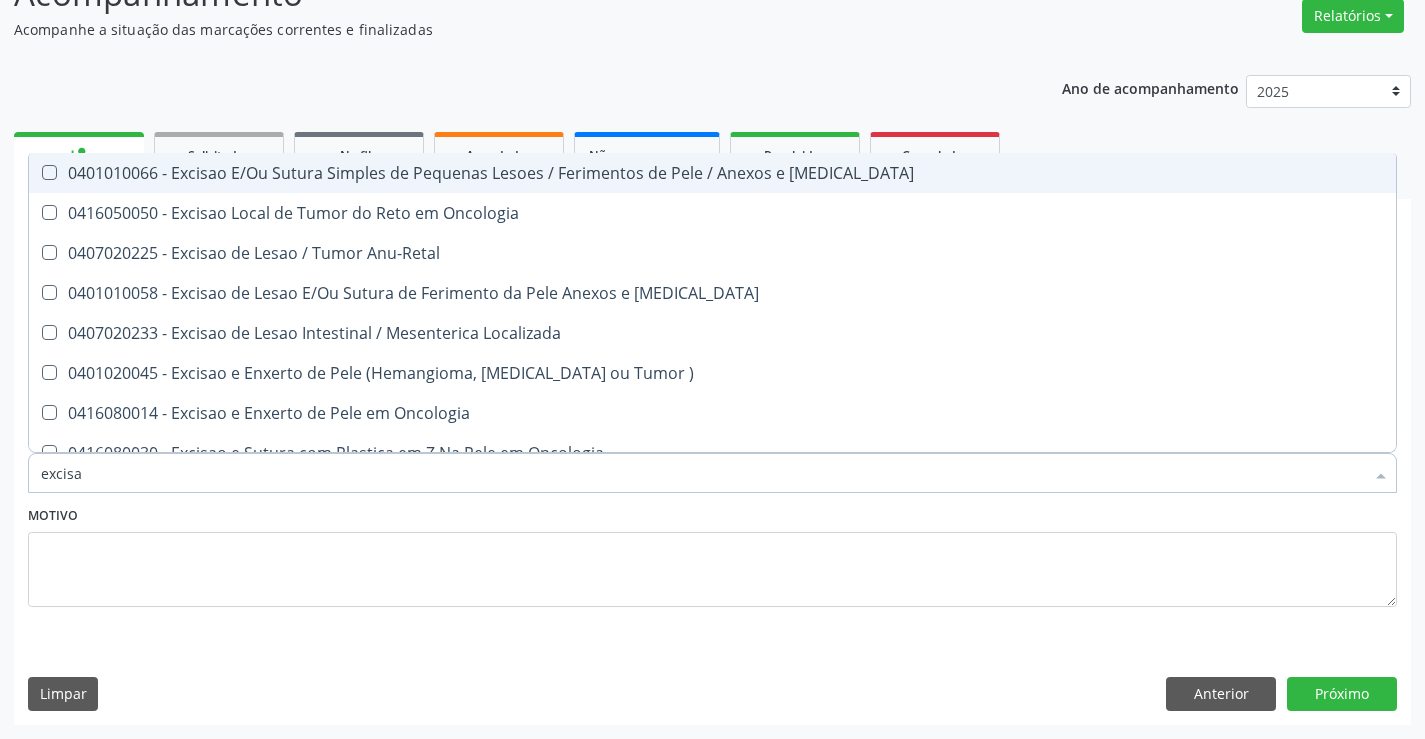 type on "excisao" 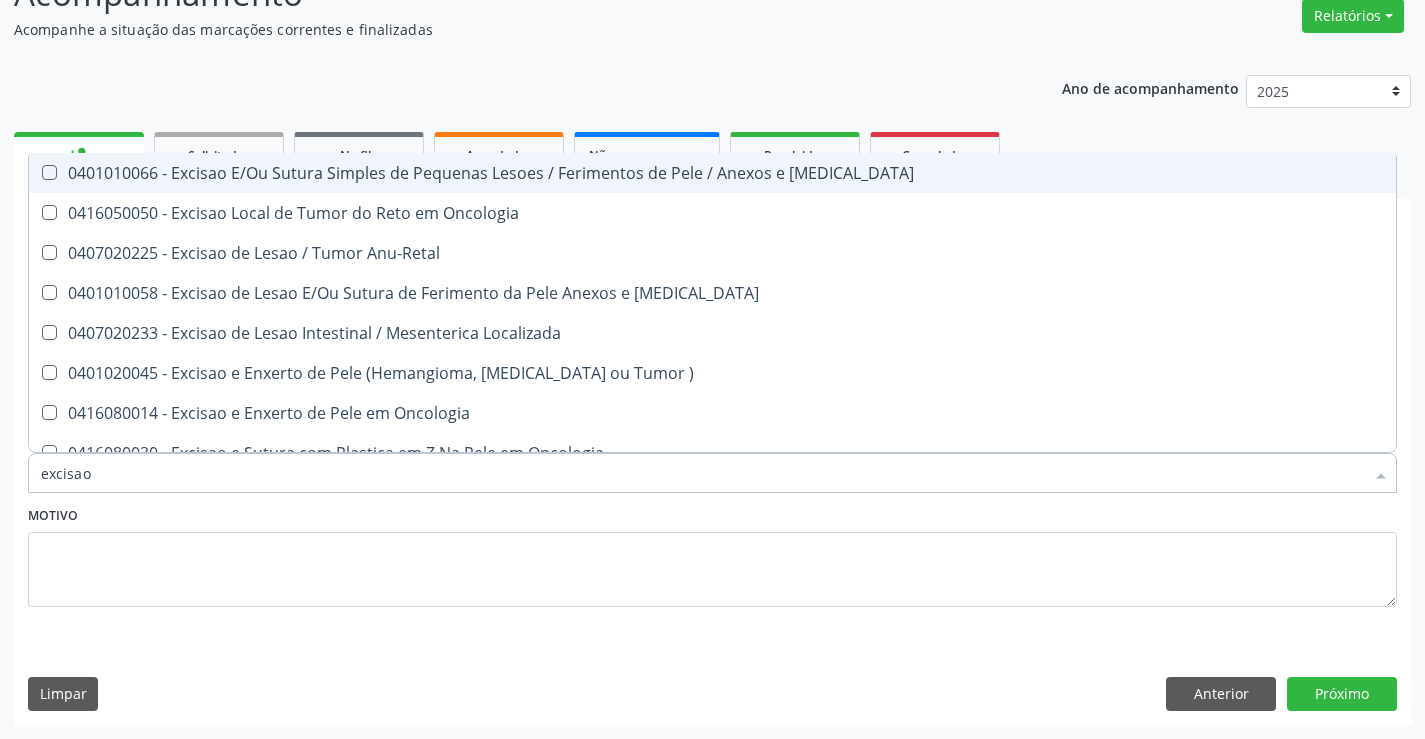drag, startPoint x: 535, startPoint y: 182, endPoint x: 552, endPoint y: 203, distance: 27.018513 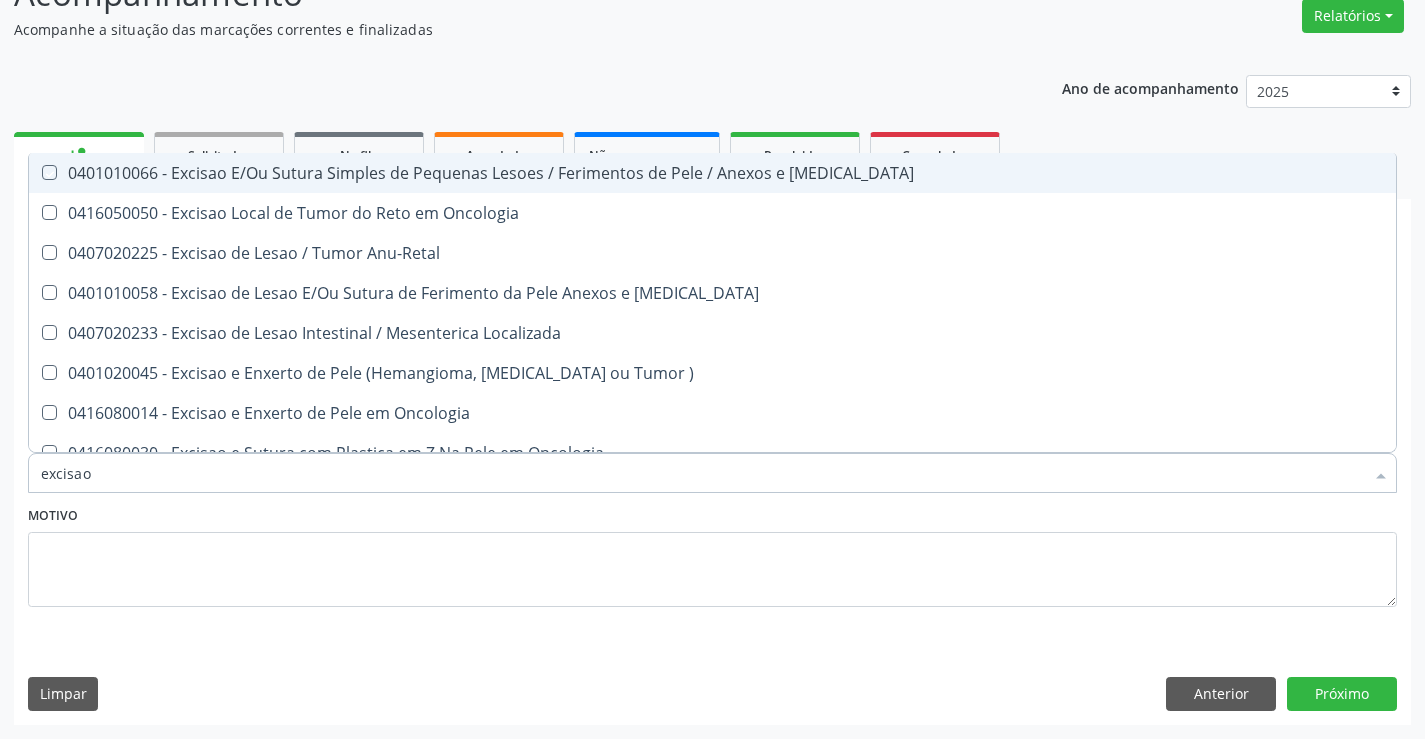 checkbox on "true" 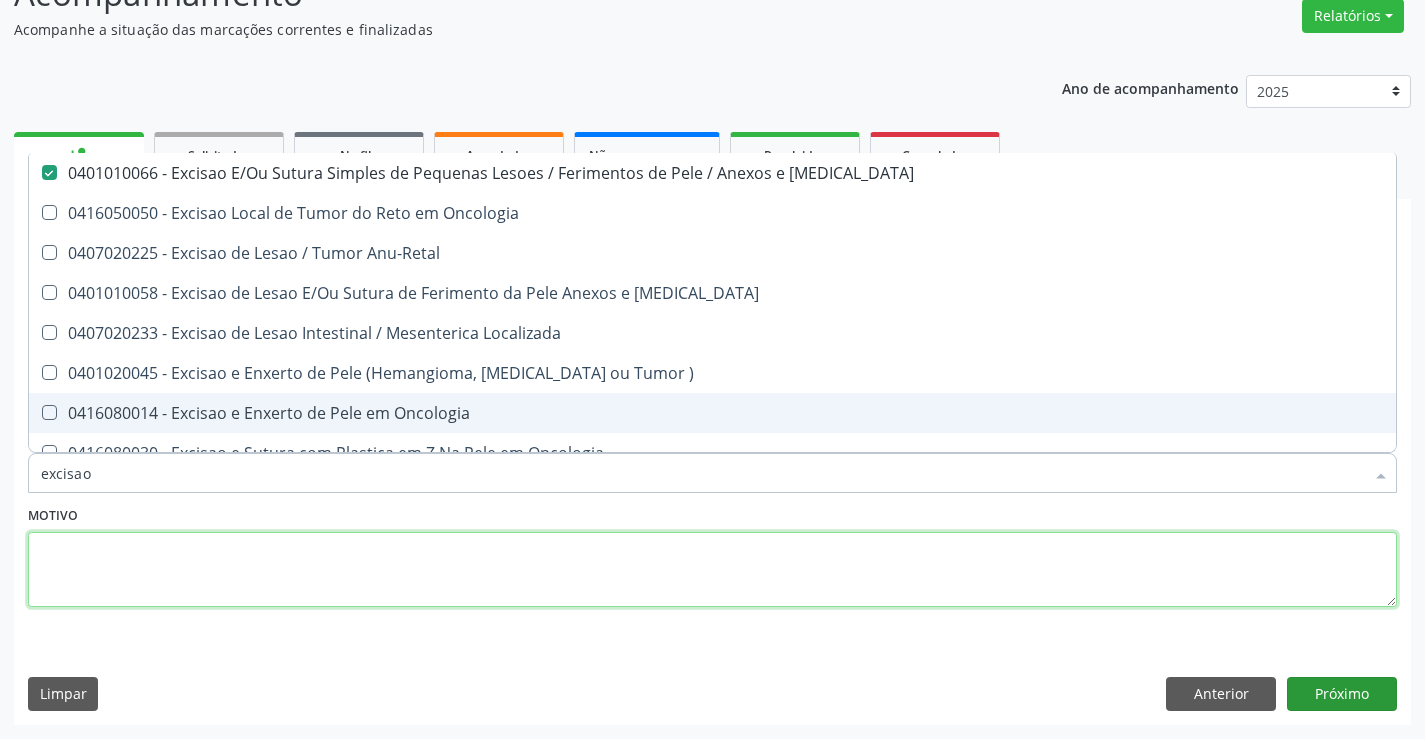 drag, startPoint x: 636, startPoint y: 581, endPoint x: 1290, endPoint y: 693, distance: 663.52094 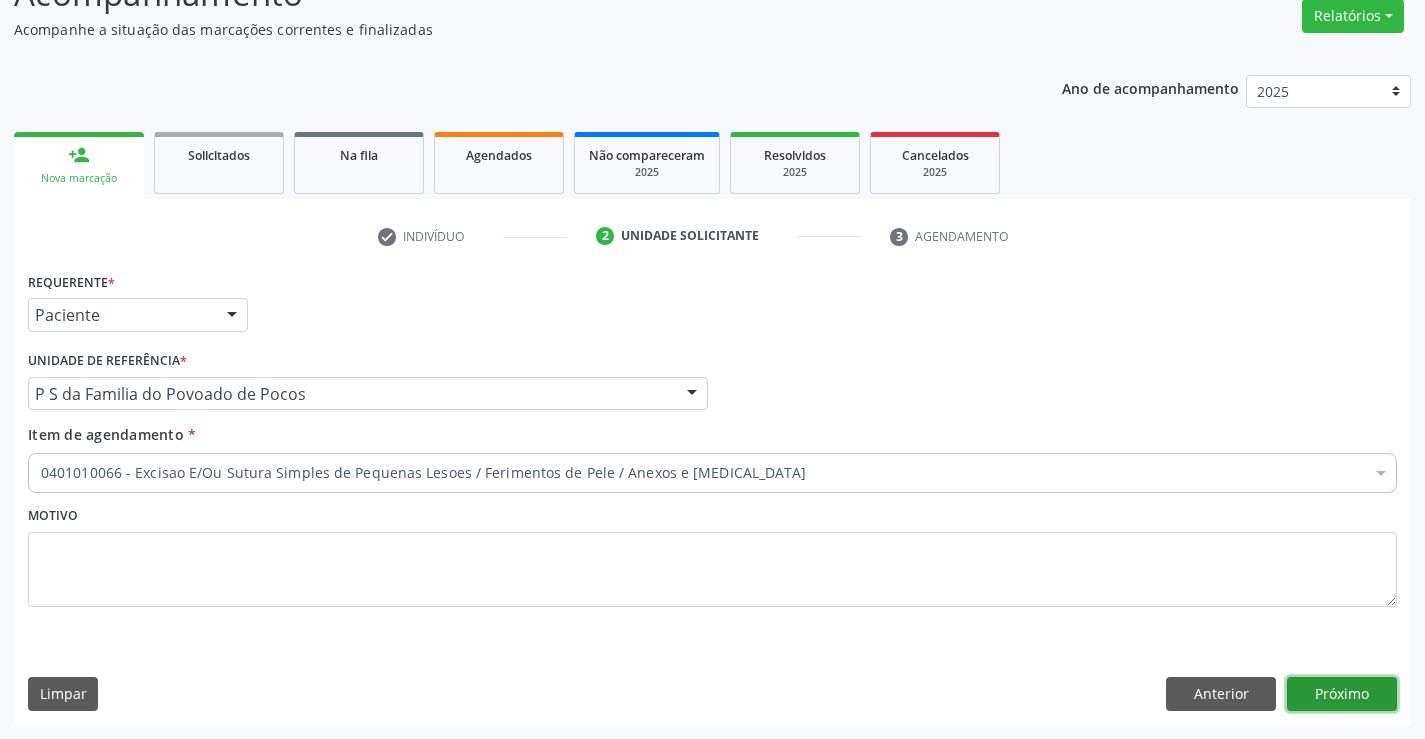 click on "Próximo" at bounding box center [1342, 694] 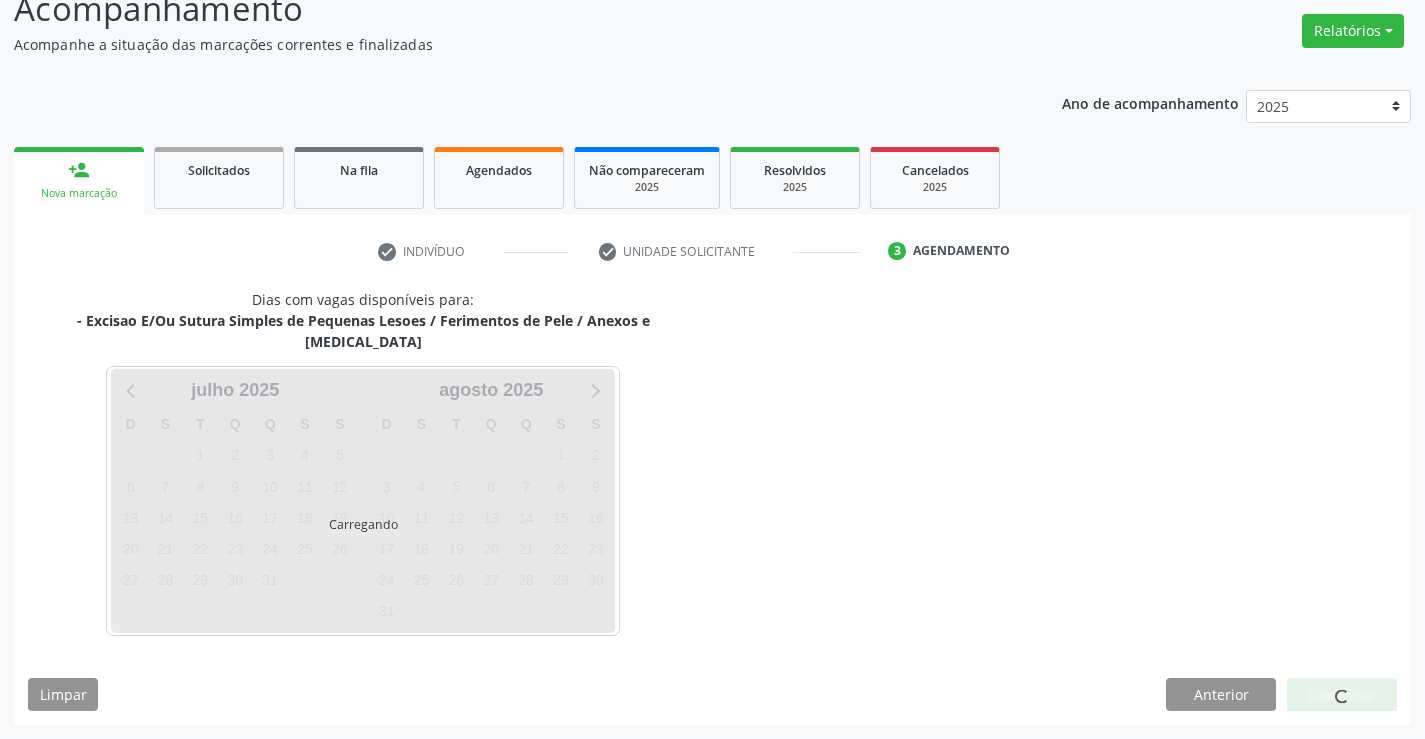 scroll, scrollTop: 131, scrollLeft: 0, axis: vertical 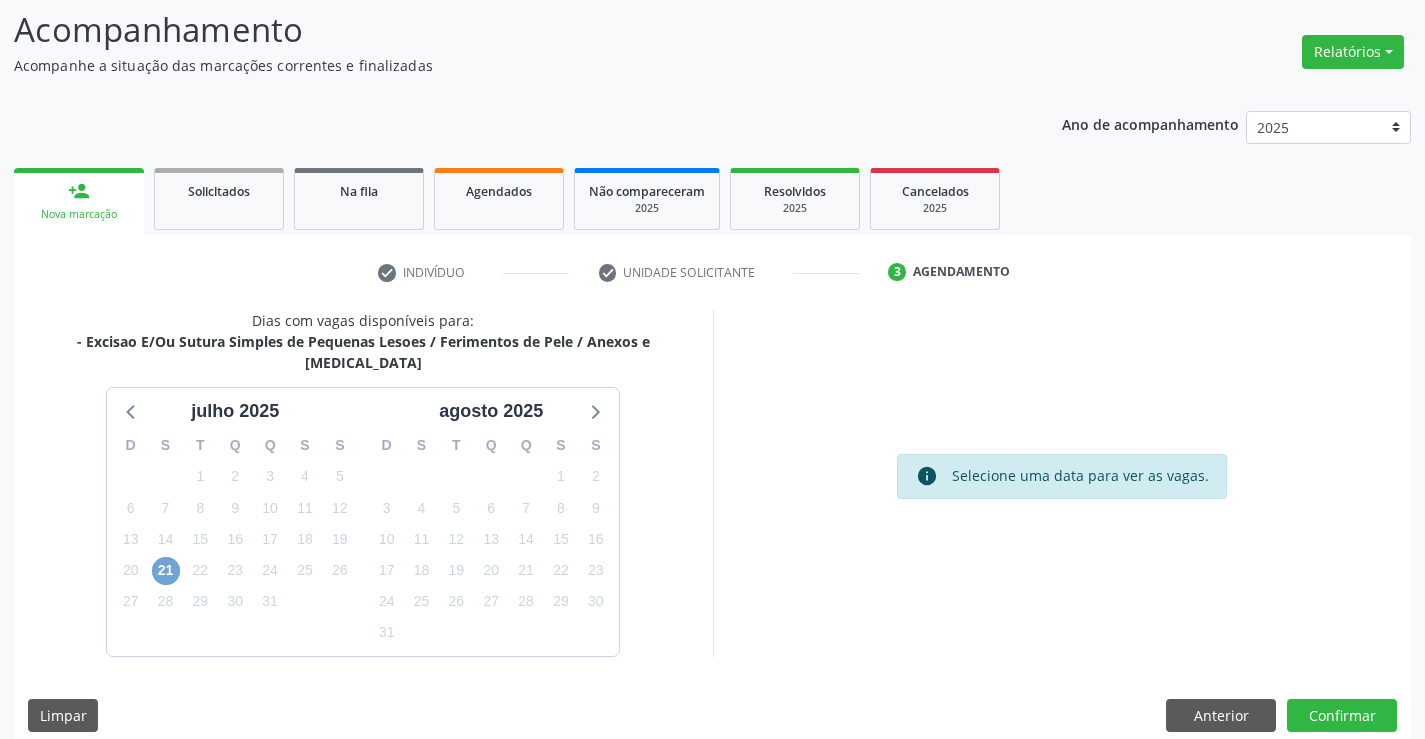 click on "21" at bounding box center [166, 571] 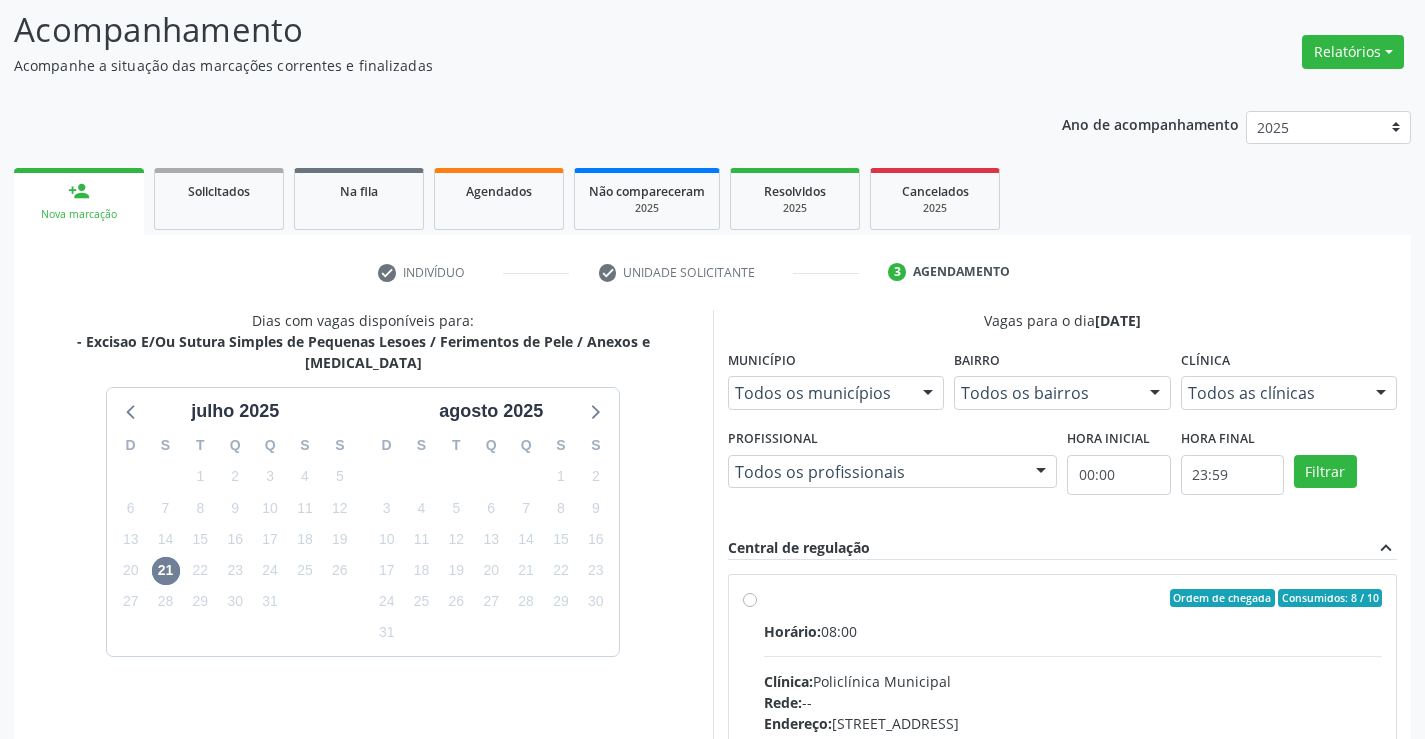 click on "Ordem de chegada
Consumidos: 8 / 10" at bounding box center (1073, 598) 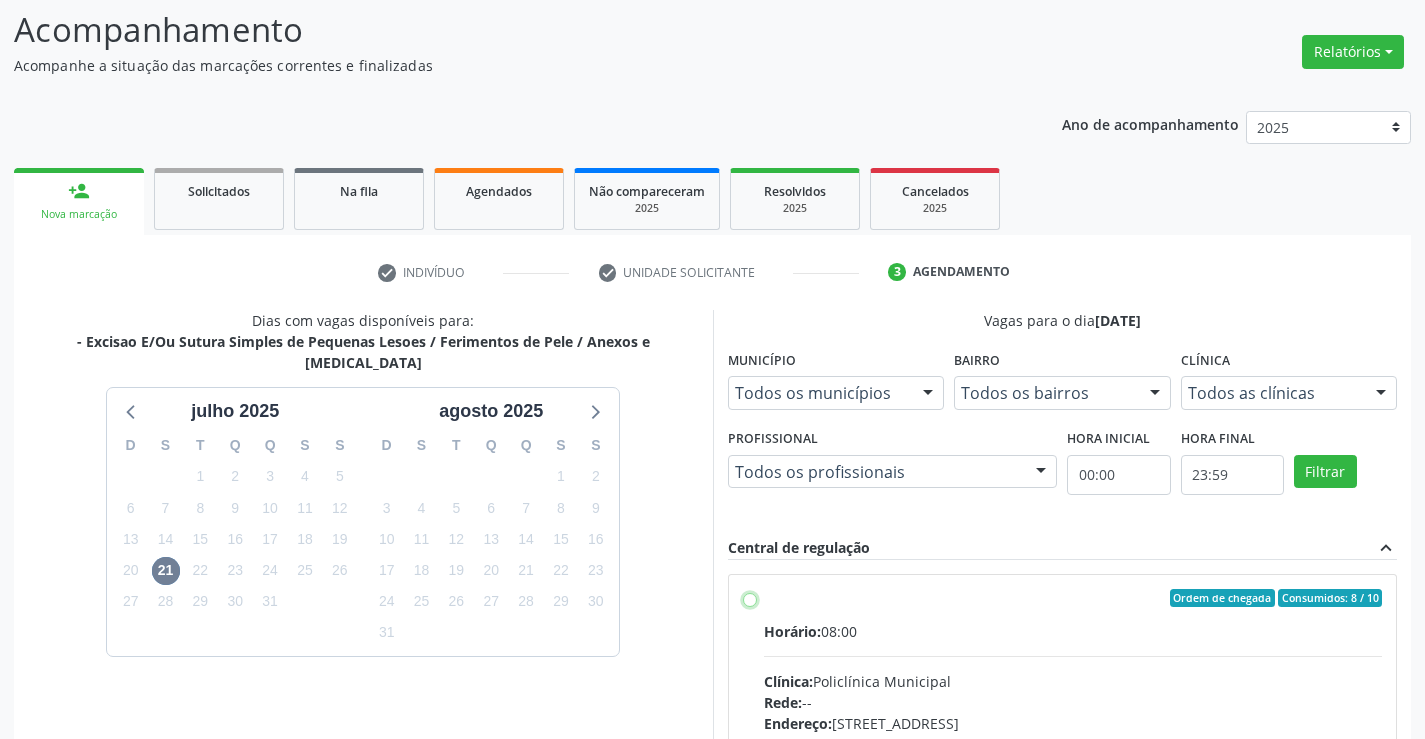 click on "Ordem de chegada
Consumidos: 8 / 10
Horário:   08:00
Clínica:  Policlínica Municipal
Rede:
--
Endereço:   Predio, nº 386, Centro, Campo Formoso - BA
Telefone:   (74) 6451312
Profissional:
Geislane Alcantara dos Santos
Informações adicionais sobre o atendimento
Idade de atendimento:
de 0 a 120 anos
Gênero(s) atendido(s):
Masculino e Feminino
Informações adicionais:
--" at bounding box center (750, 598) 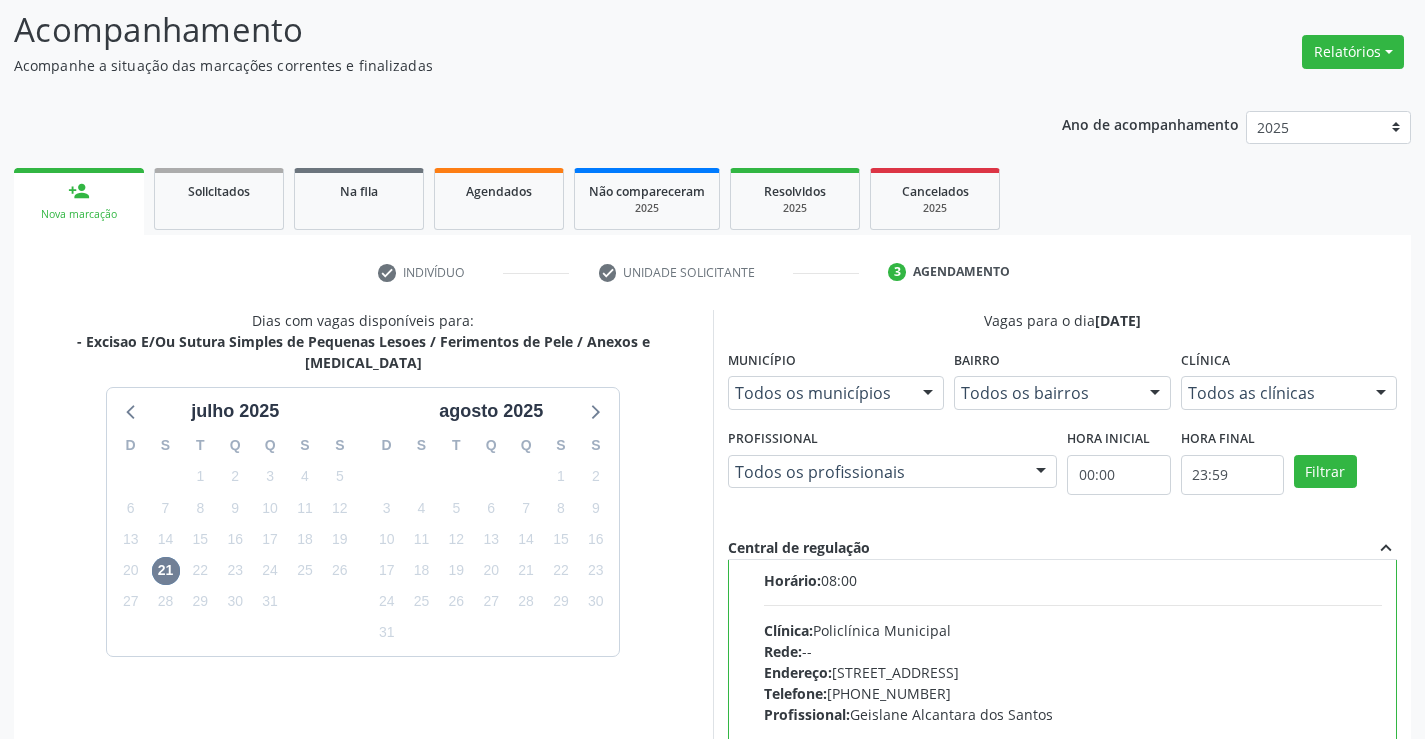 scroll, scrollTop: 99, scrollLeft: 0, axis: vertical 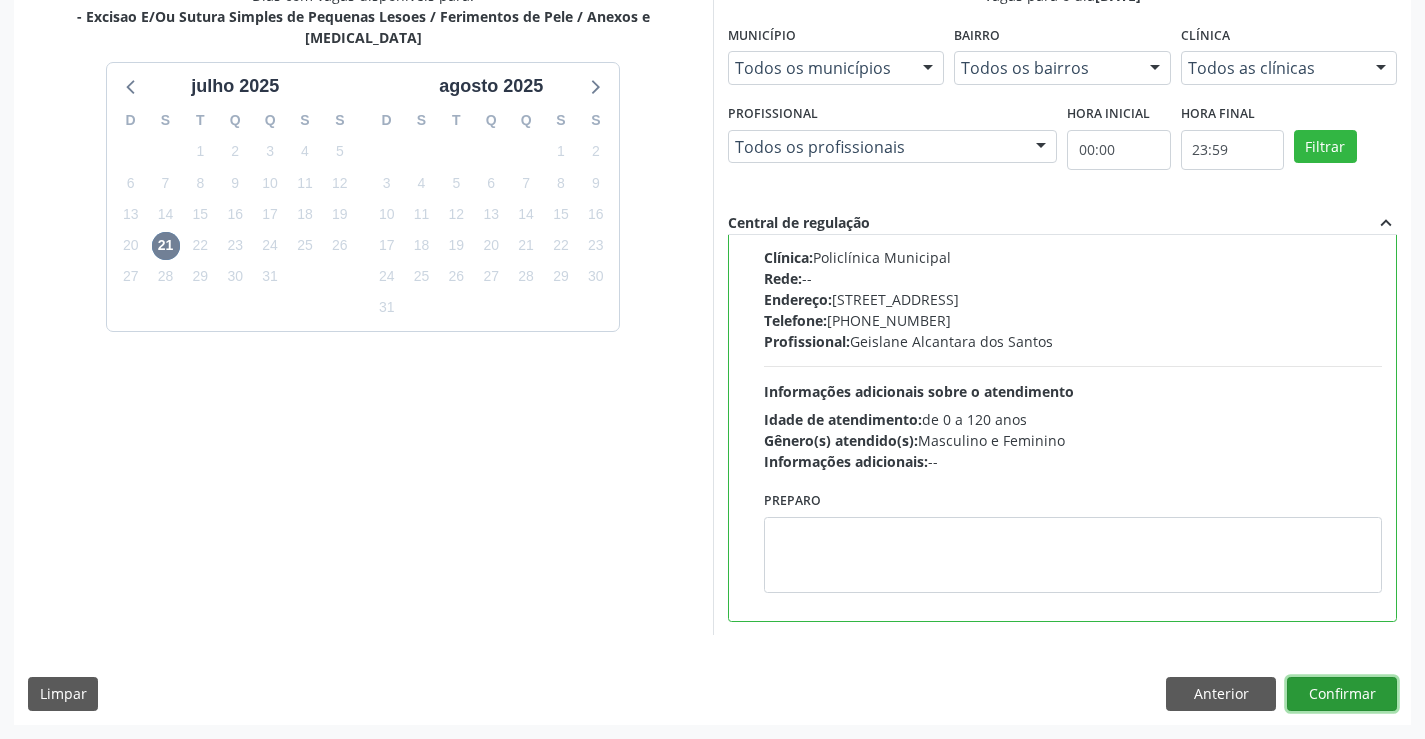 click on "Confirmar" at bounding box center [1342, 694] 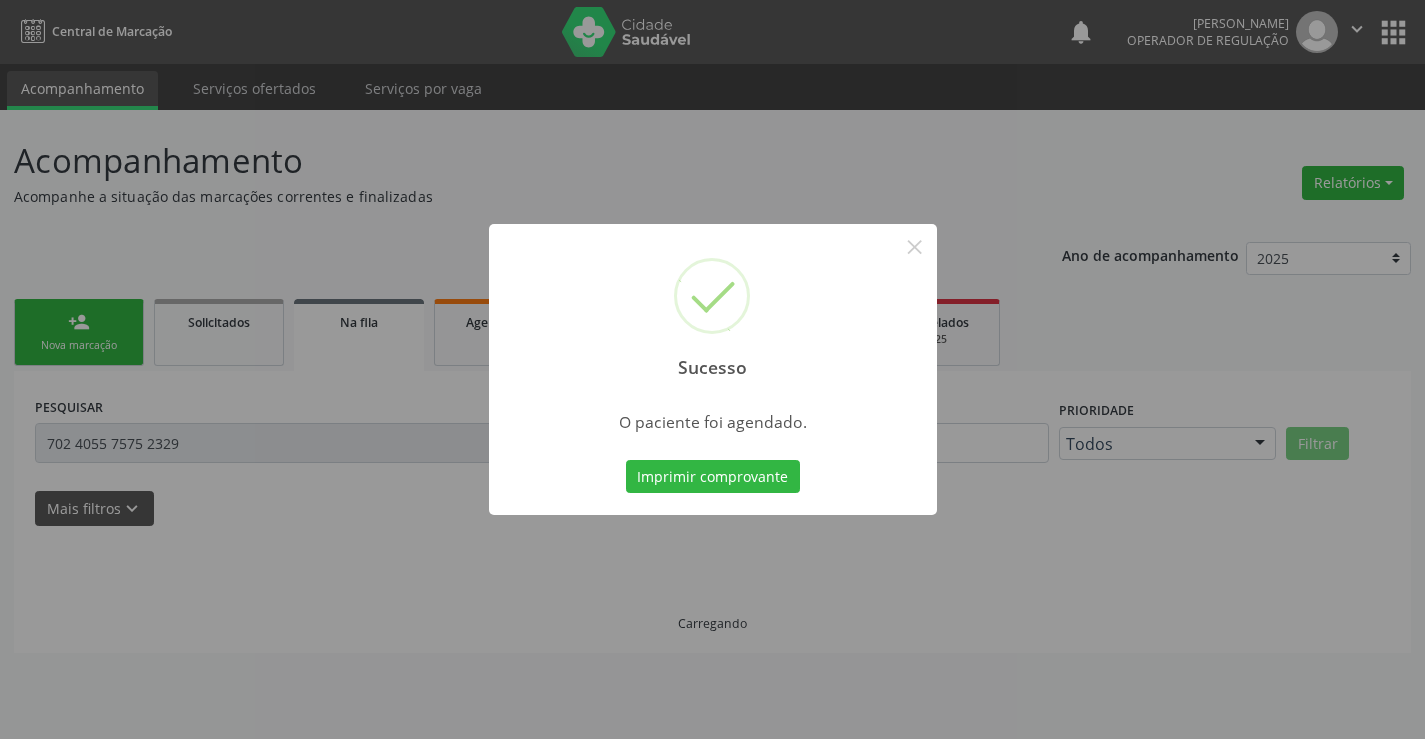 scroll, scrollTop: 0, scrollLeft: 0, axis: both 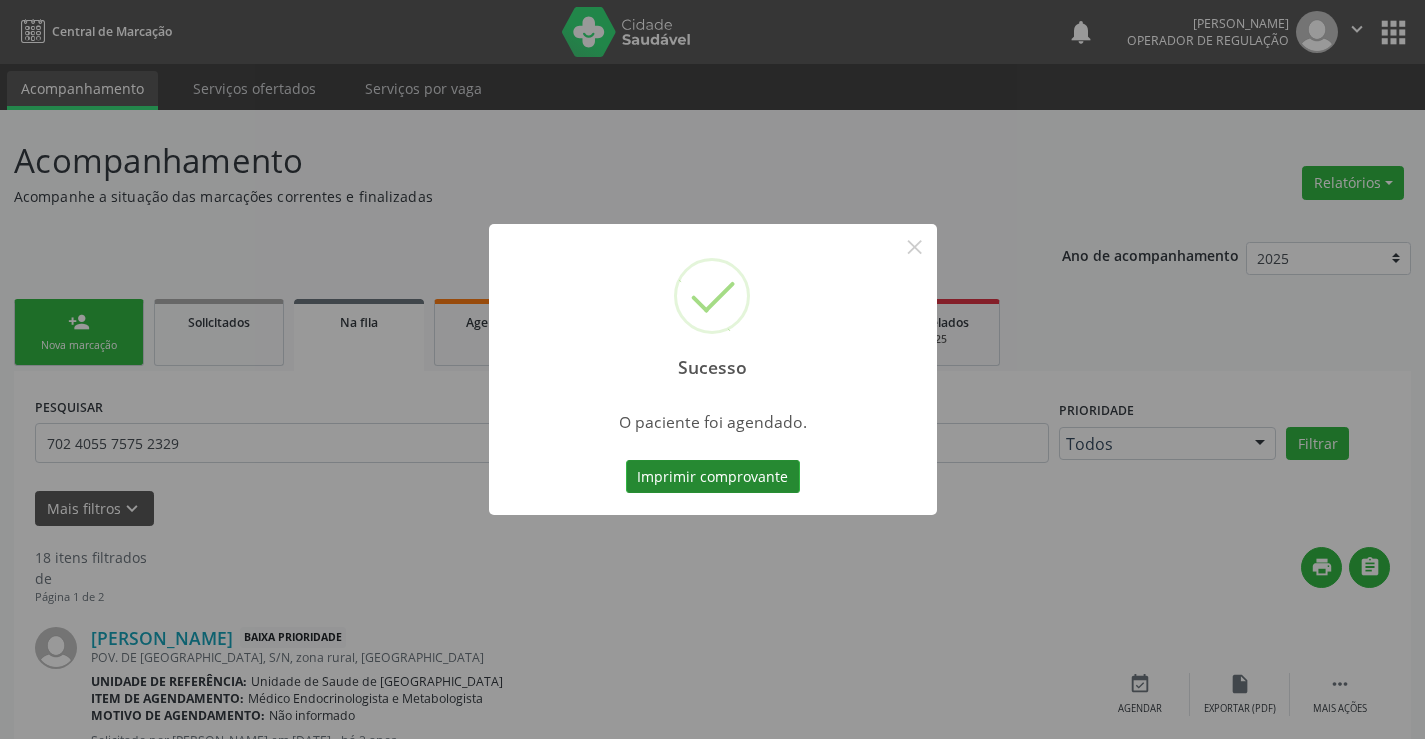 click on "Imprimir comprovante" at bounding box center (713, 477) 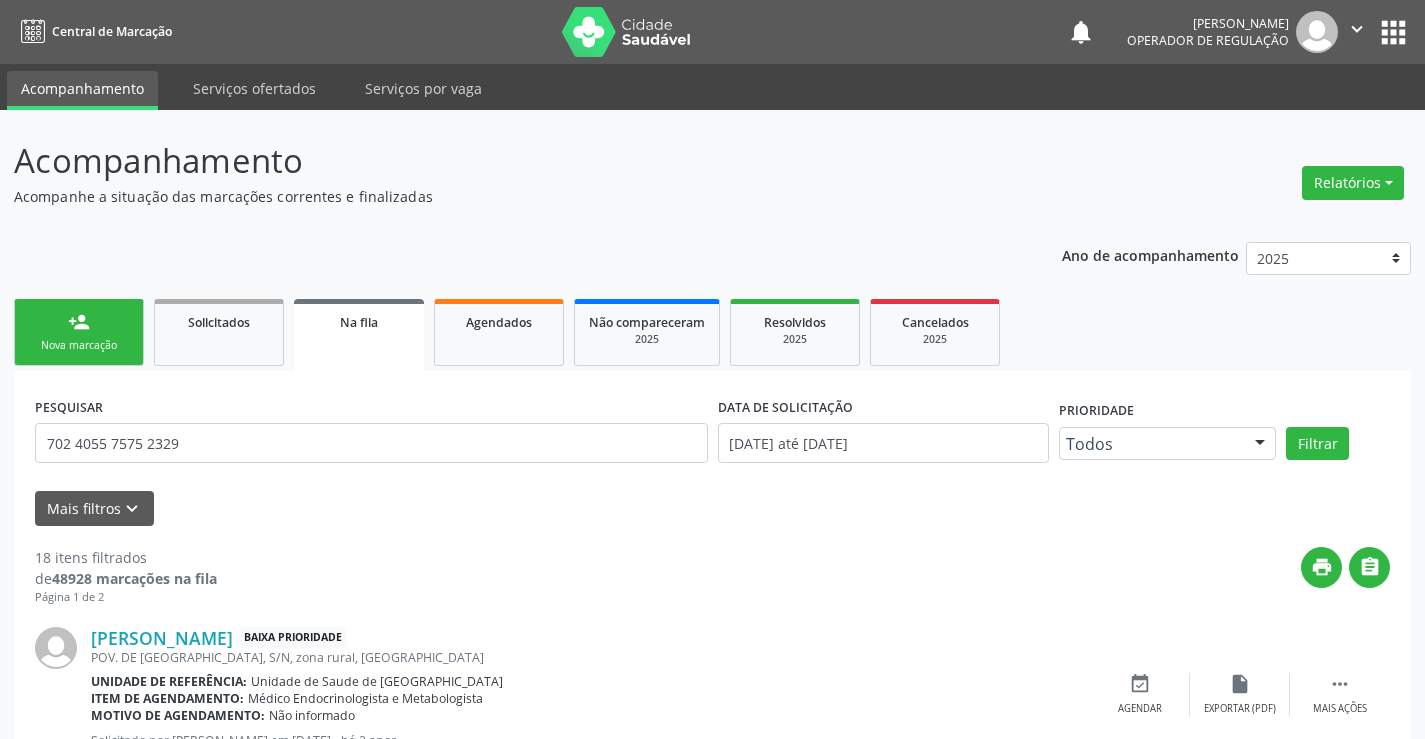 click on "Sucesso × O paciente foi agendado. Imprimir comprovante Cancel" at bounding box center (712, 369) 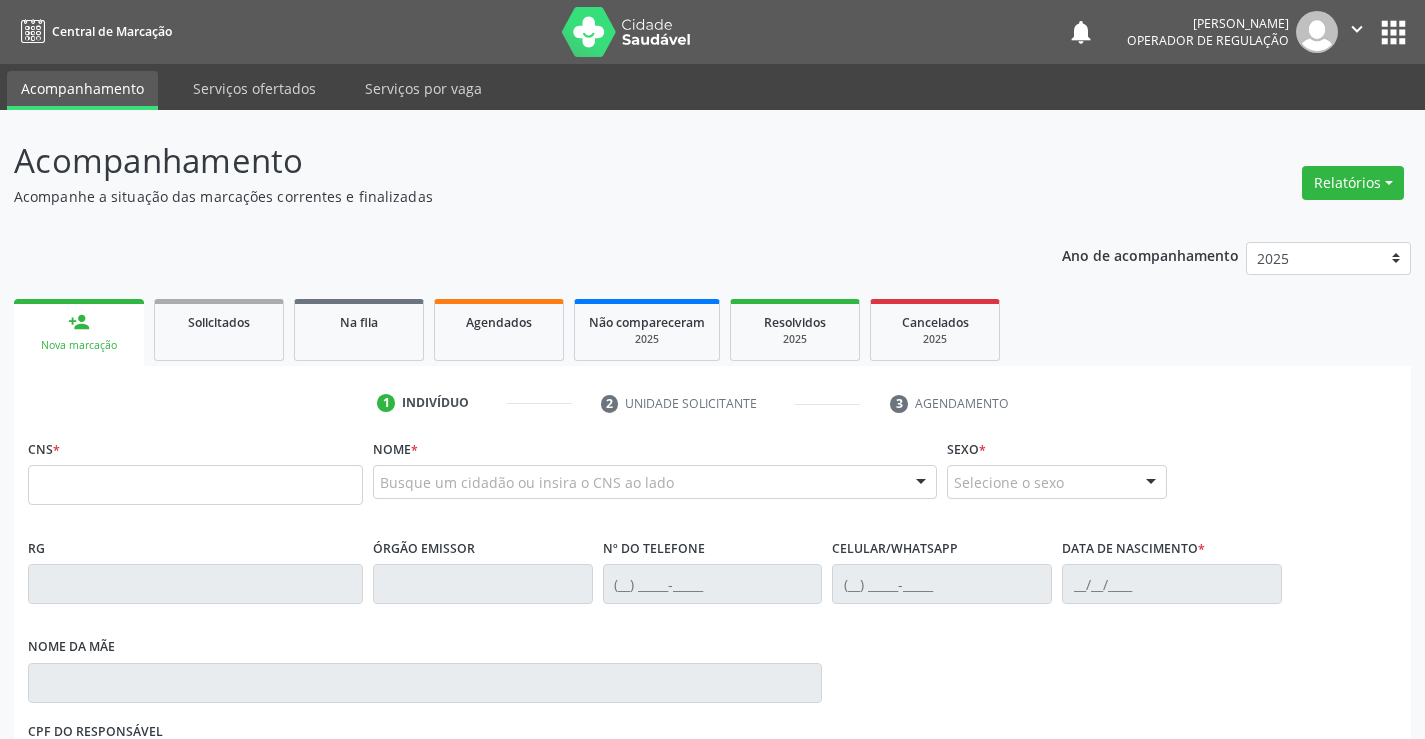 scroll, scrollTop: 0, scrollLeft: 0, axis: both 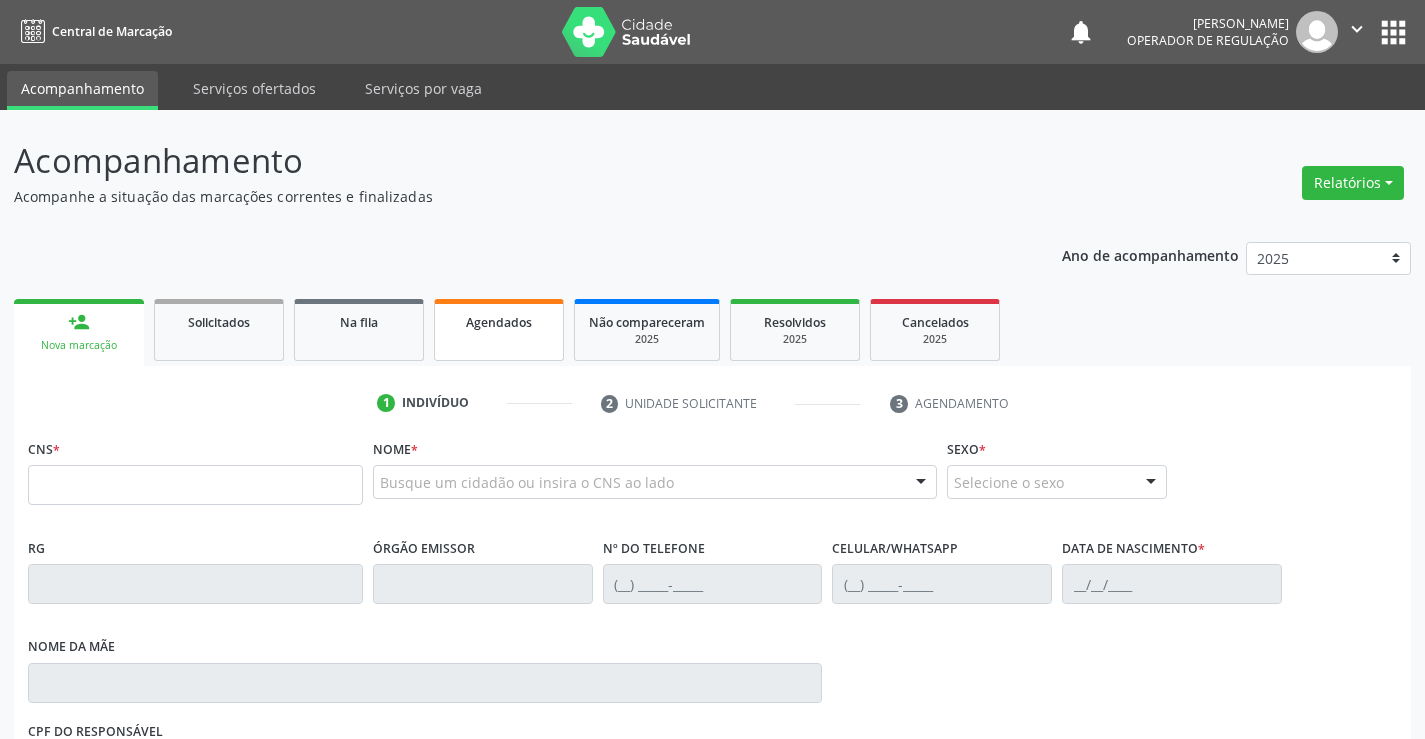 click on "Agendados" at bounding box center [499, 330] 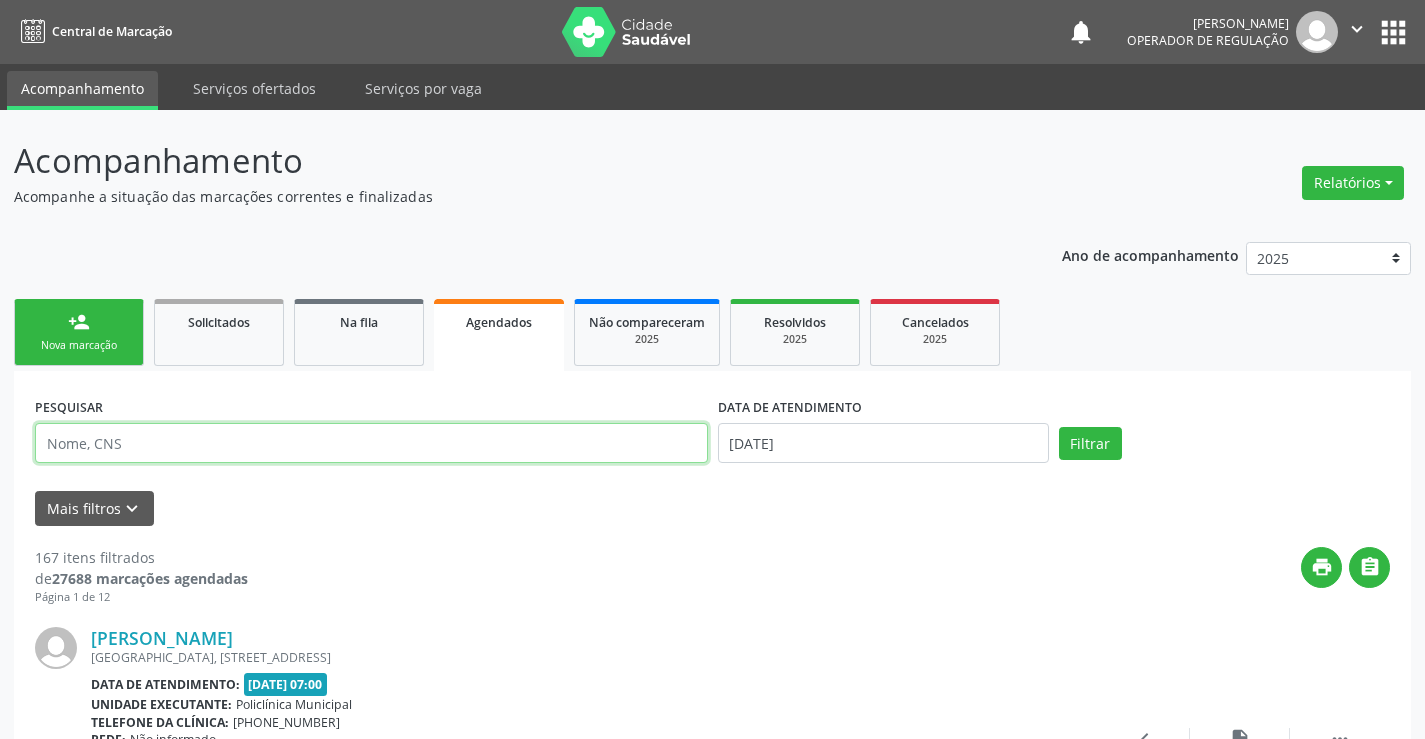 drag, startPoint x: 173, startPoint y: 451, endPoint x: 195, endPoint y: 445, distance: 22.803509 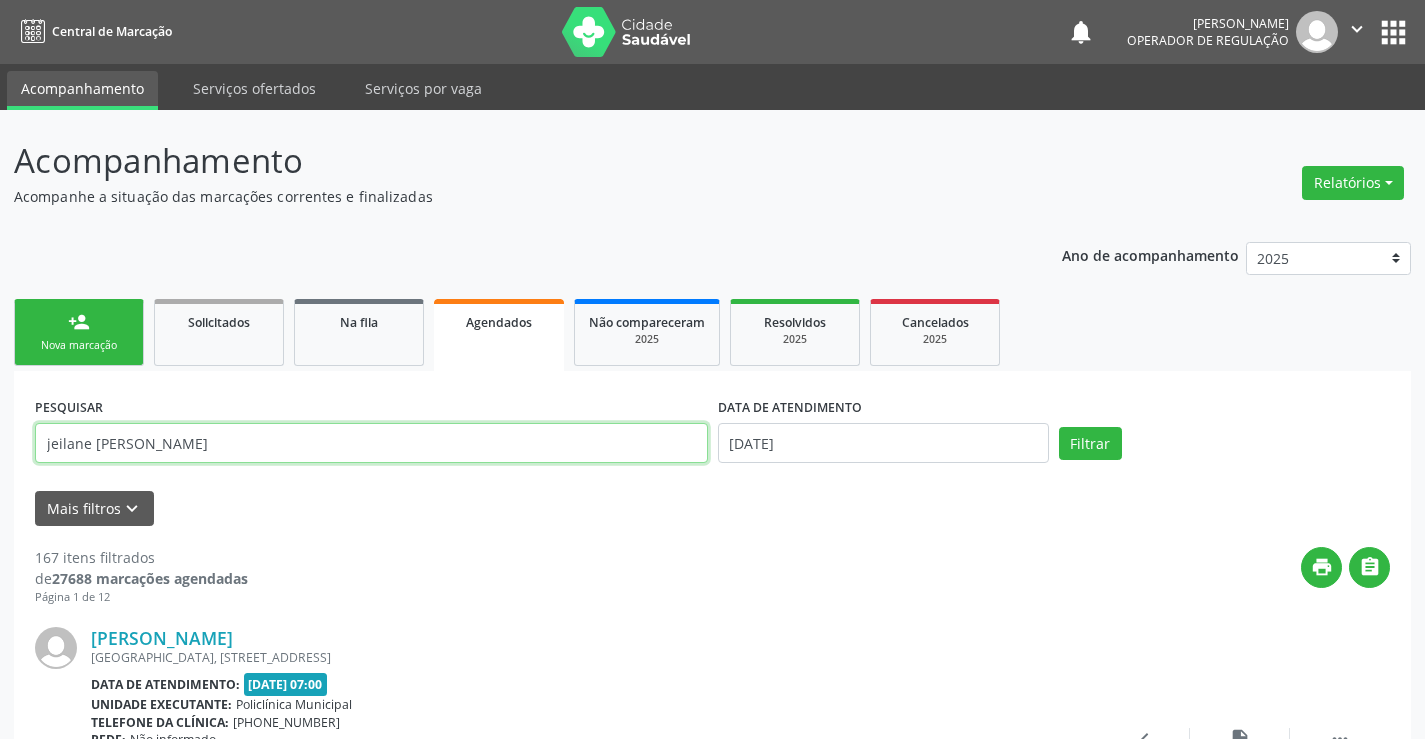type on "jeilane [PERSON_NAME]" 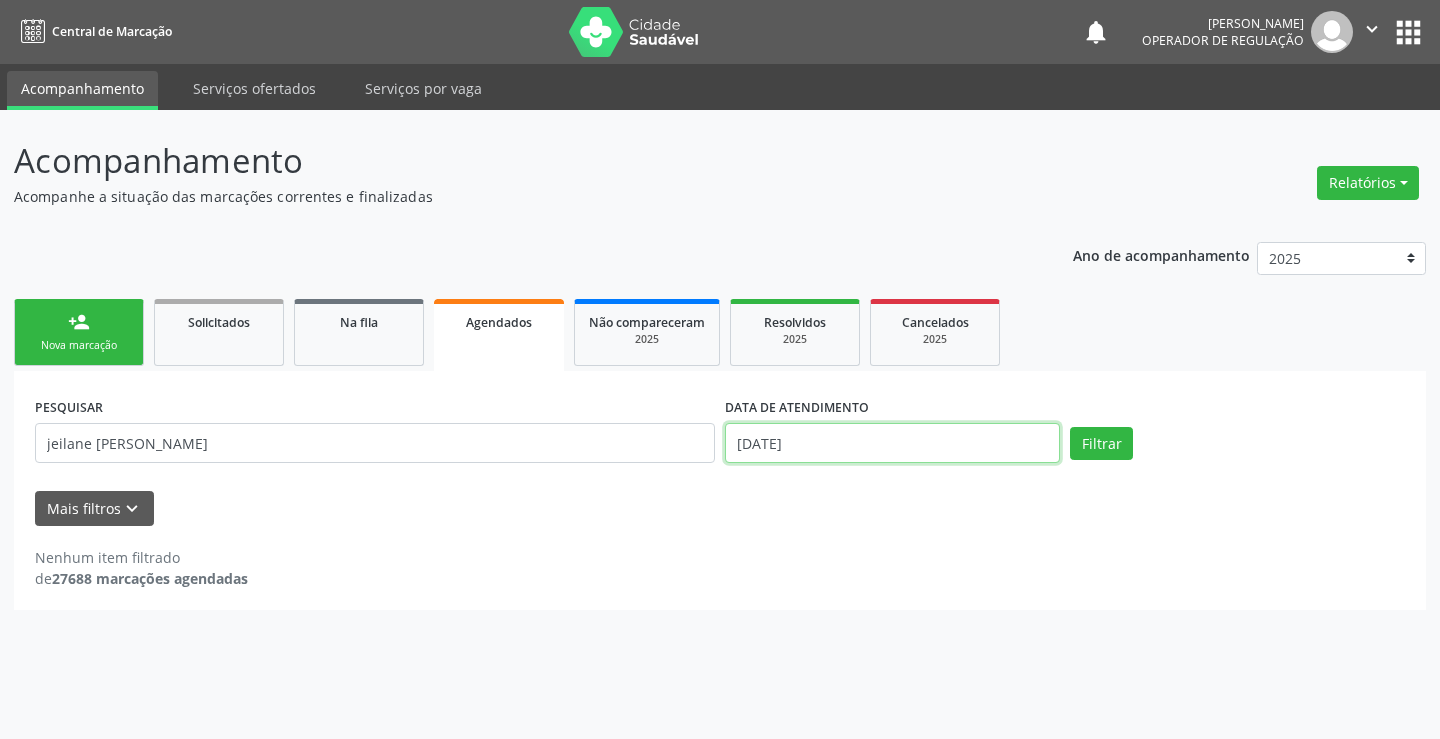 click on "[DATE]" at bounding box center (892, 443) 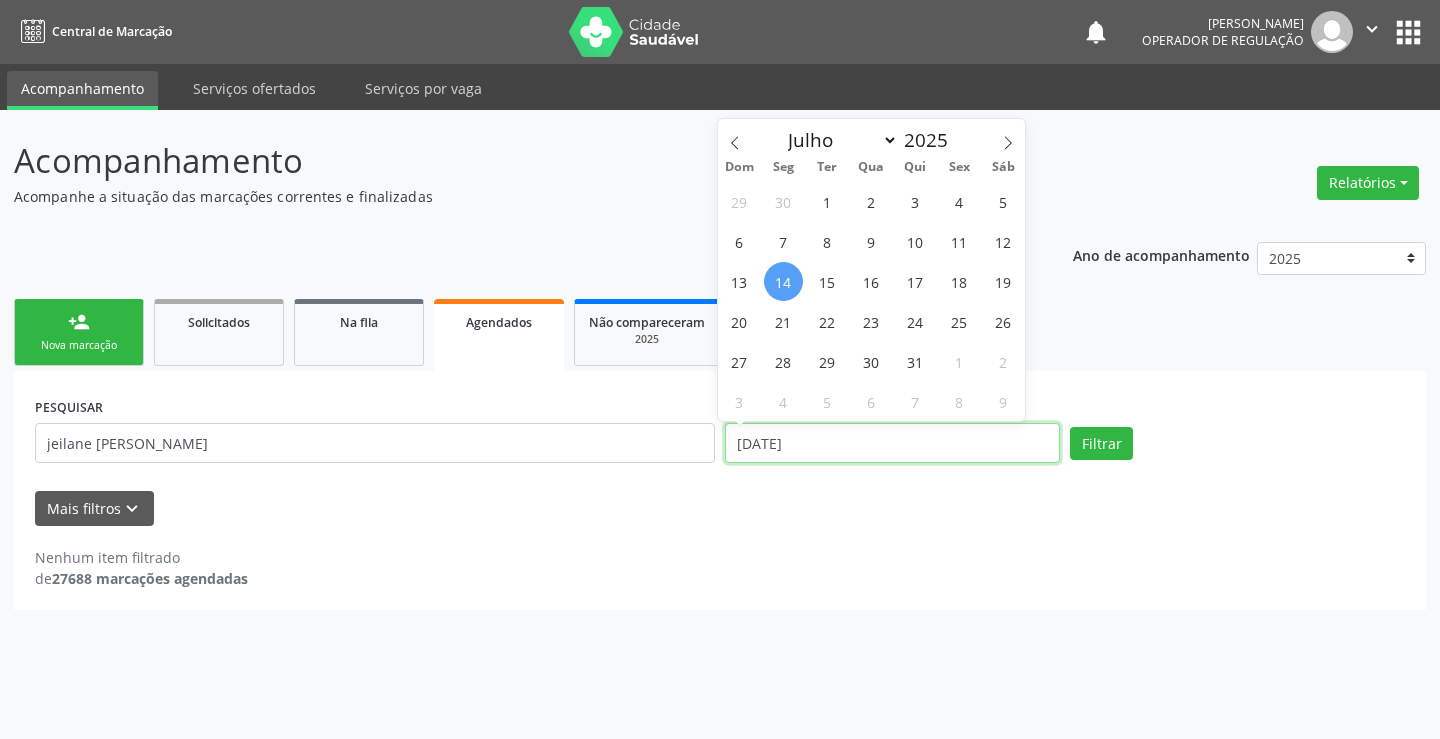 type 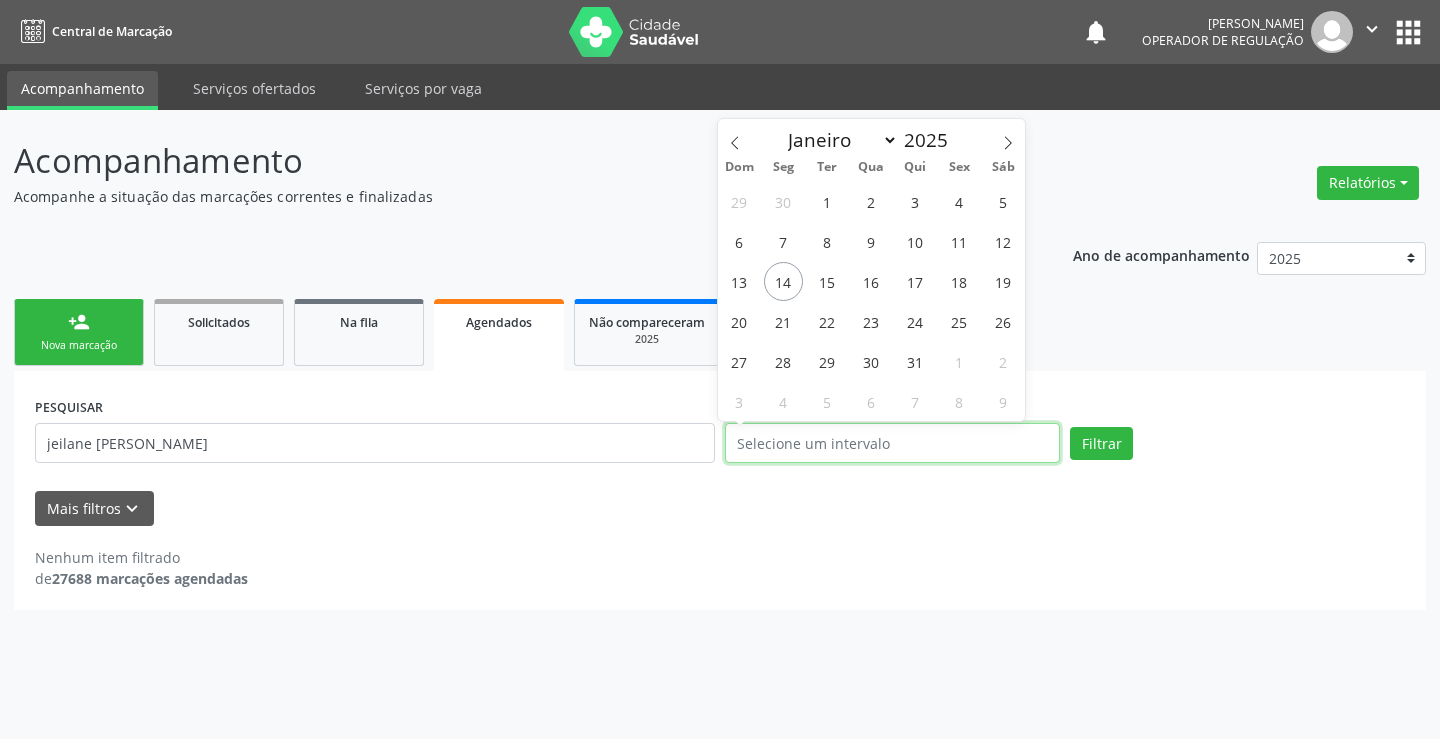 click on "Filtrar" at bounding box center (1101, 444) 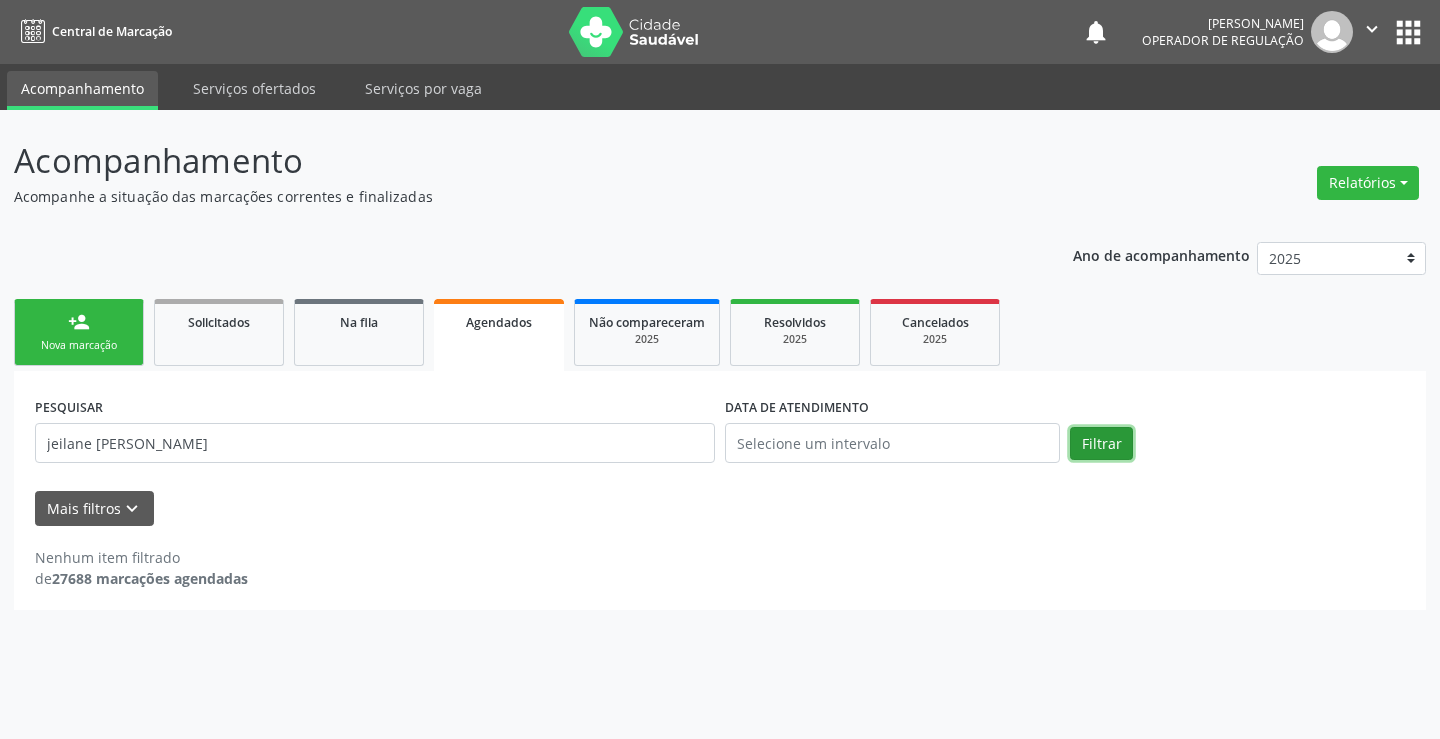 click on "Filtrar" at bounding box center (1101, 444) 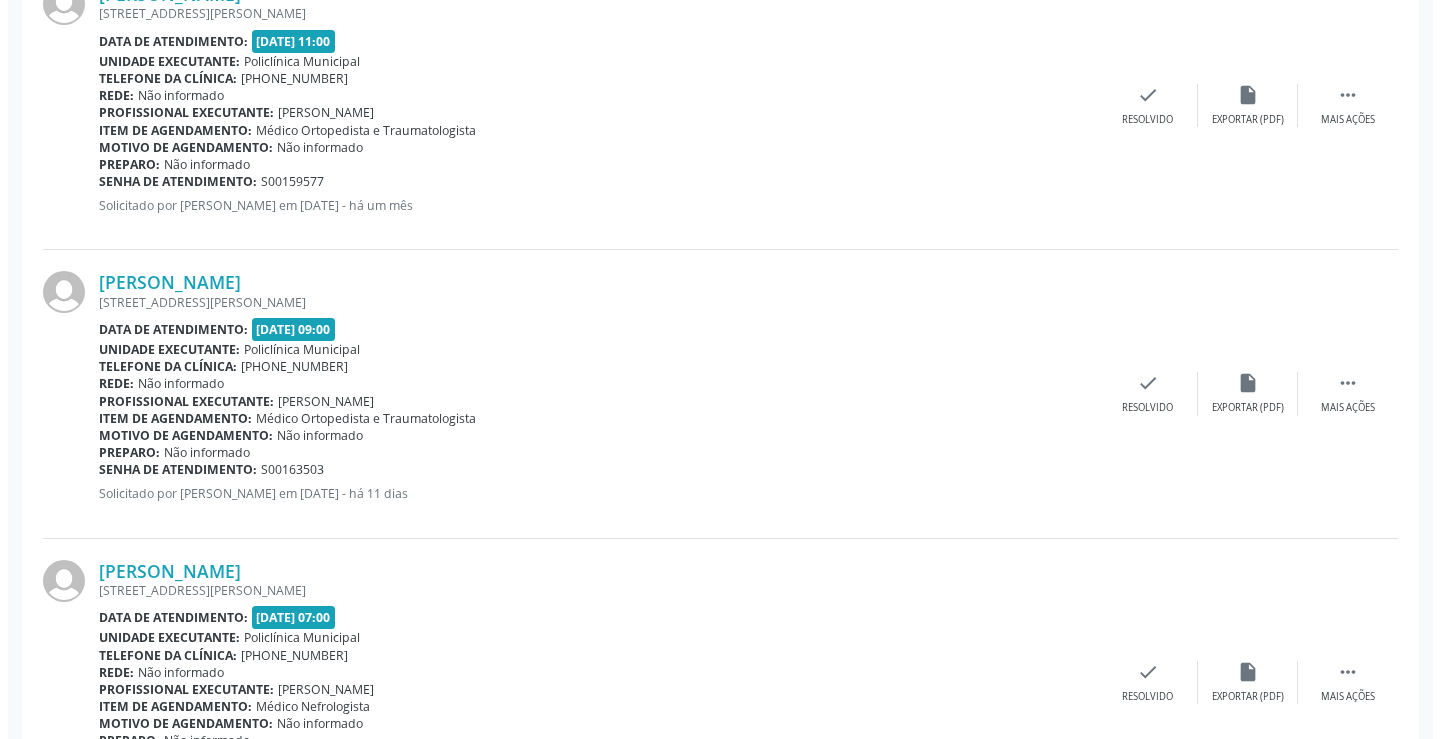 scroll, scrollTop: 1342, scrollLeft: 0, axis: vertical 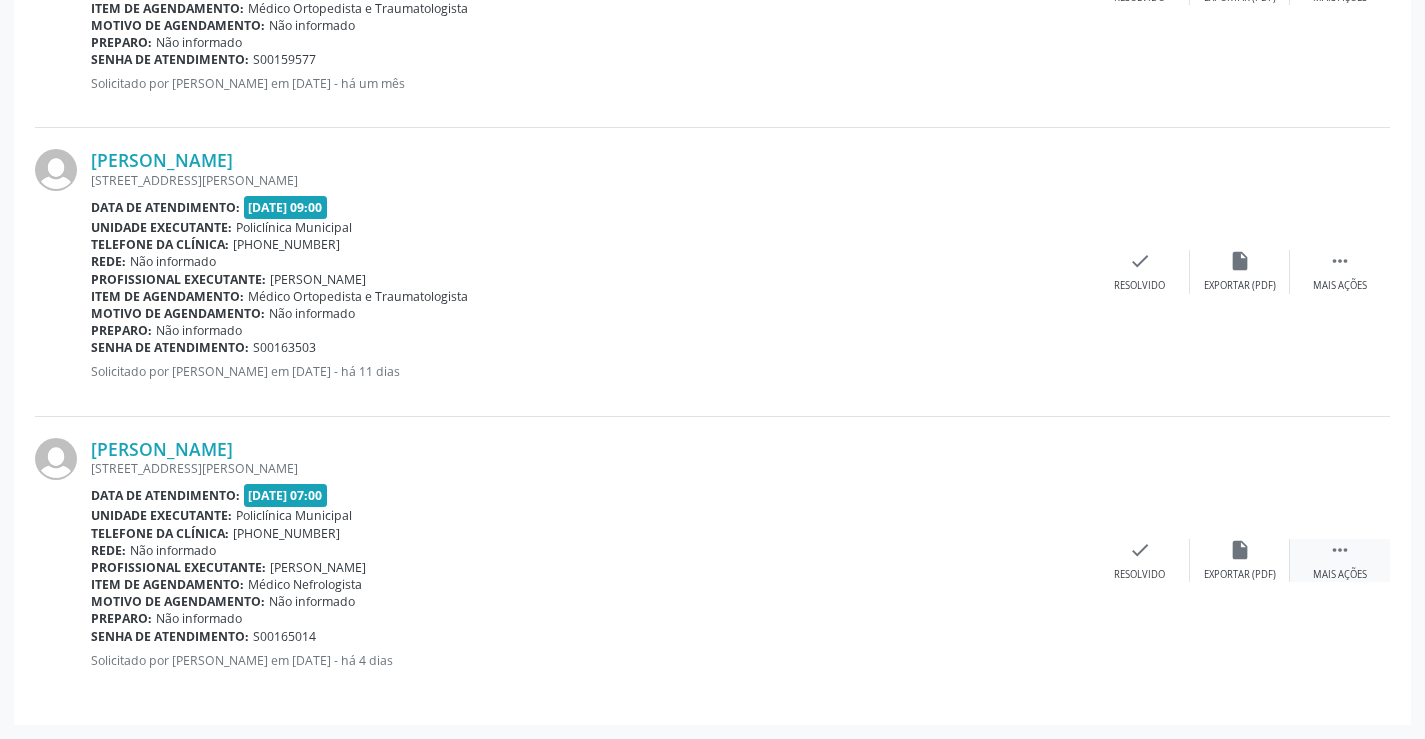 click on "
Mais ações" at bounding box center [1340, 560] 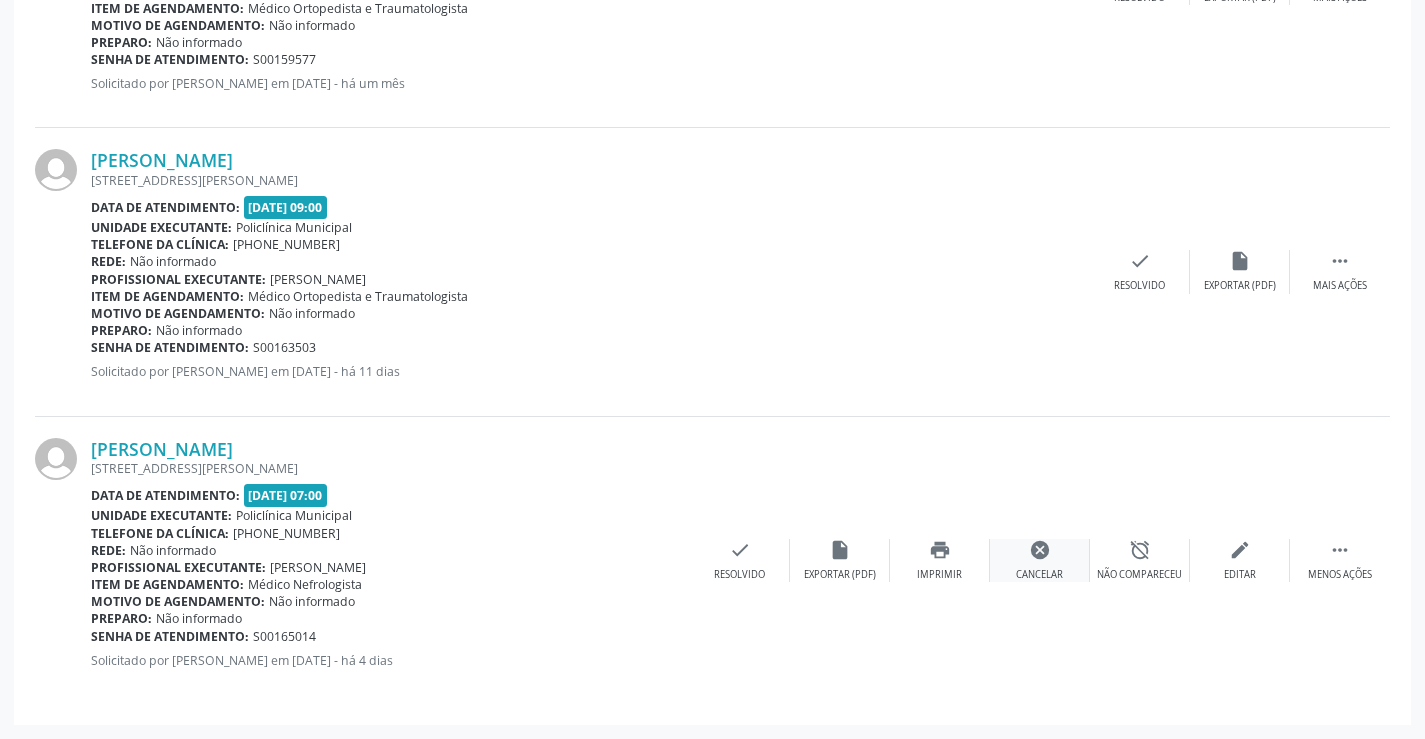 click on "cancel" at bounding box center (1040, 550) 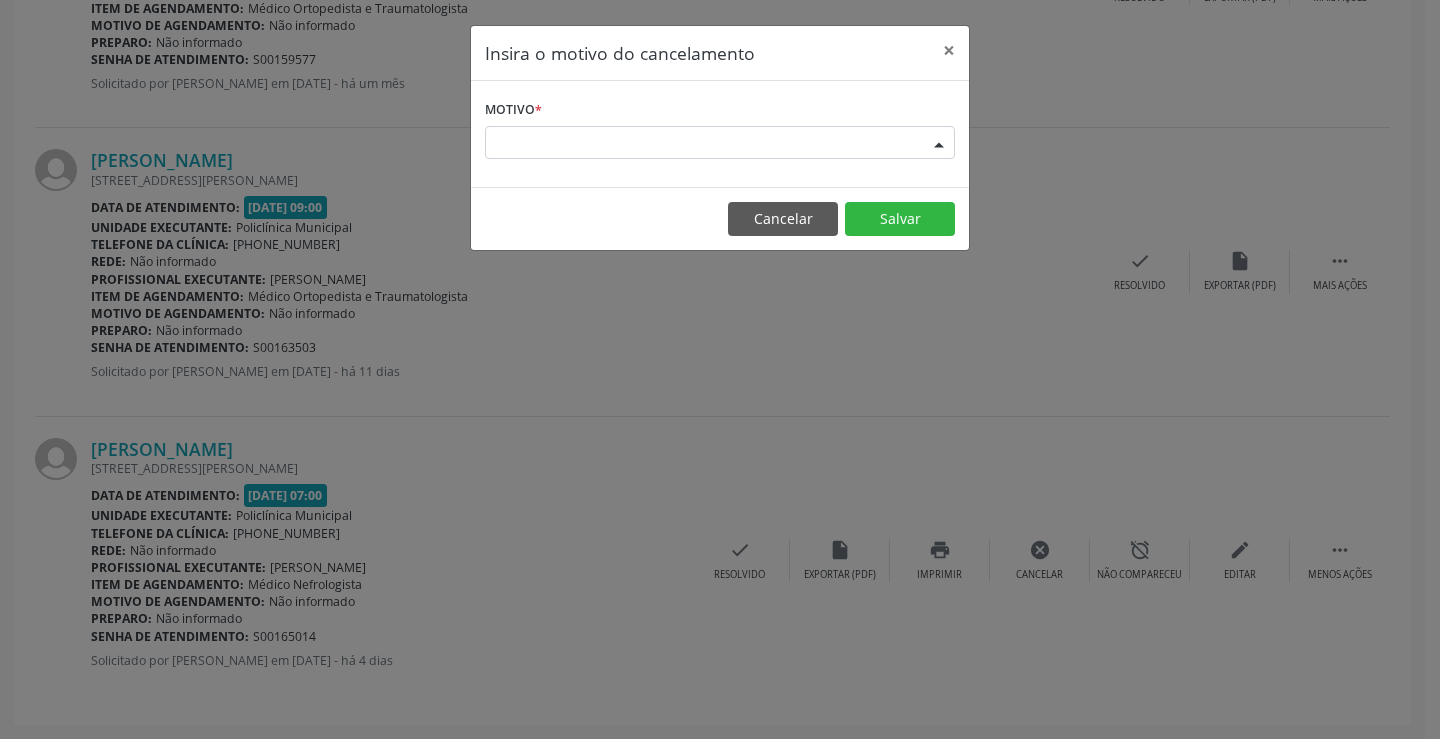 click on "Escolha o motivo" at bounding box center [720, 143] 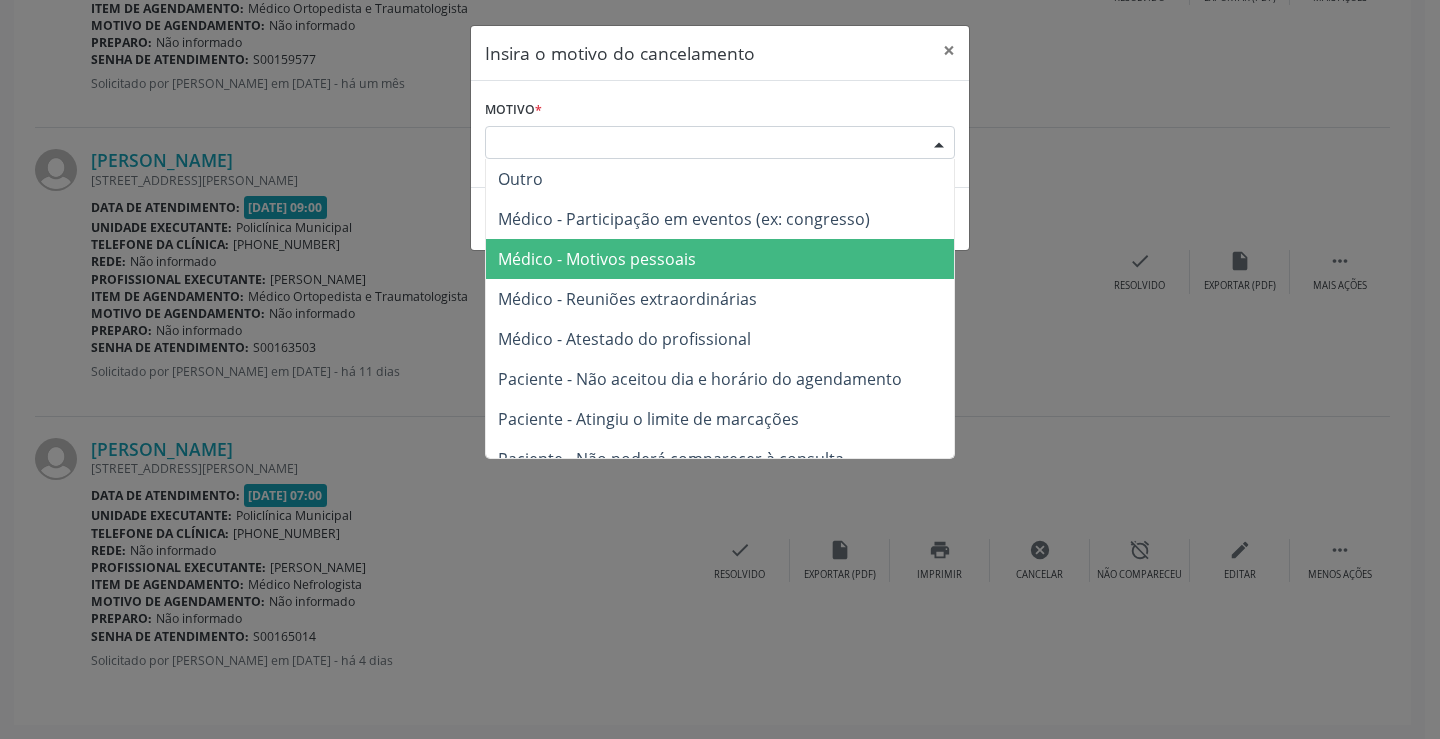click on "Médico - Motivos pessoais" at bounding box center (597, 259) 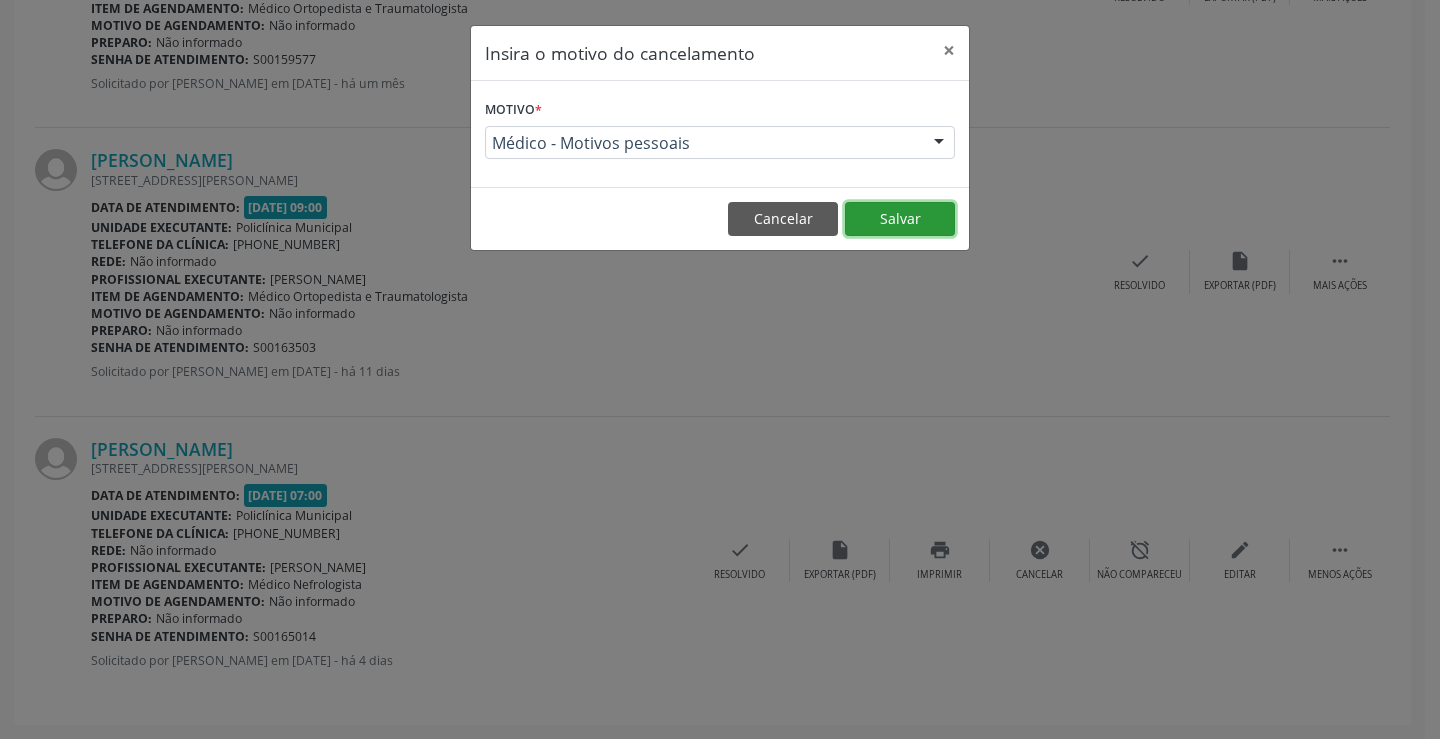 click on "Salvar" at bounding box center [900, 219] 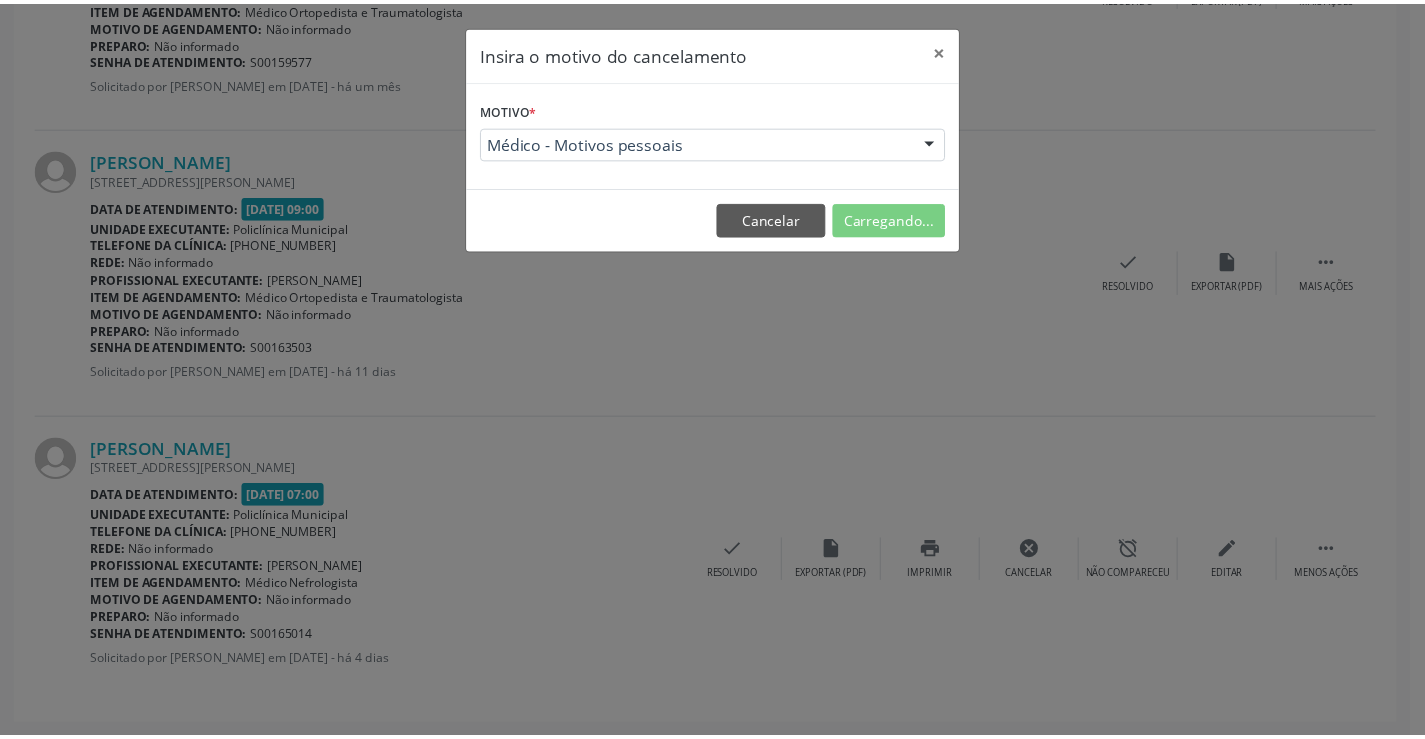 scroll, scrollTop: 0, scrollLeft: 0, axis: both 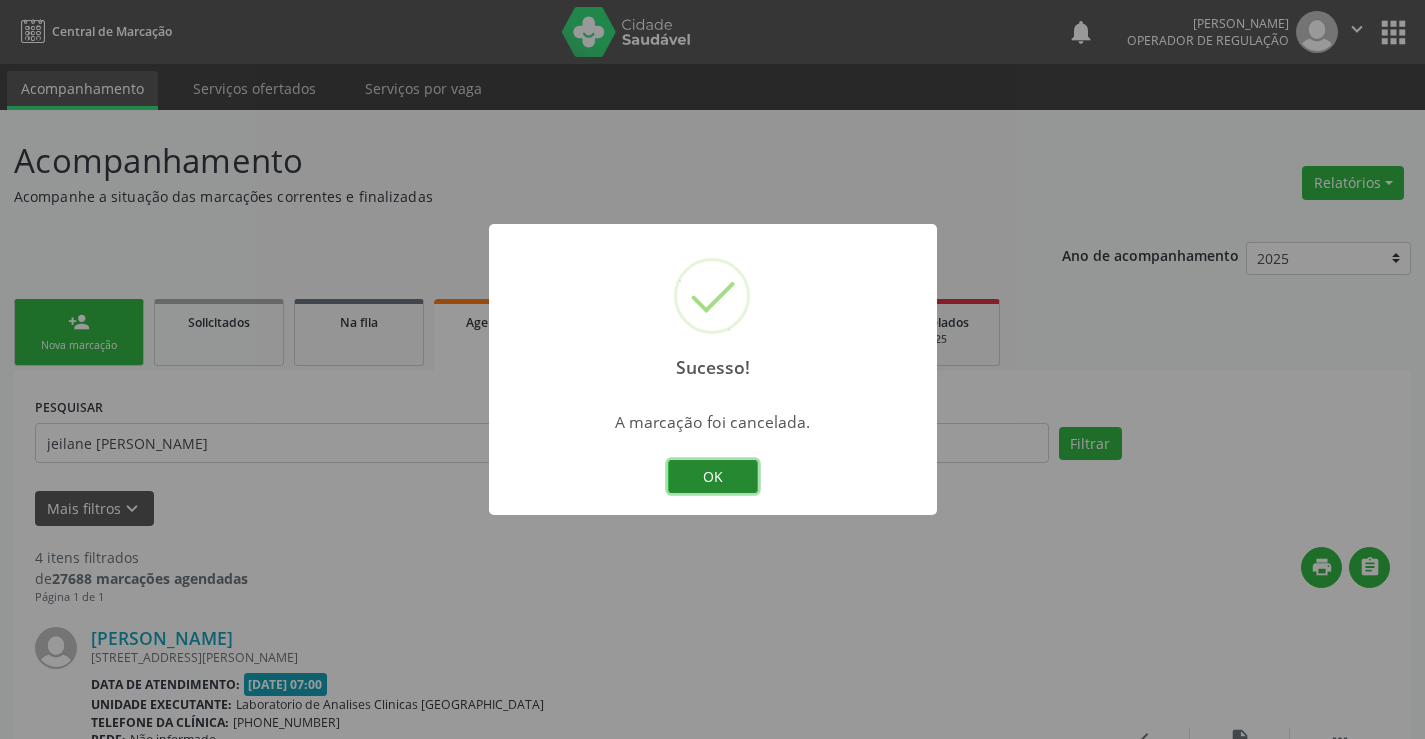 click on "OK" at bounding box center [713, 477] 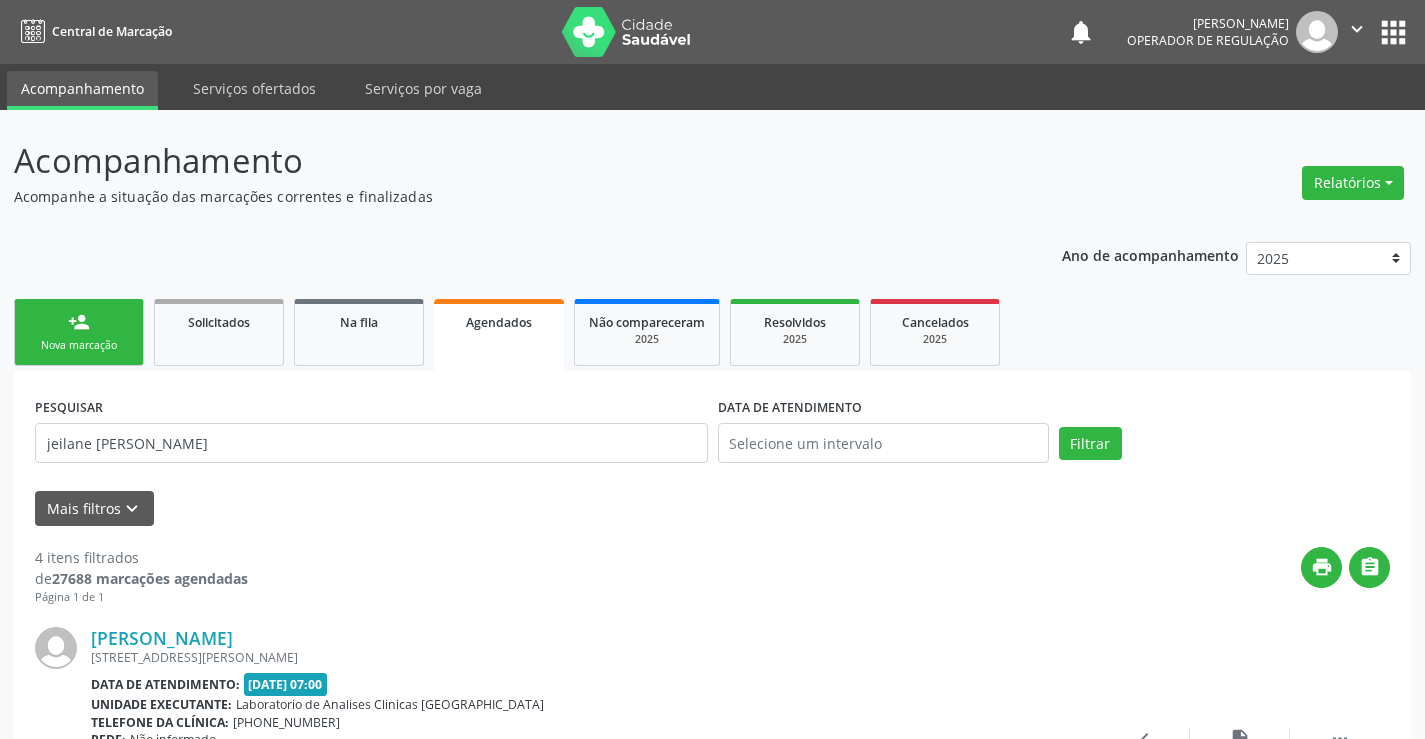 click on "person_add
Nova marcação" at bounding box center [79, 332] 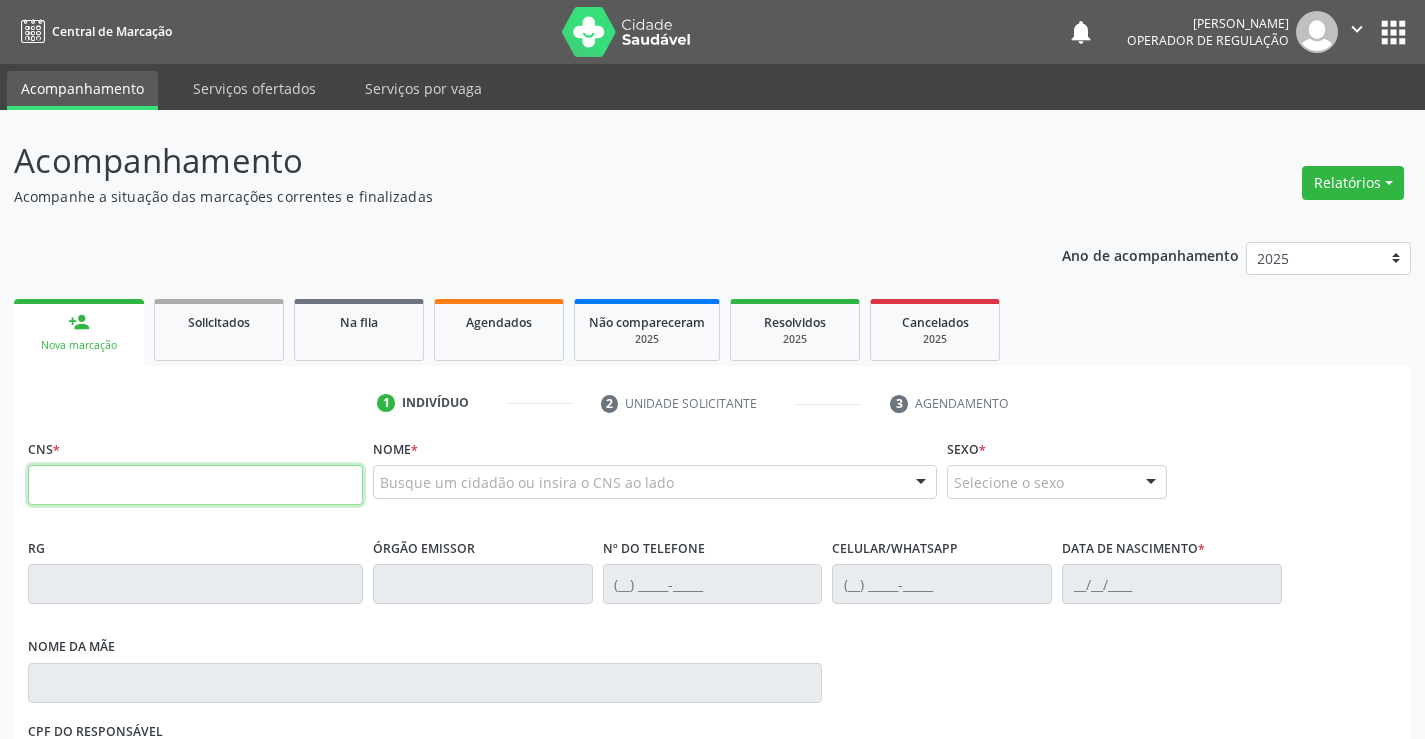 click at bounding box center (195, 485) 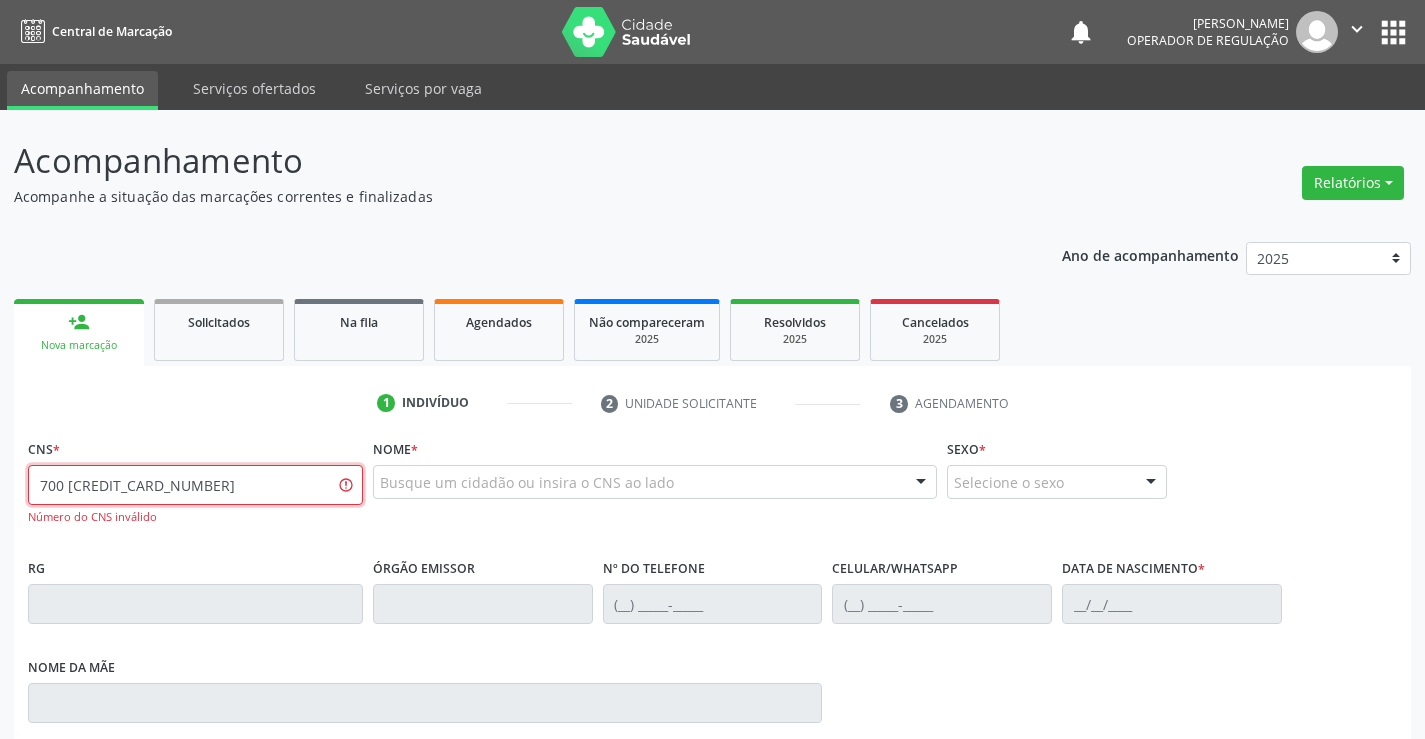 type on "700 [CREDIT_CARD_NUMBER]" 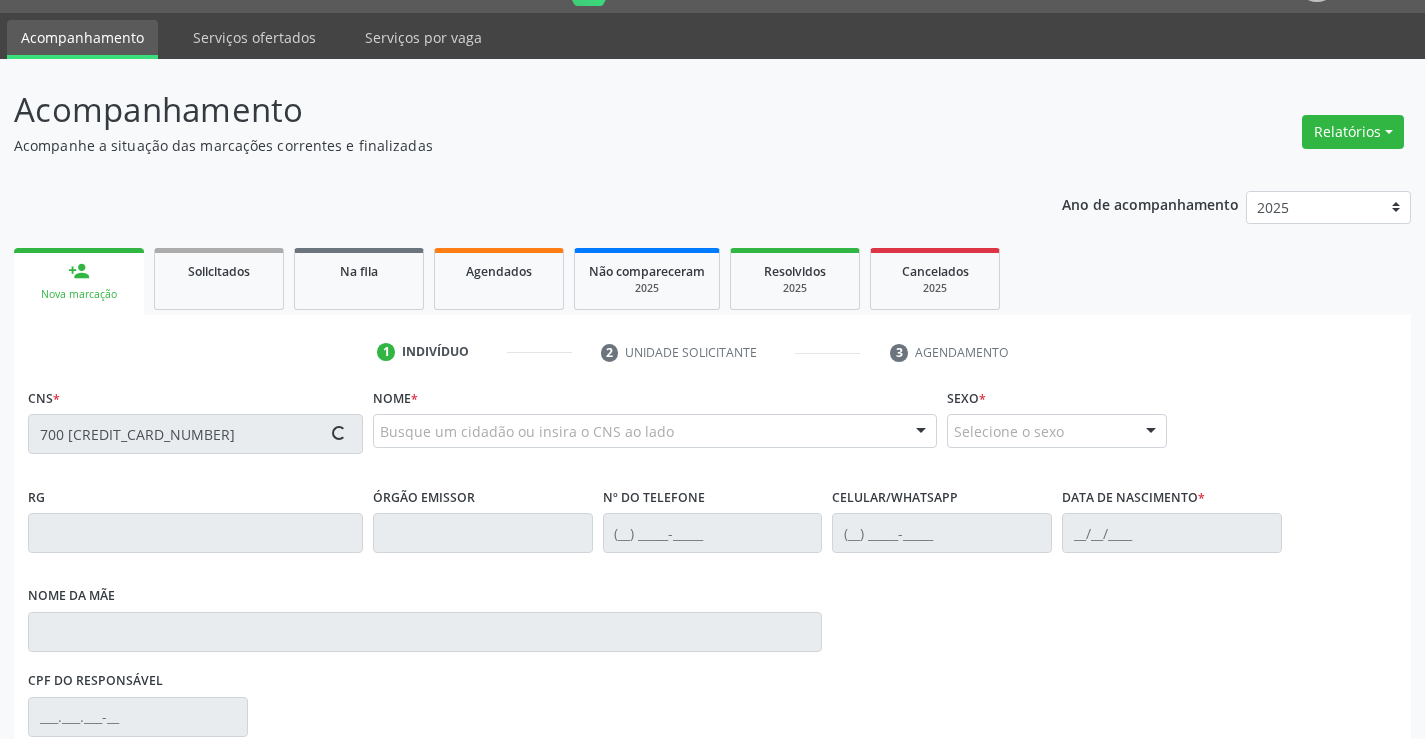 scroll, scrollTop: 100, scrollLeft: 0, axis: vertical 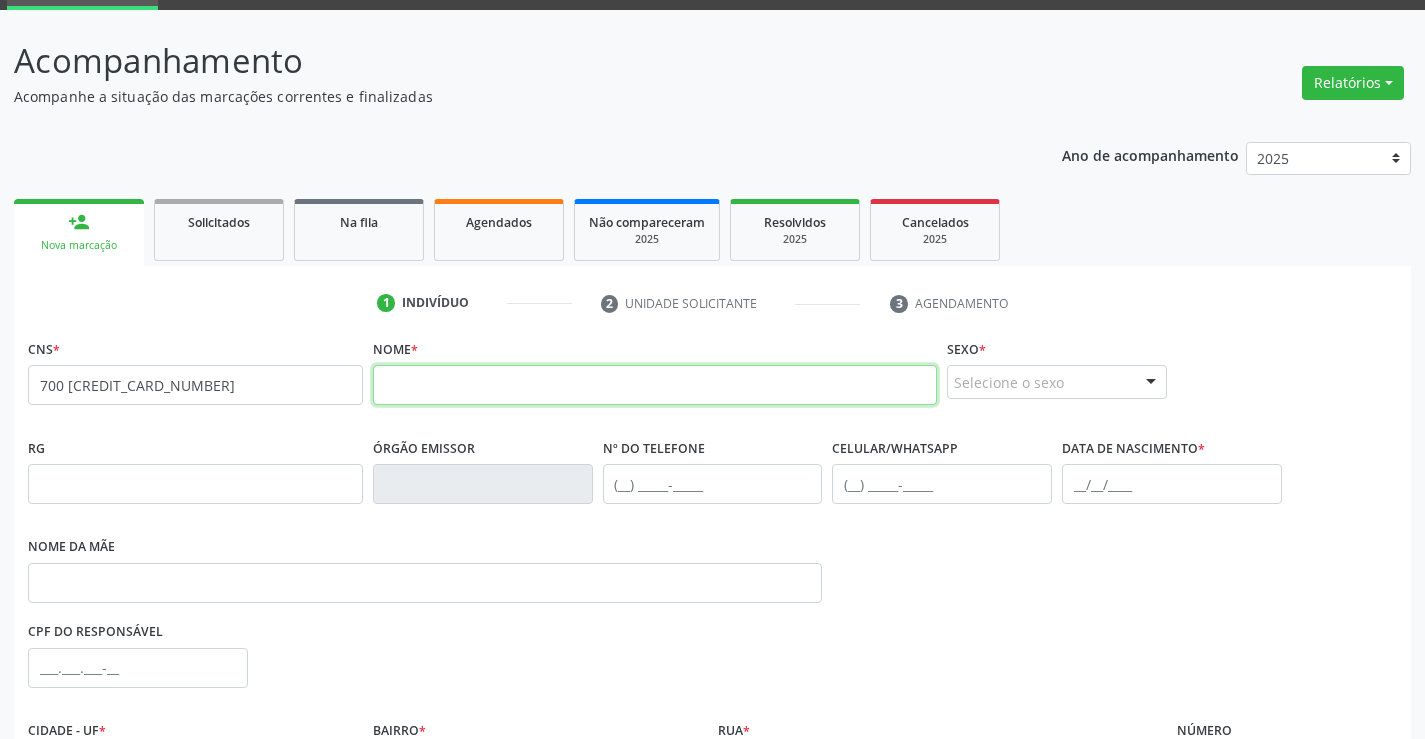 click at bounding box center (655, 385) 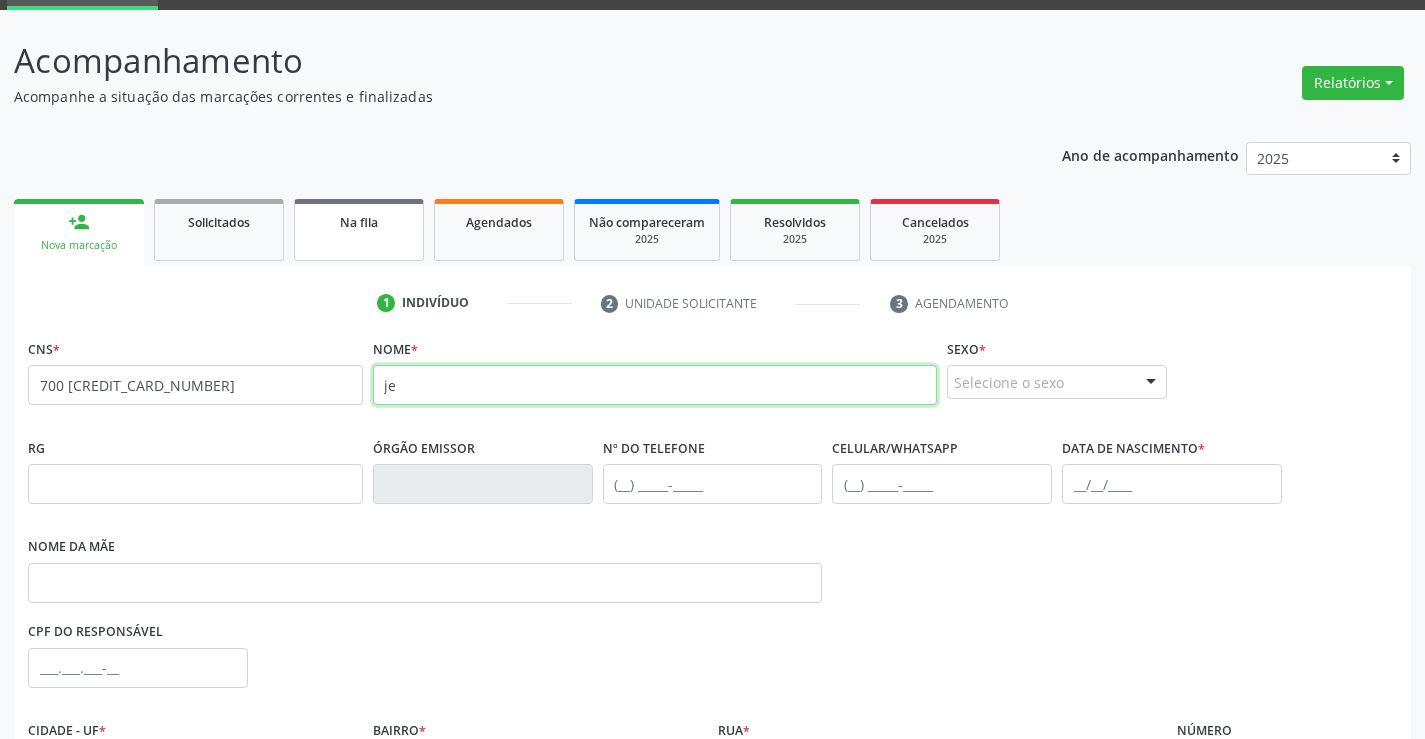 type on "j" 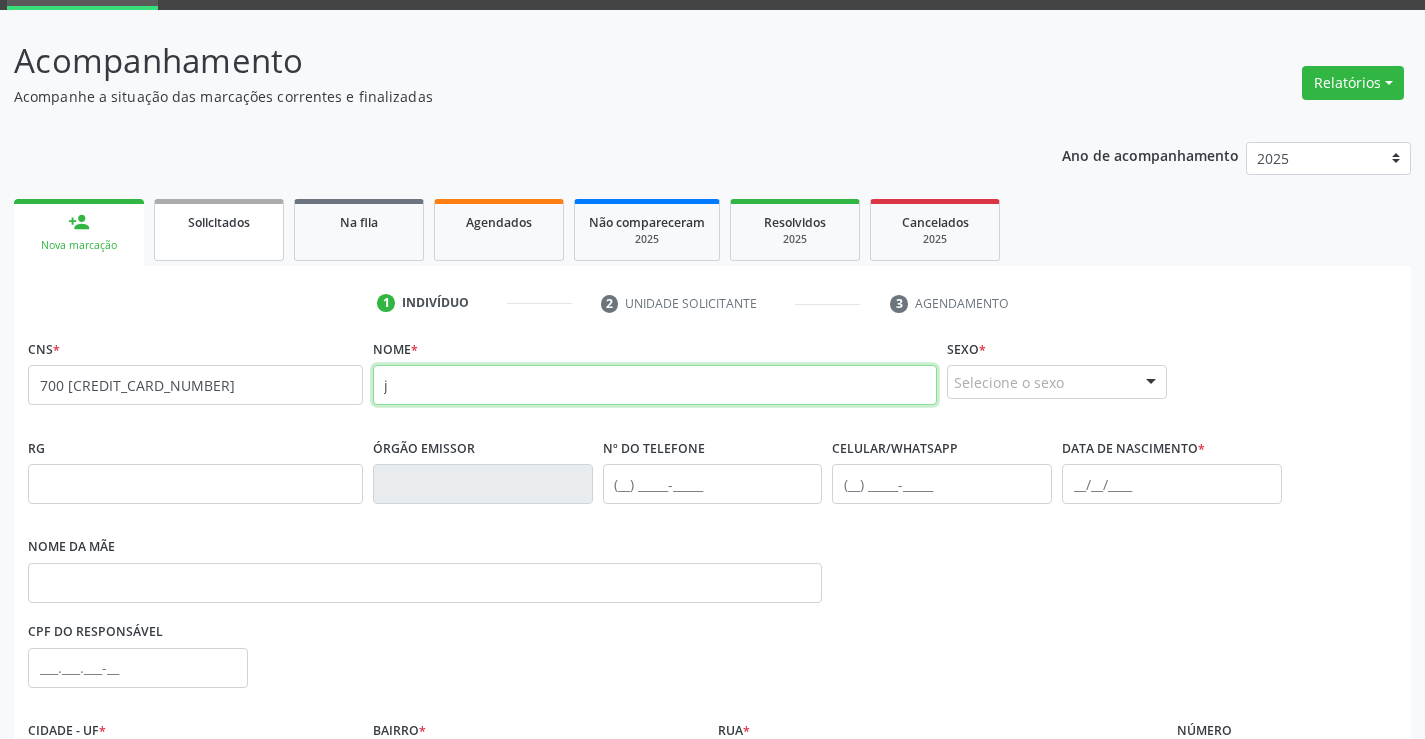 type 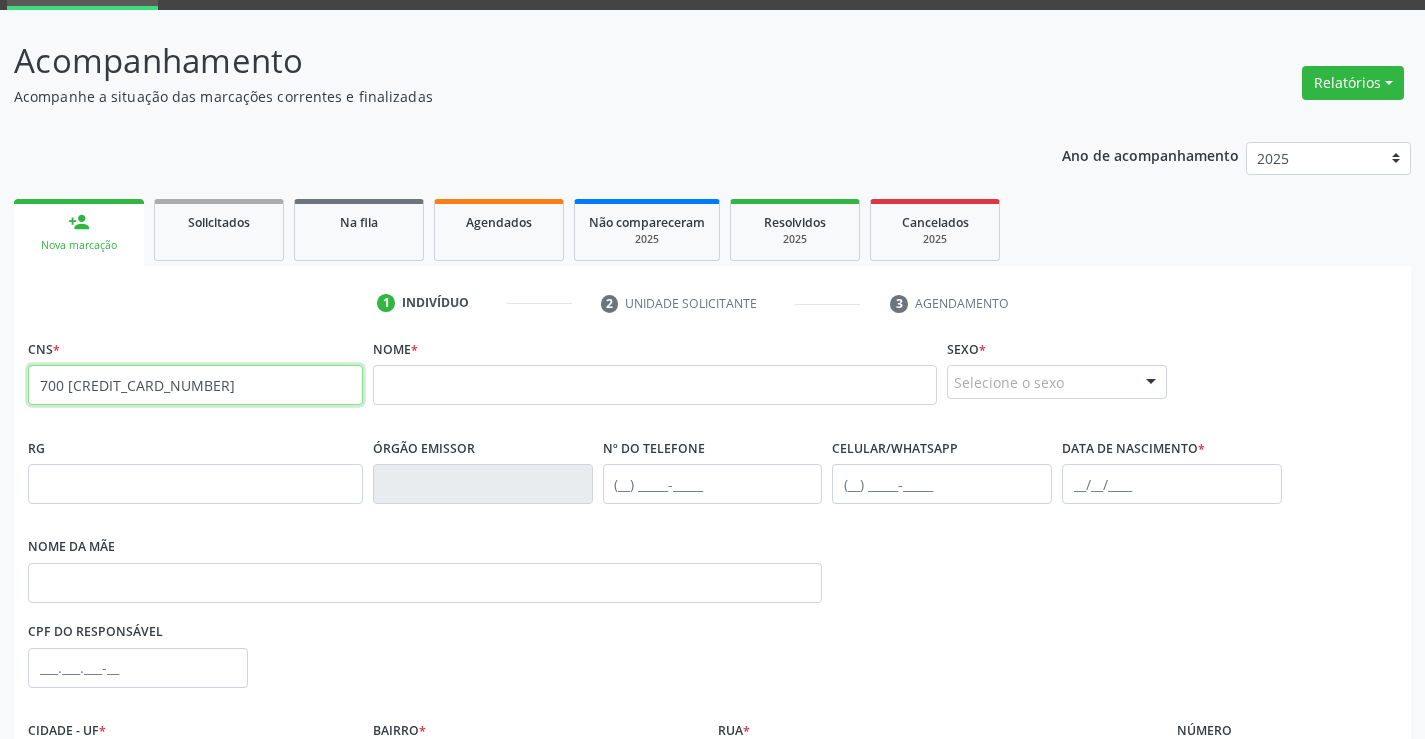 click on "700 [CREDIT_CARD_NUMBER]" at bounding box center (195, 385) 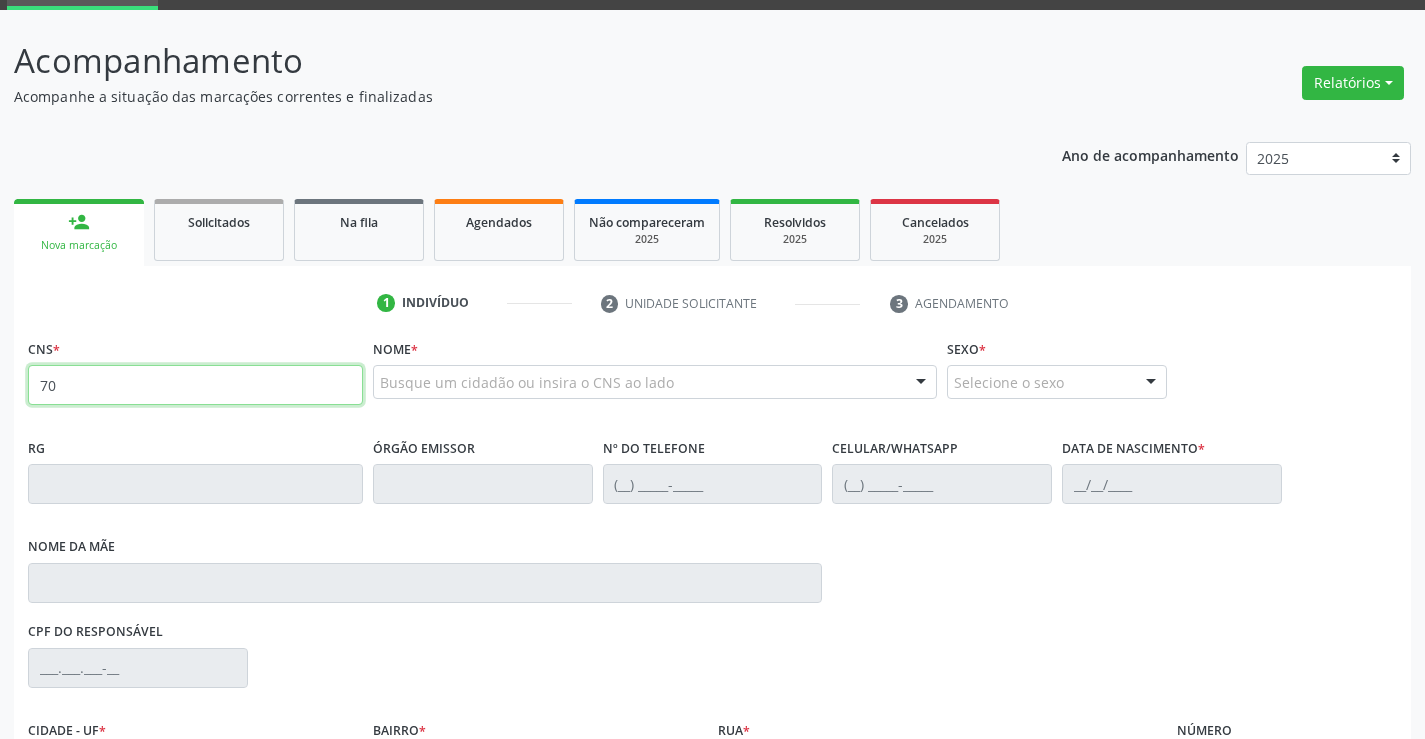type on "7" 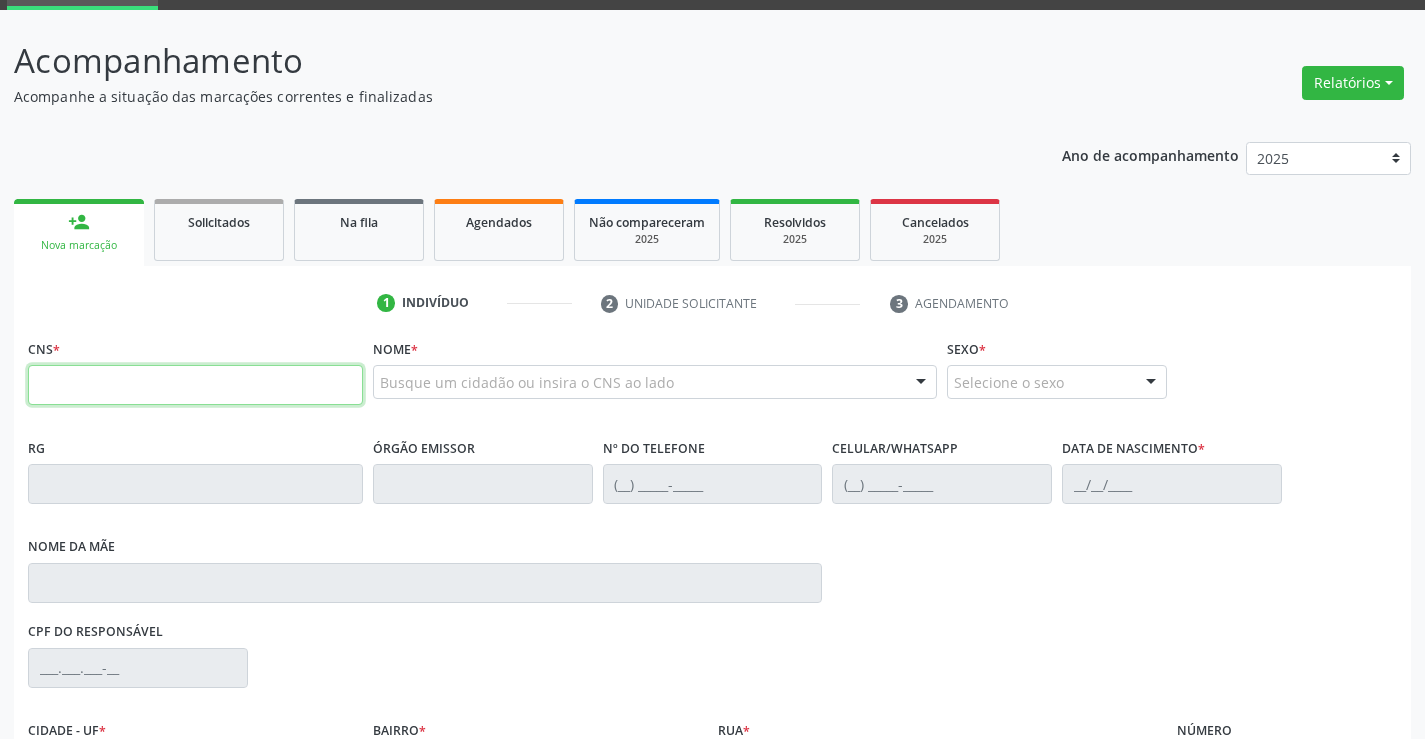 type 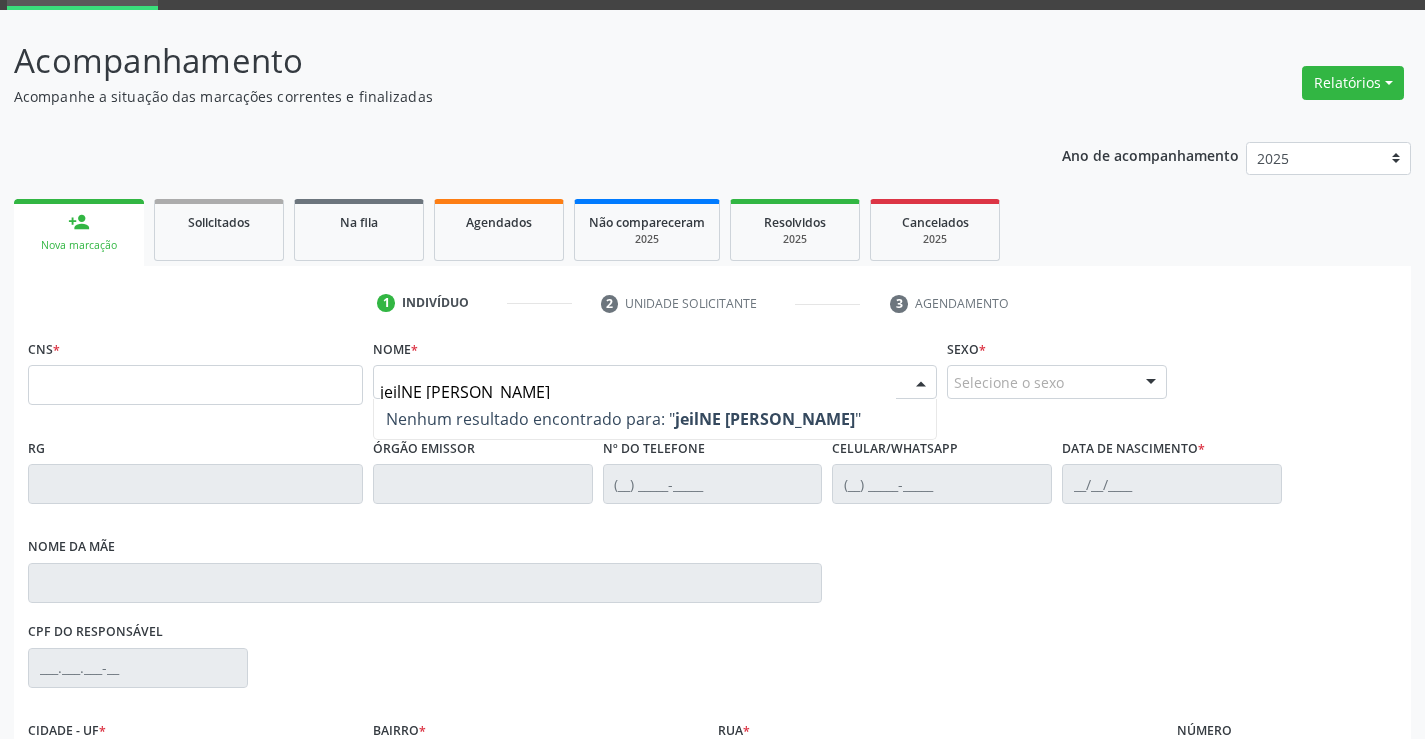 click on "jeilNE [PERSON_NAME]" at bounding box center (638, 392) 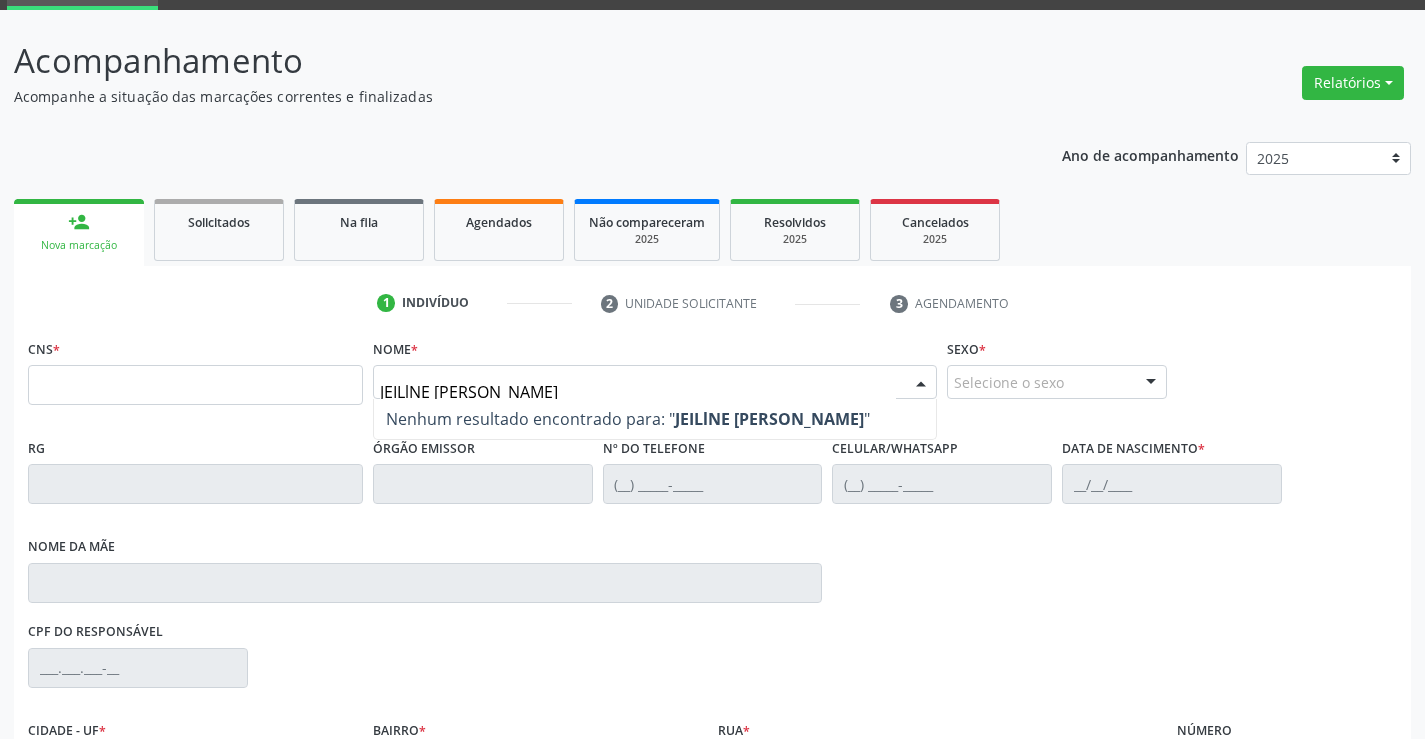 click on "JEILlNE [PERSON_NAME]" at bounding box center (638, 392) 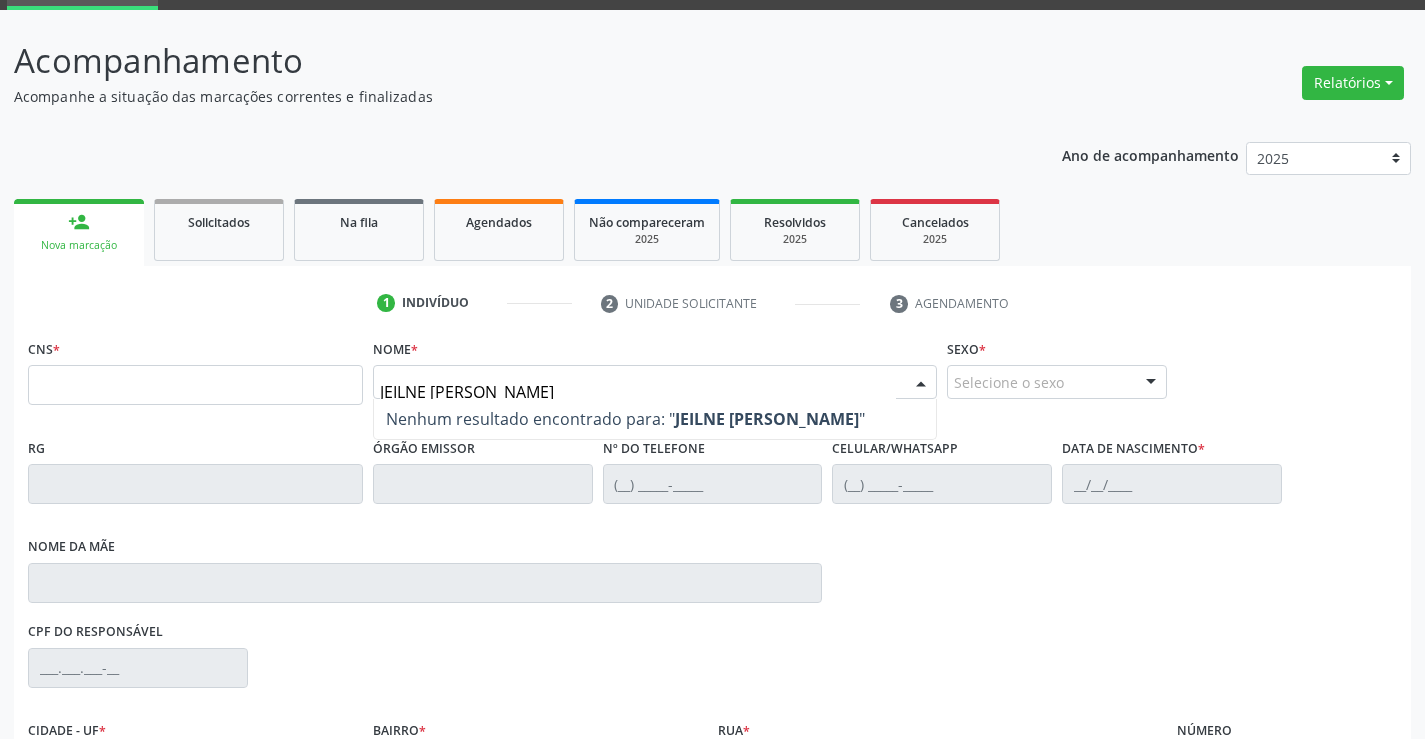 type on "[PERSON_NAME]" 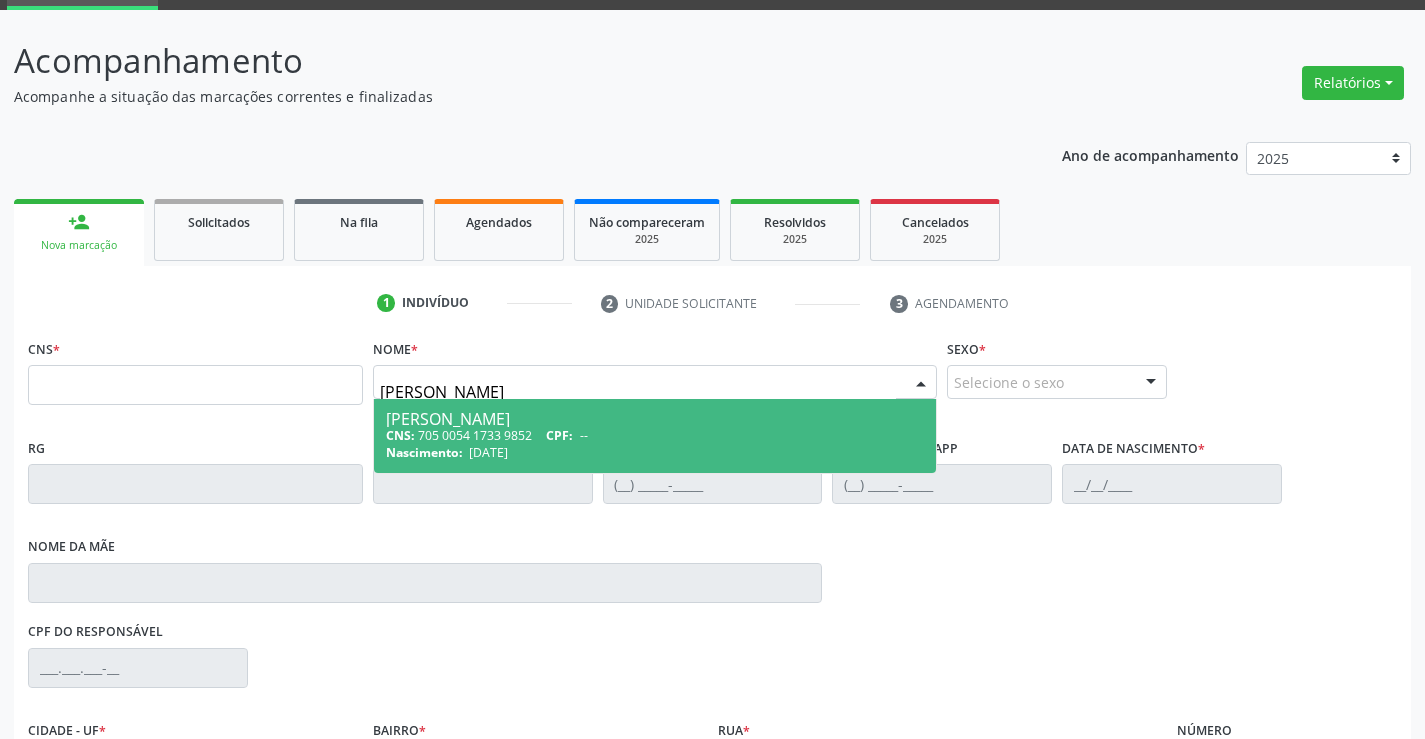 click on "CNS:
705 0054 1733 9852
CPF:    --" at bounding box center [655, 435] 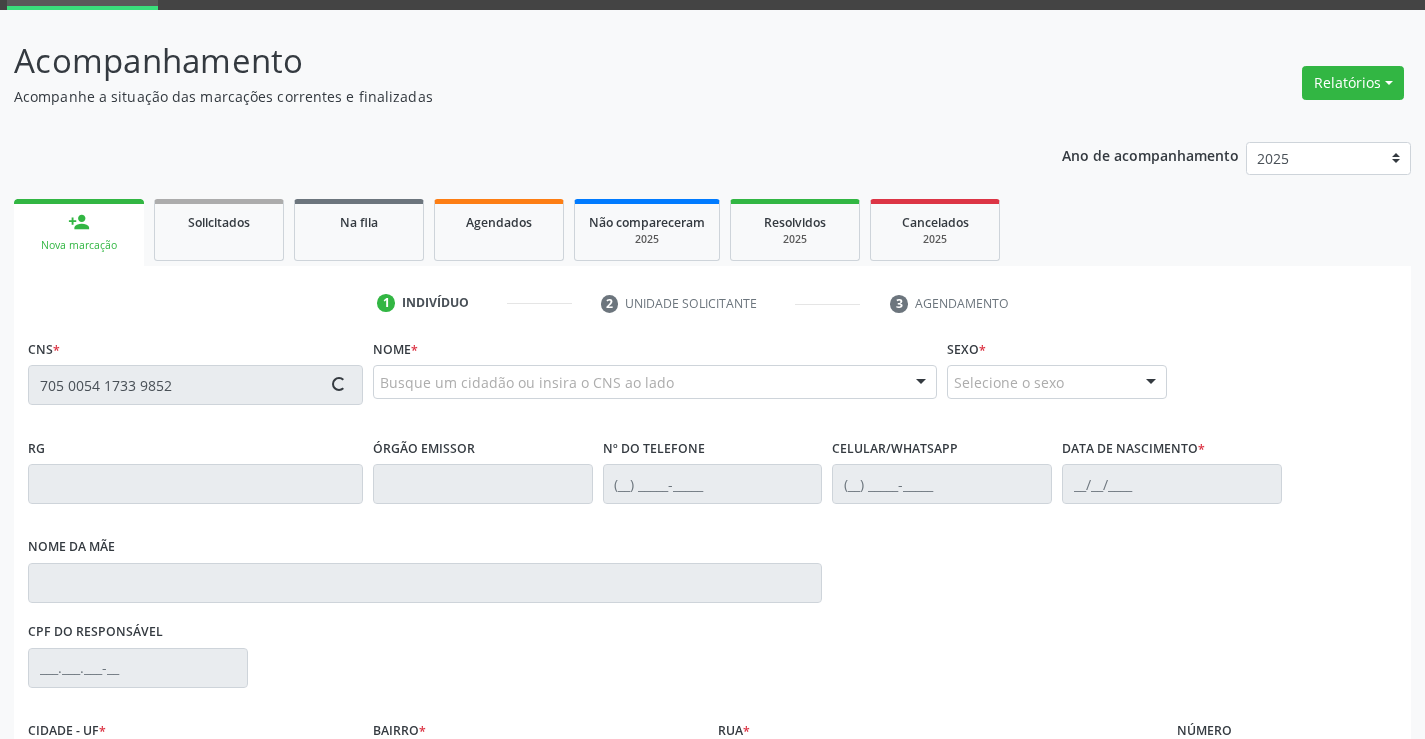 type on "705 0054 1733 9852" 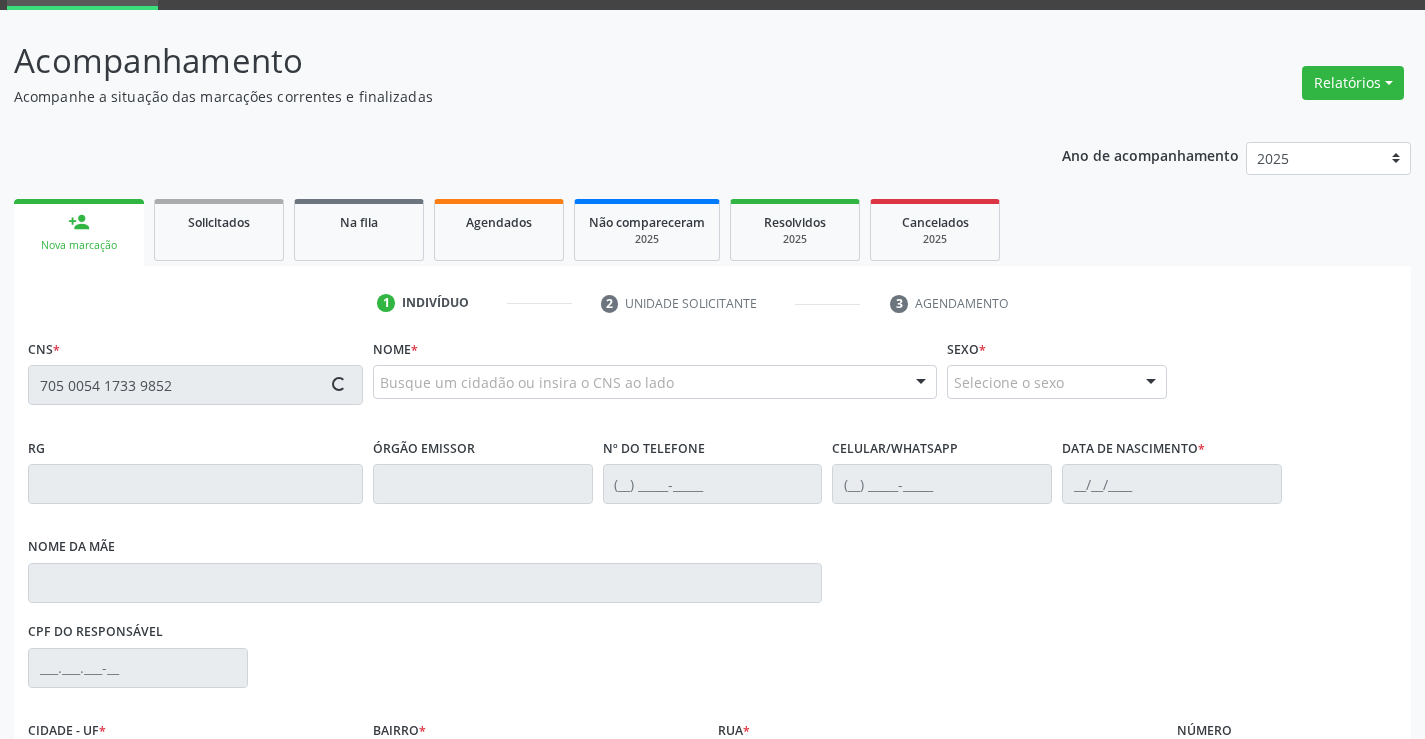 type 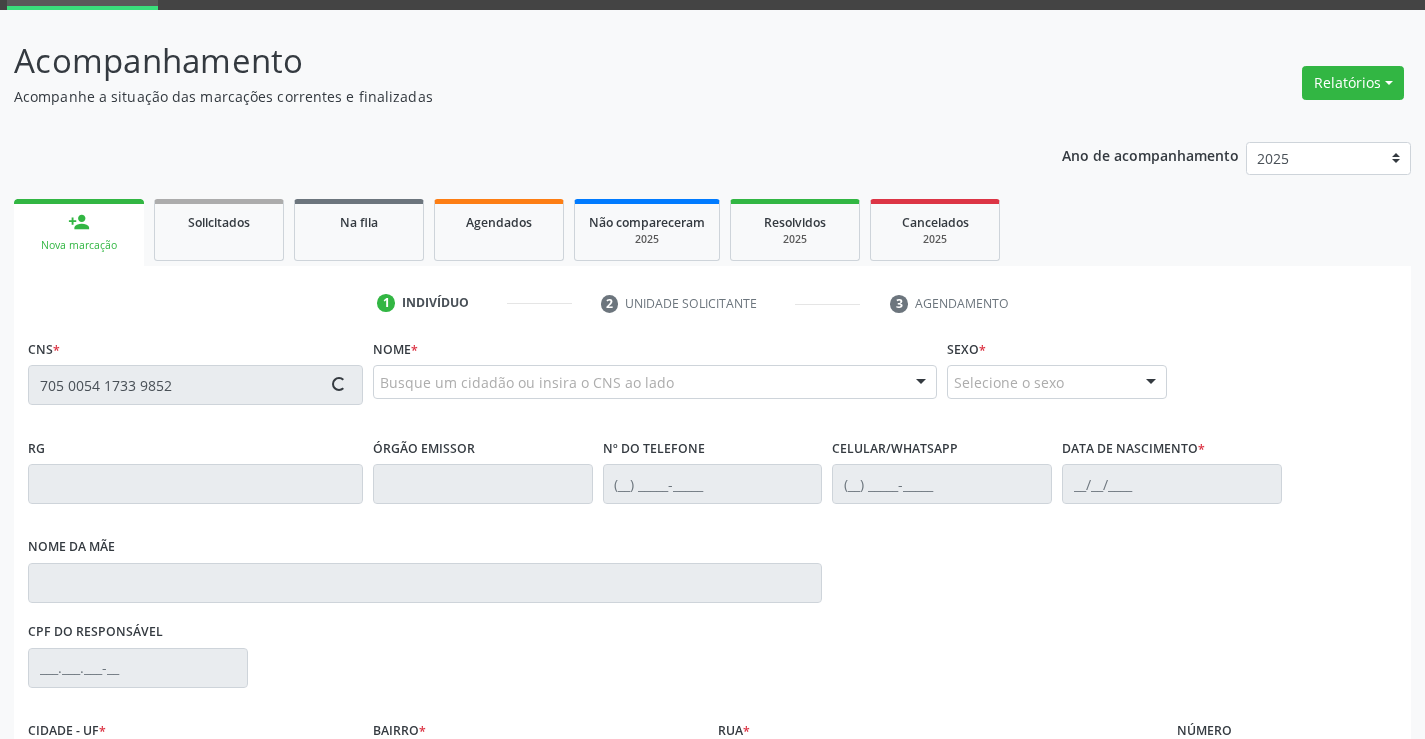 type 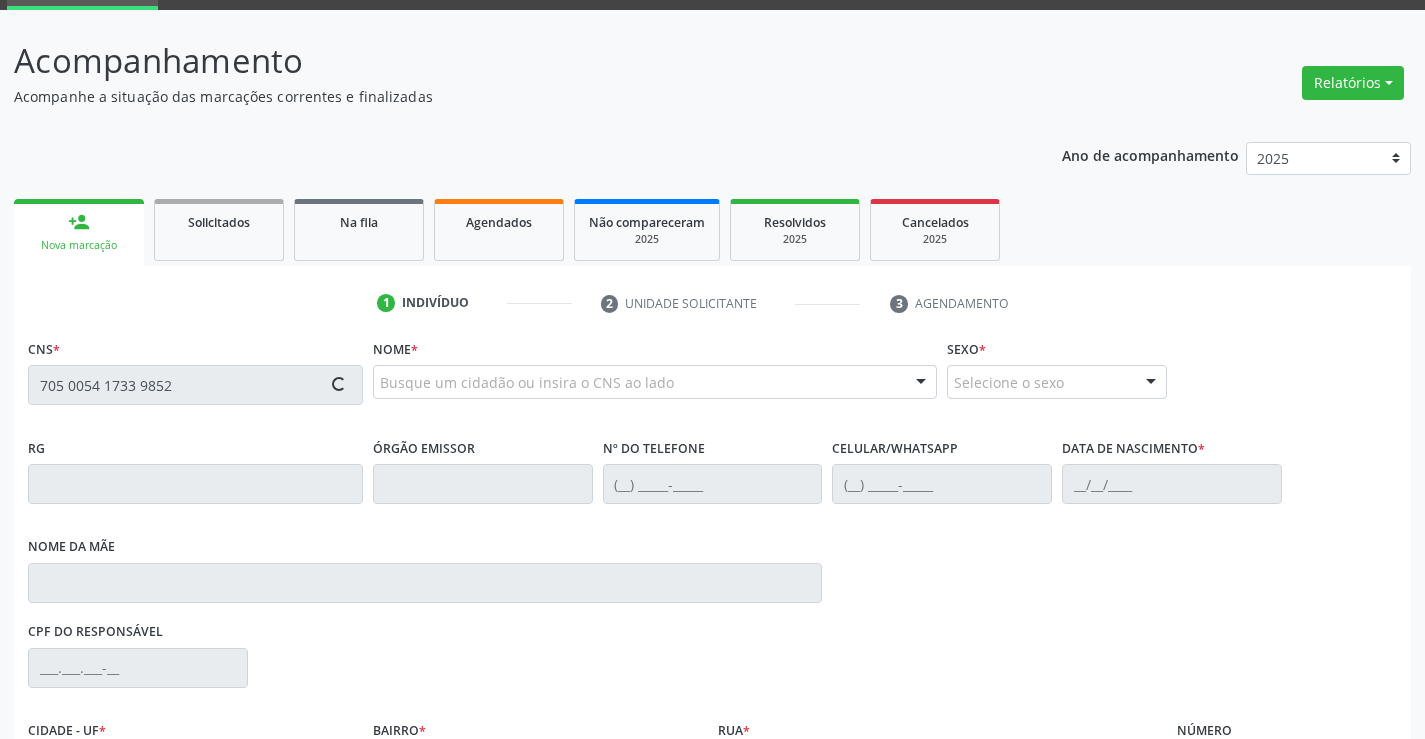 type 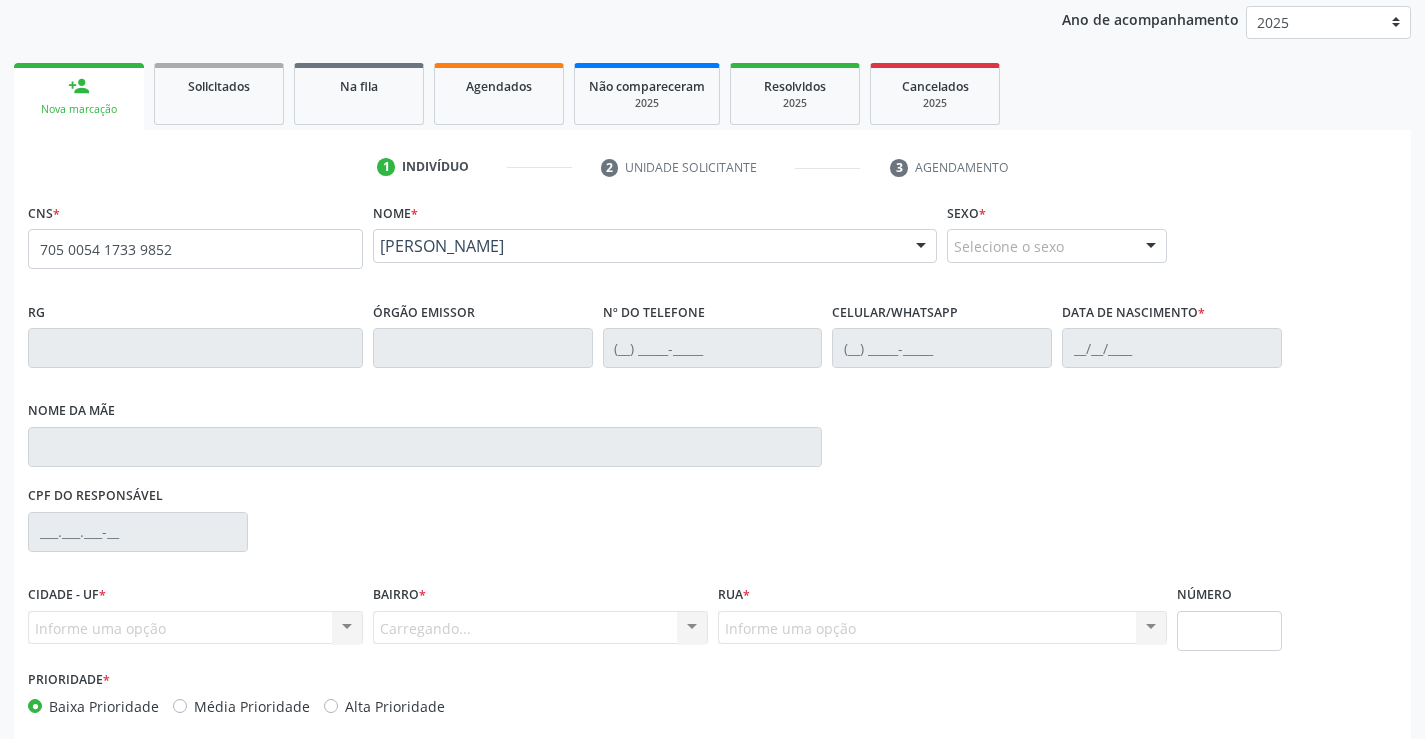 scroll, scrollTop: 331, scrollLeft: 0, axis: vertical 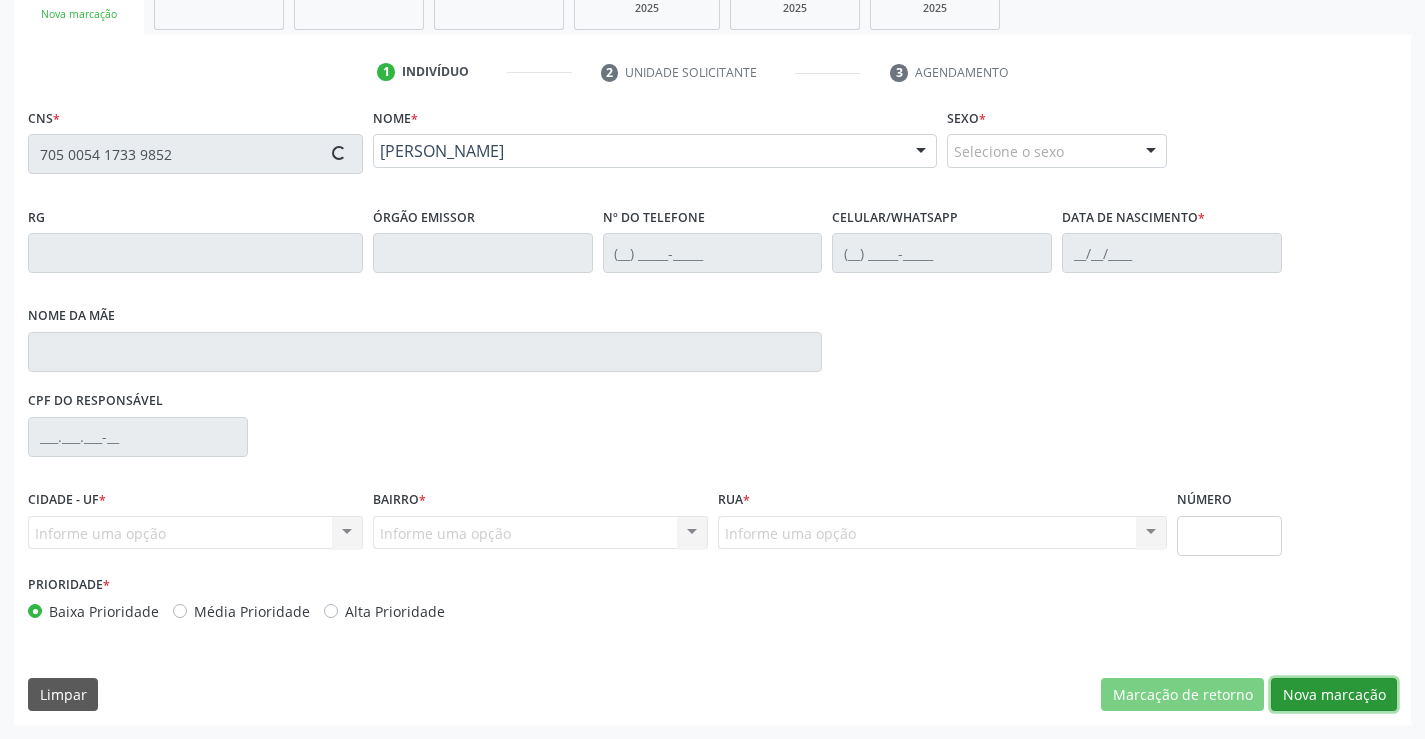 click on "Nova marcação" at bounding box center [1334, 695] 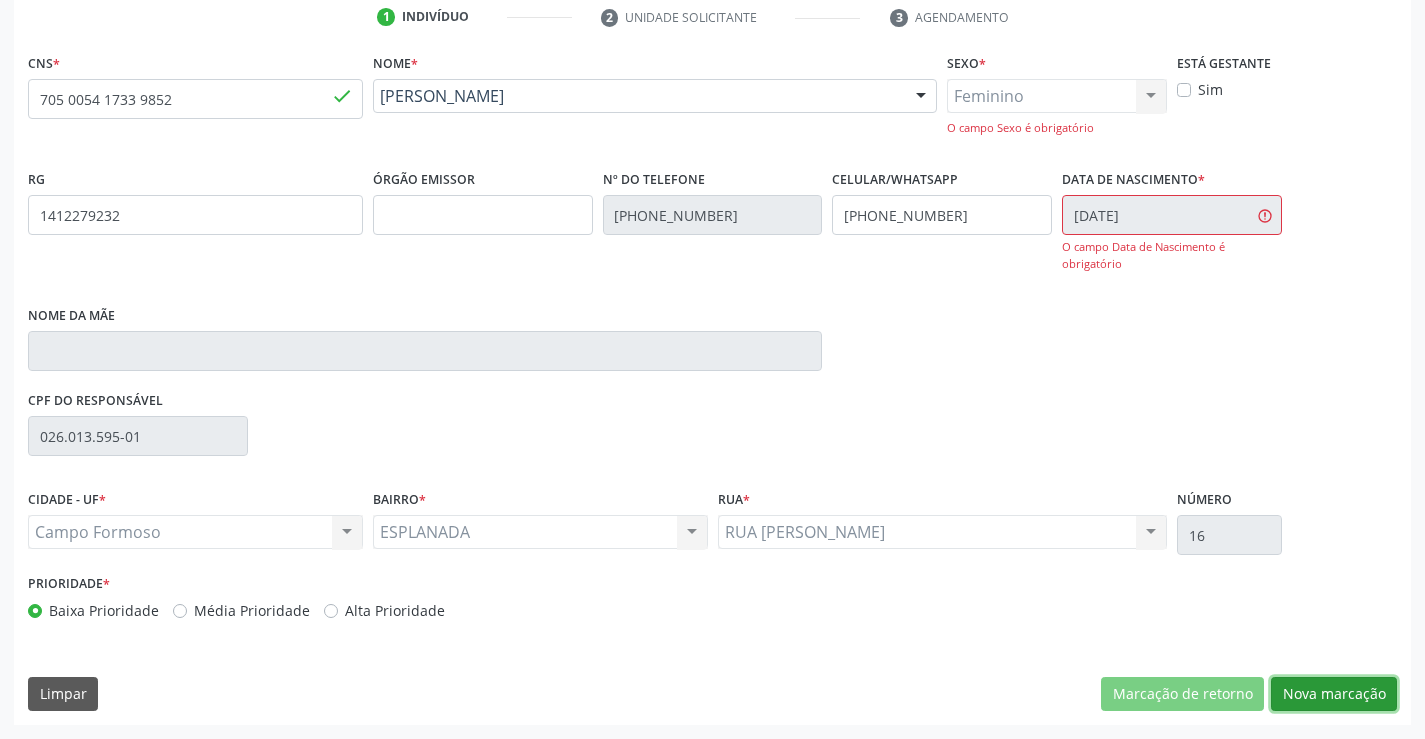 click on "Nova marcação" at bounding box center [1334, 694] 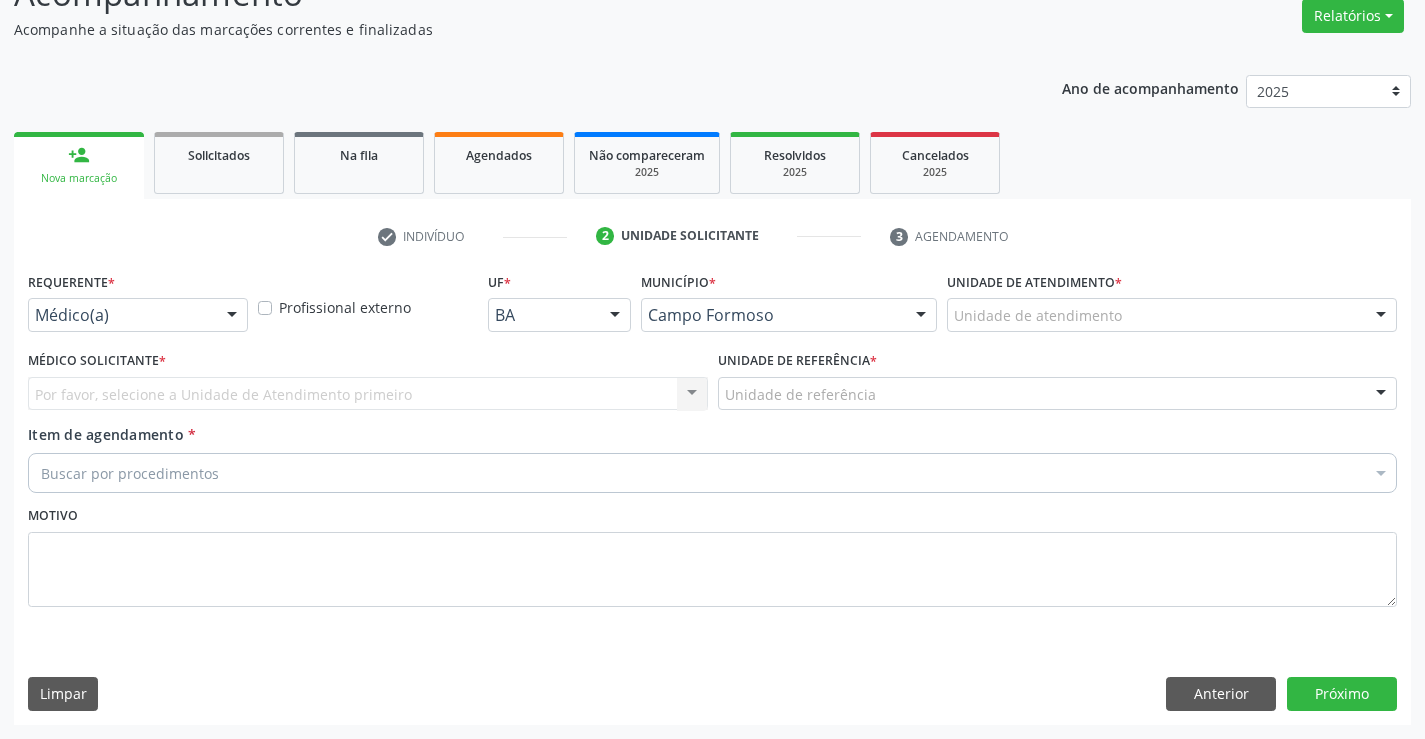 scroll, scrollTop: 167, scrollLeft: 0, axis: vertical 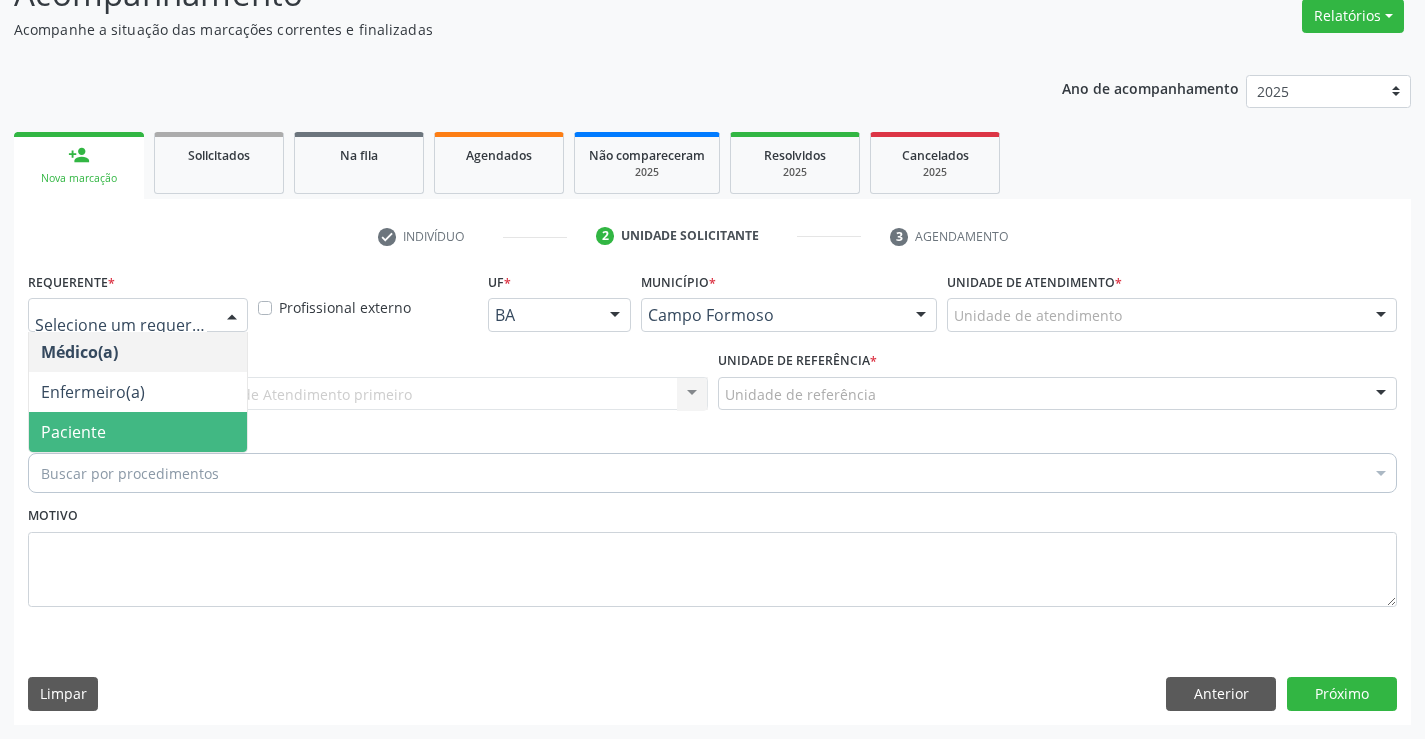 drag, startPoint x: 117, startPoint y: 422, endPoint x: 284, endPoint y: 382, distance: 171.72362 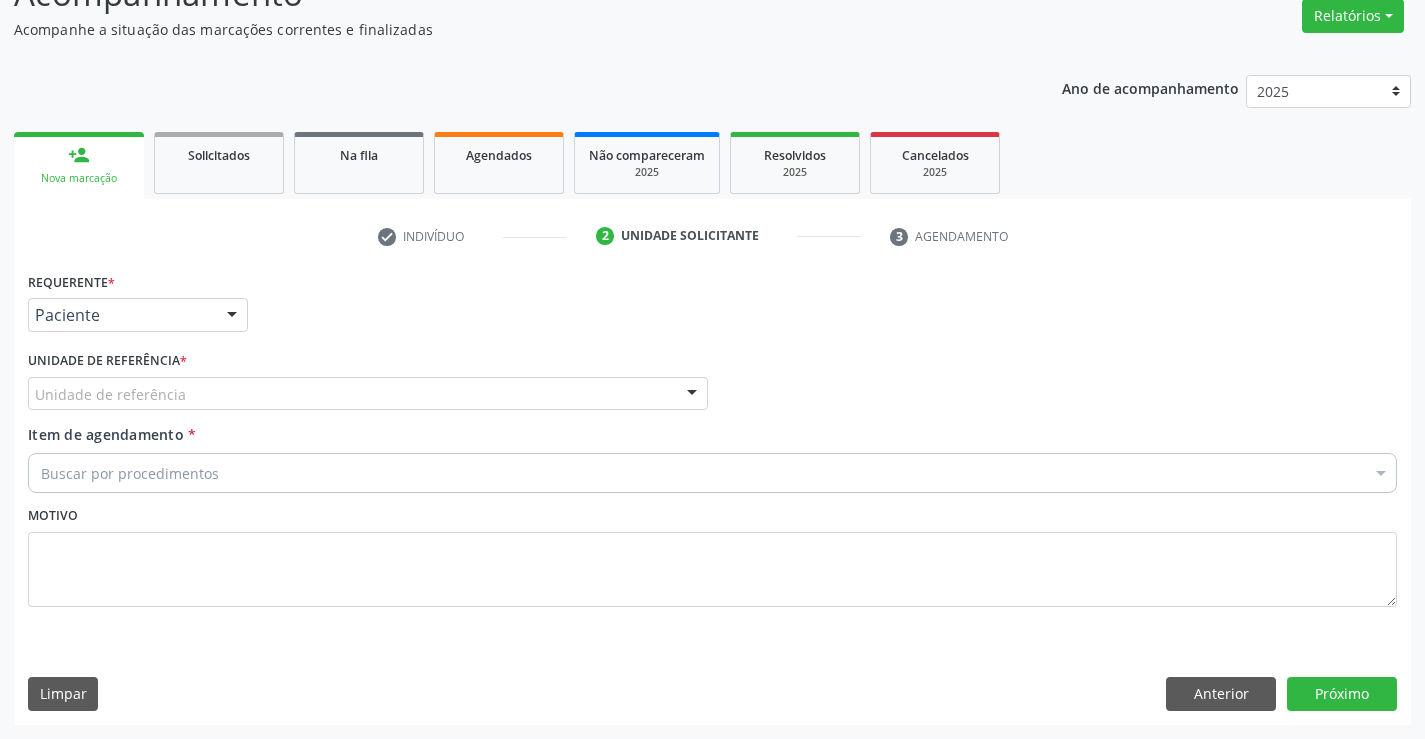 drag, startPoint x: 300, startPoint y: 380, endPoint x: 240, endPoint y: 413, distance: 68.47627 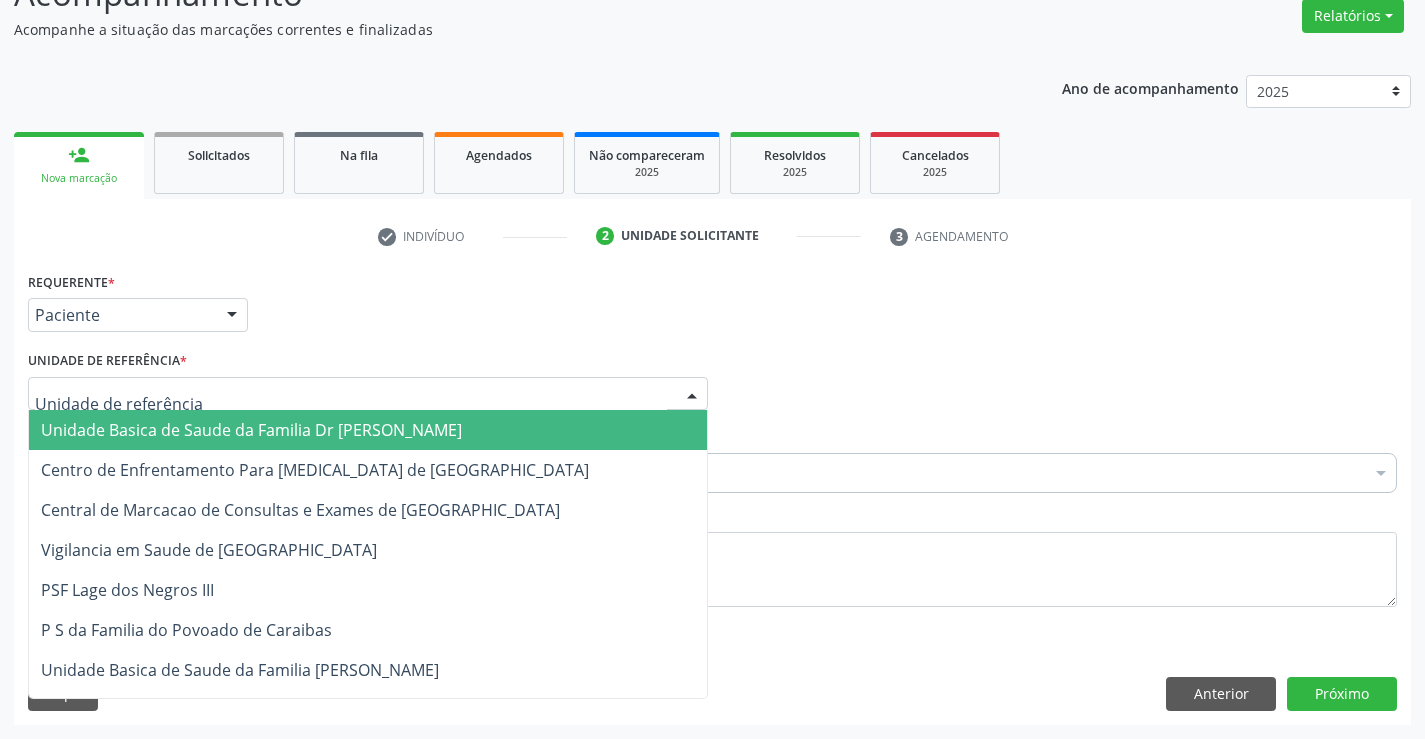 drag, startPoint x: 214, startPoint y: 431, endPoint x: 239, endPoint y: 440, distance: 26.57066 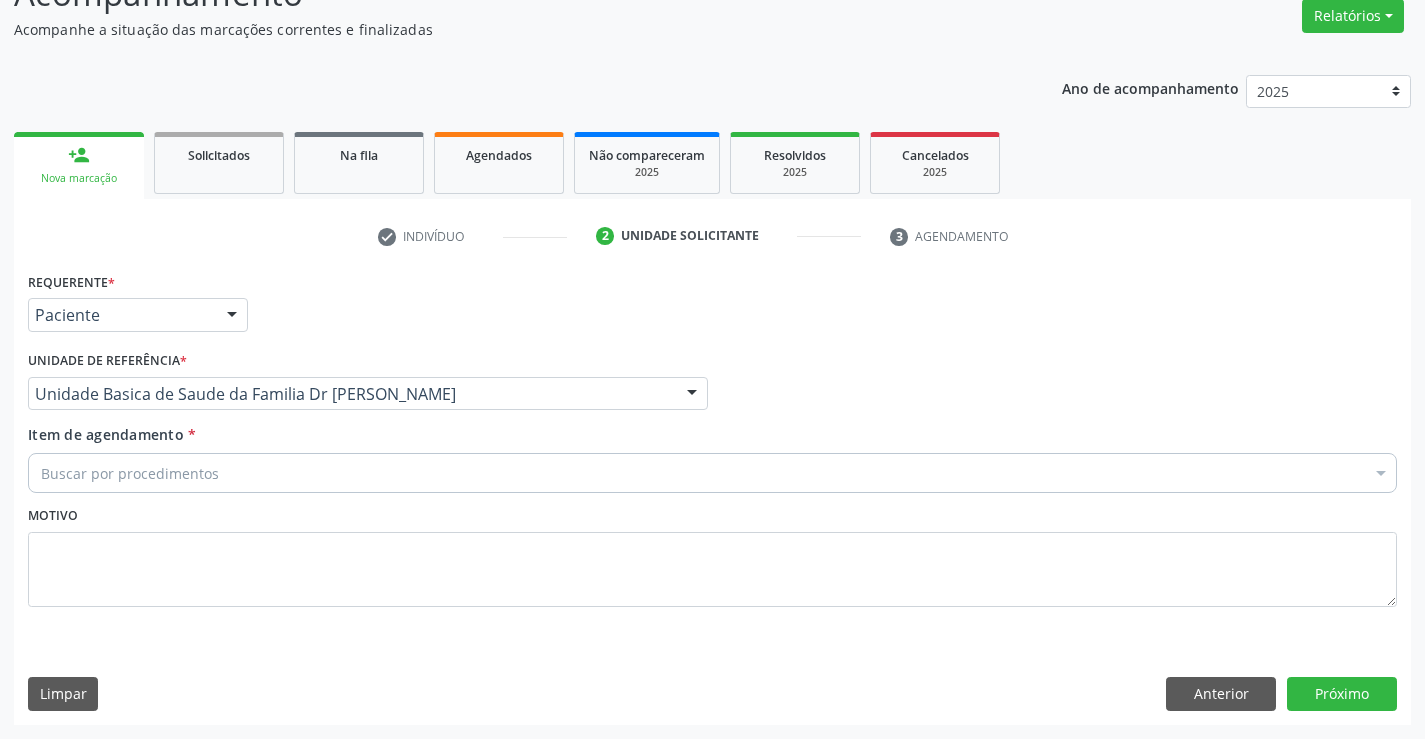 drag, startPoint x: 200, startPoint y: 468, endPoint x: 372, endPoint y: 496, distance: 174.26416 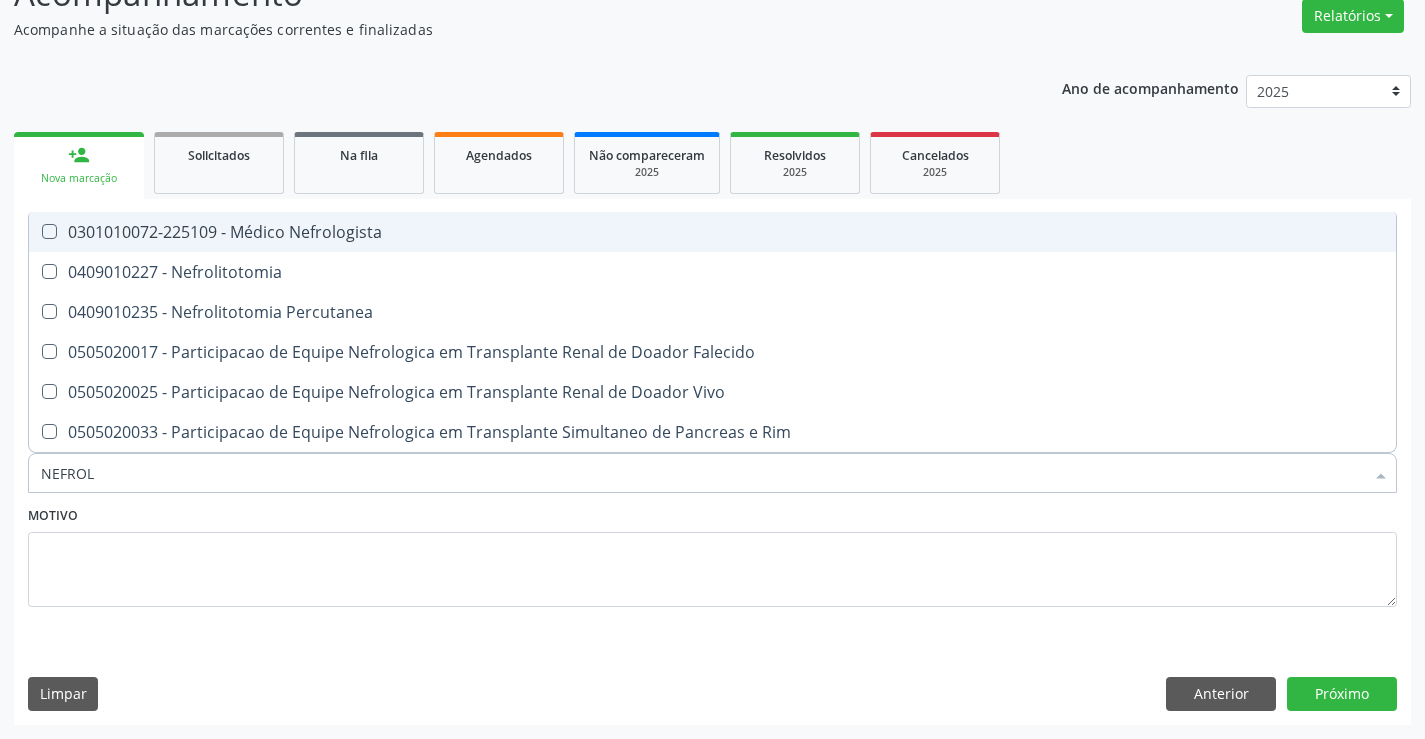 type on "NEFROLO" 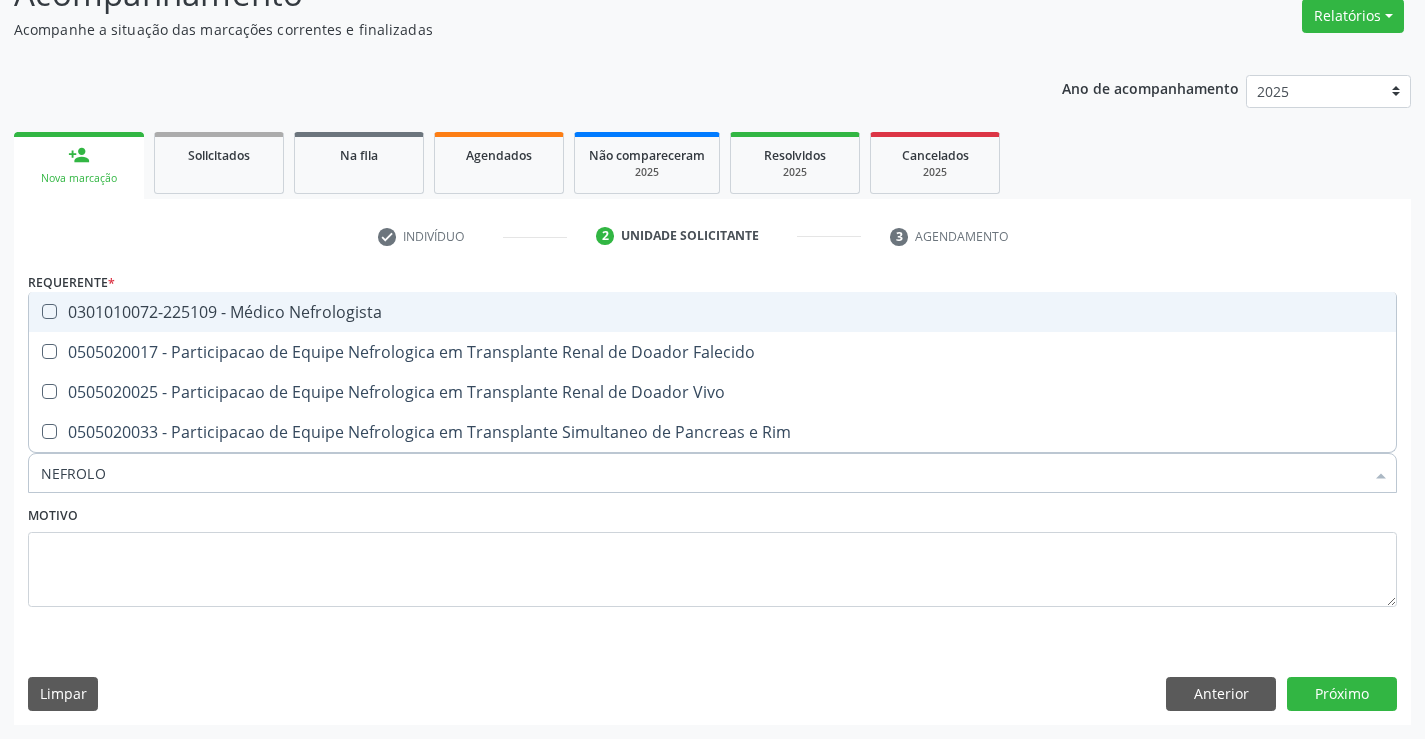 click on "0301010072-225109 - Médico Nefrologista" at bounding box center (712, 312) 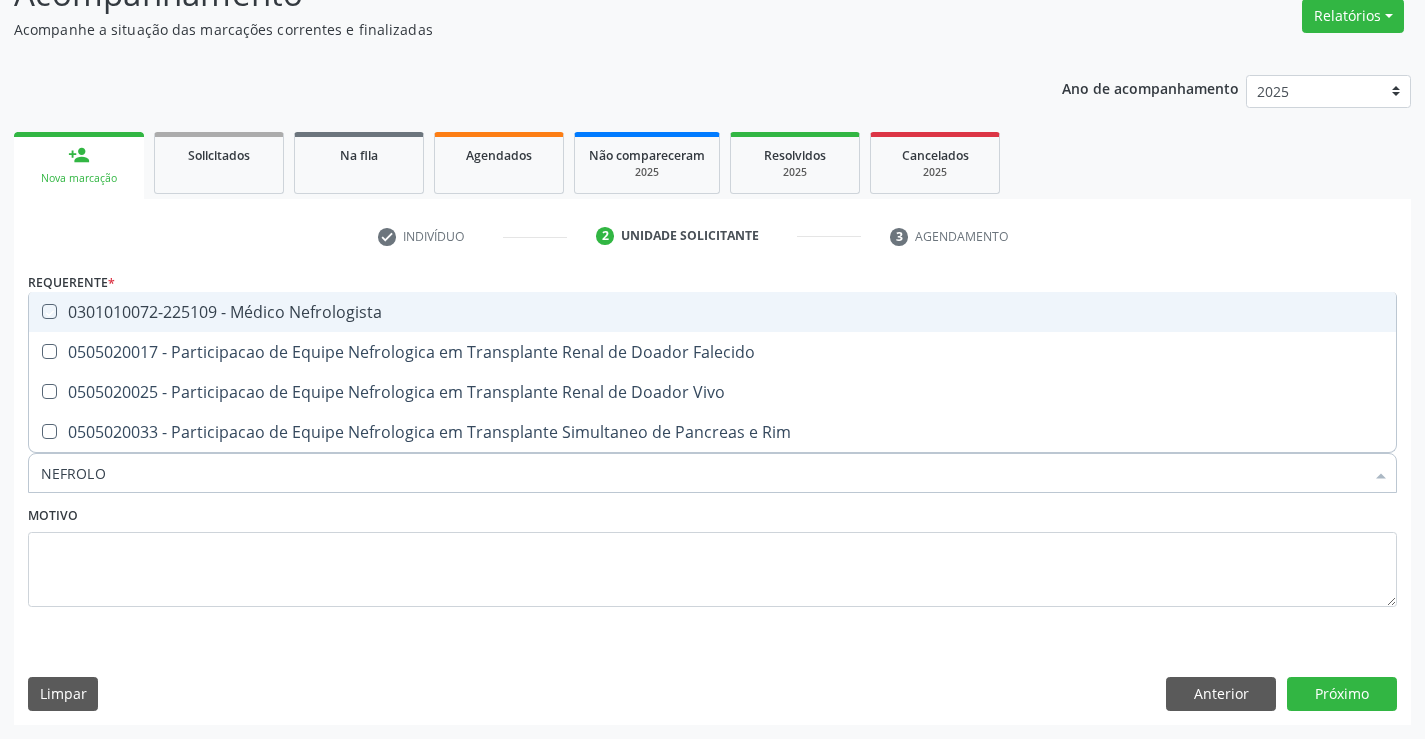 checkbox on "true" 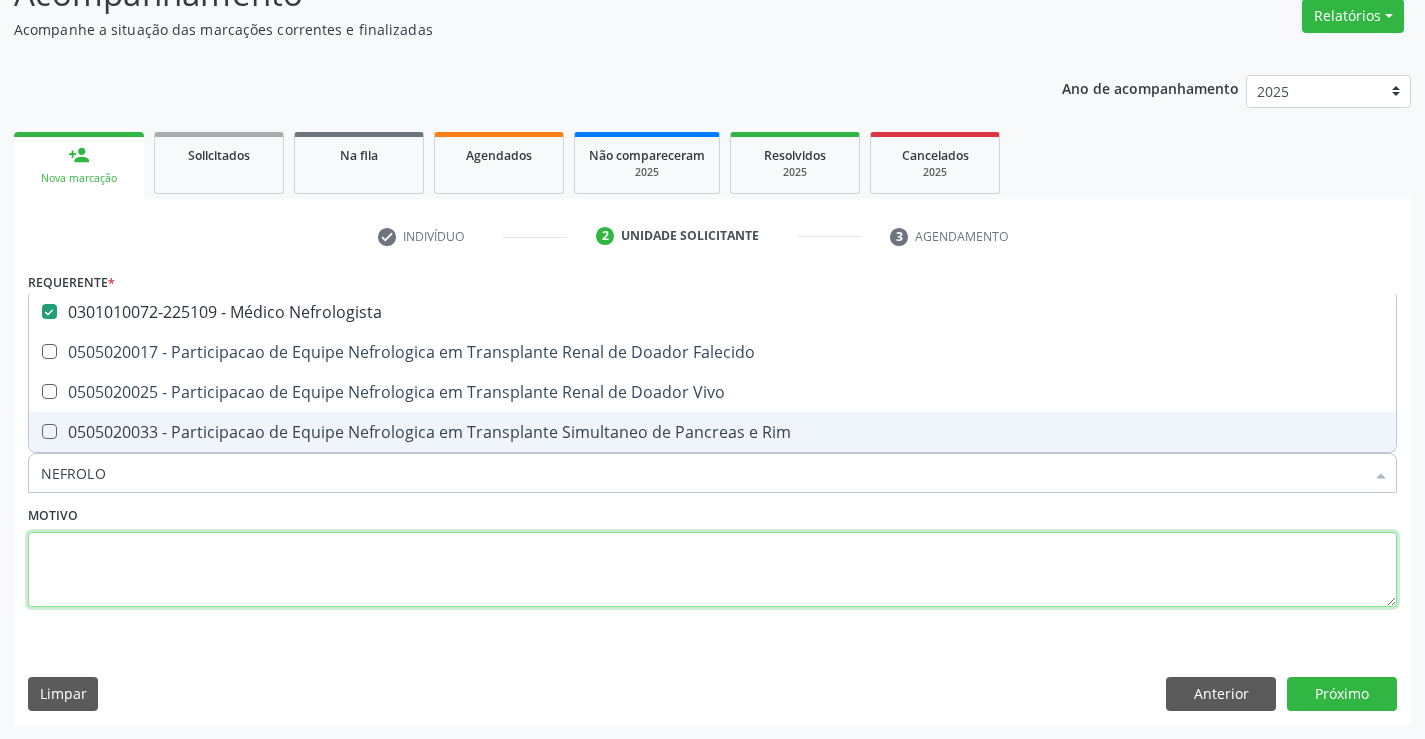 drag, startPoint x: 572, startPoint y: 577, endPoint x: 1268, endPoint y: 663, distance: 701.2931 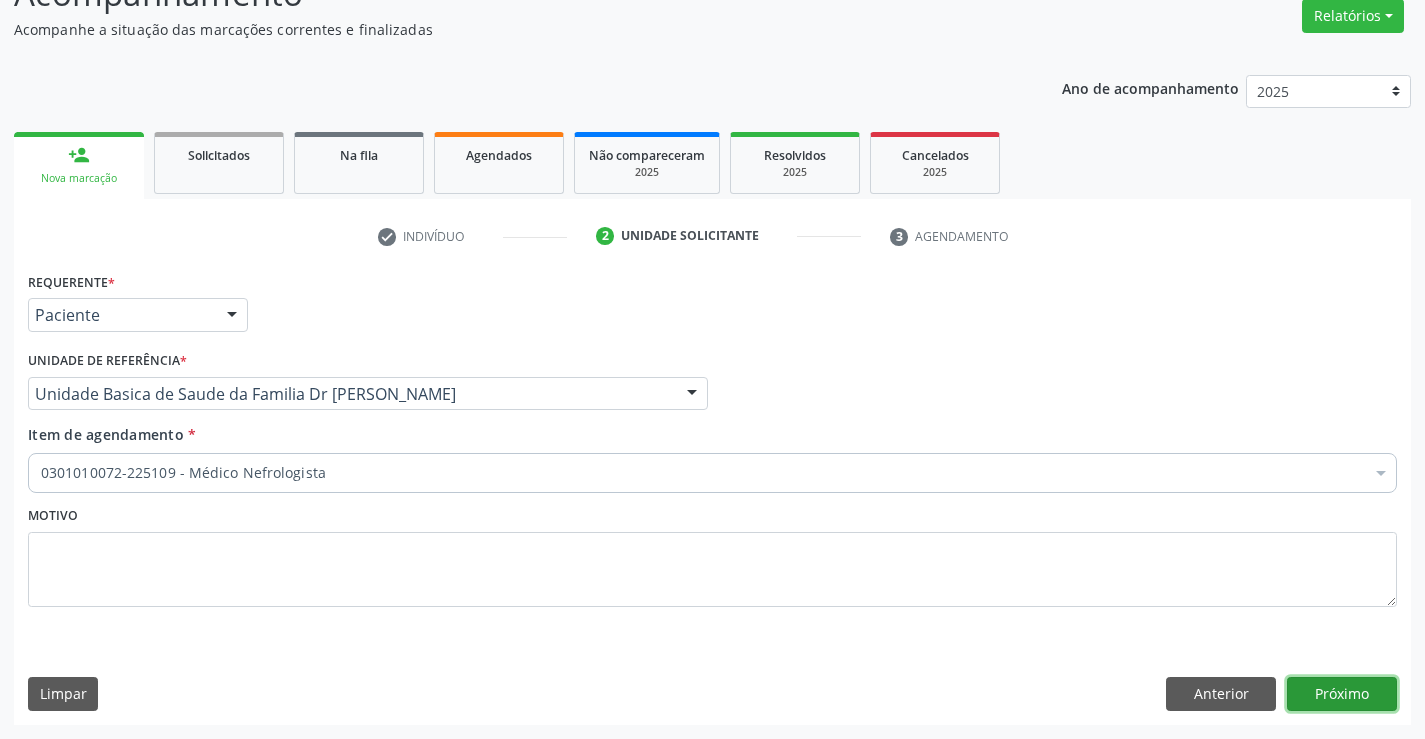 click on "Próximo" at bounding box center (1342, 694) 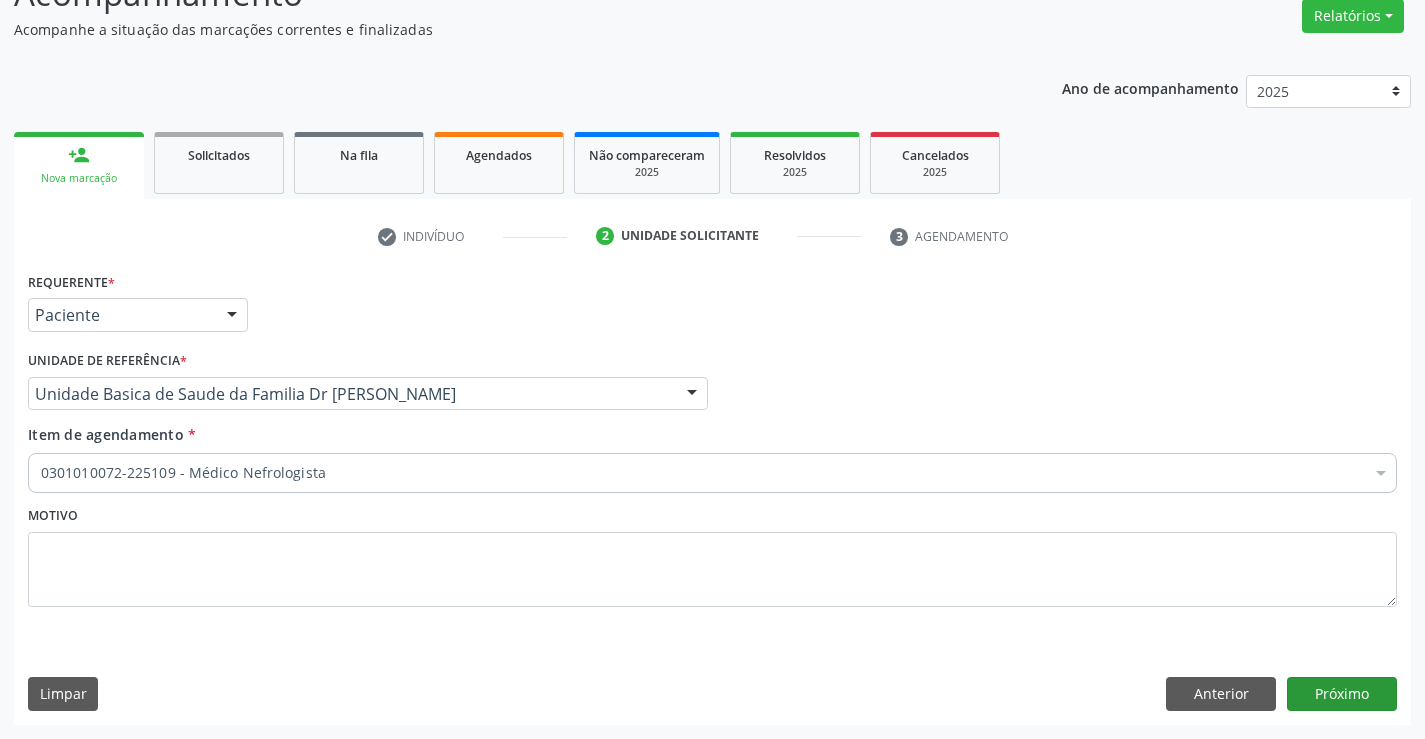 scroll, scrollTop: 131, scrollLeft: 0, axis: vertical 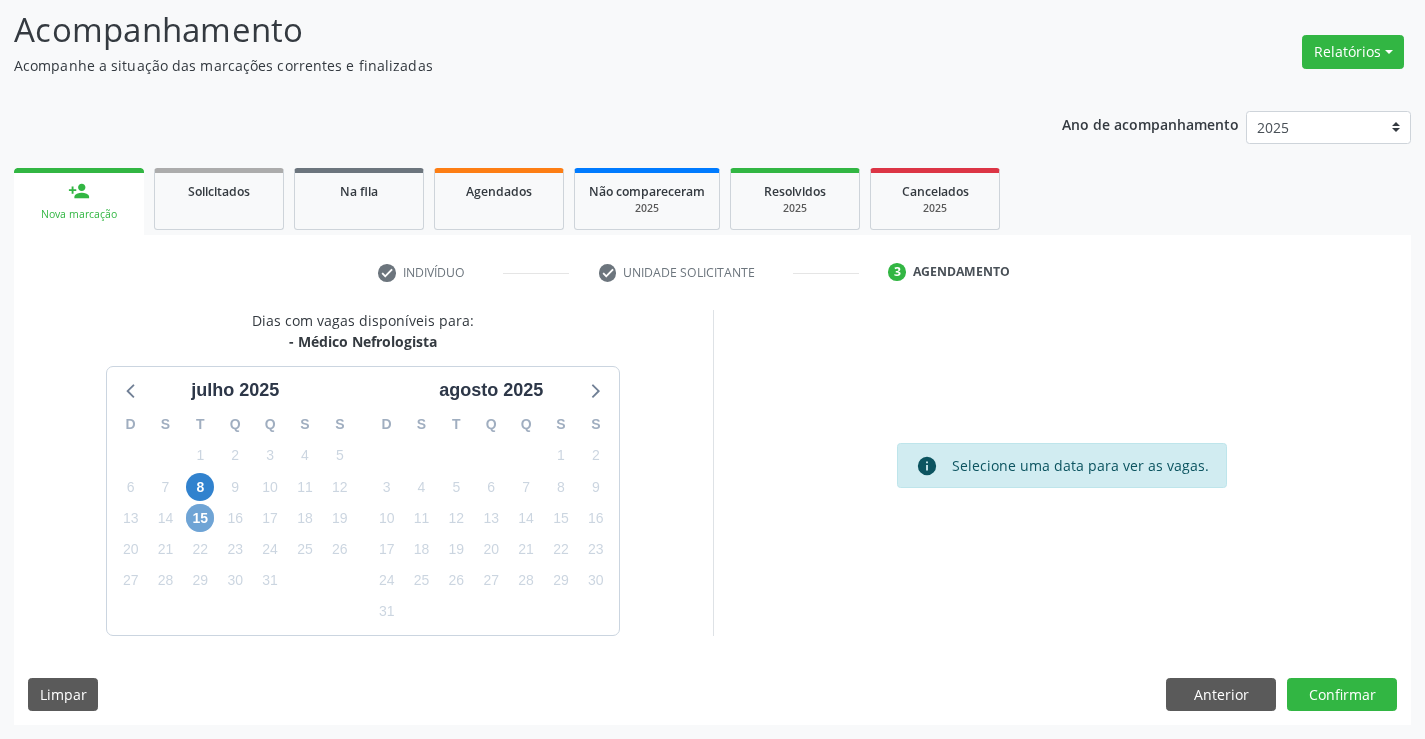 click on "15" at bounding box center [200, 518] 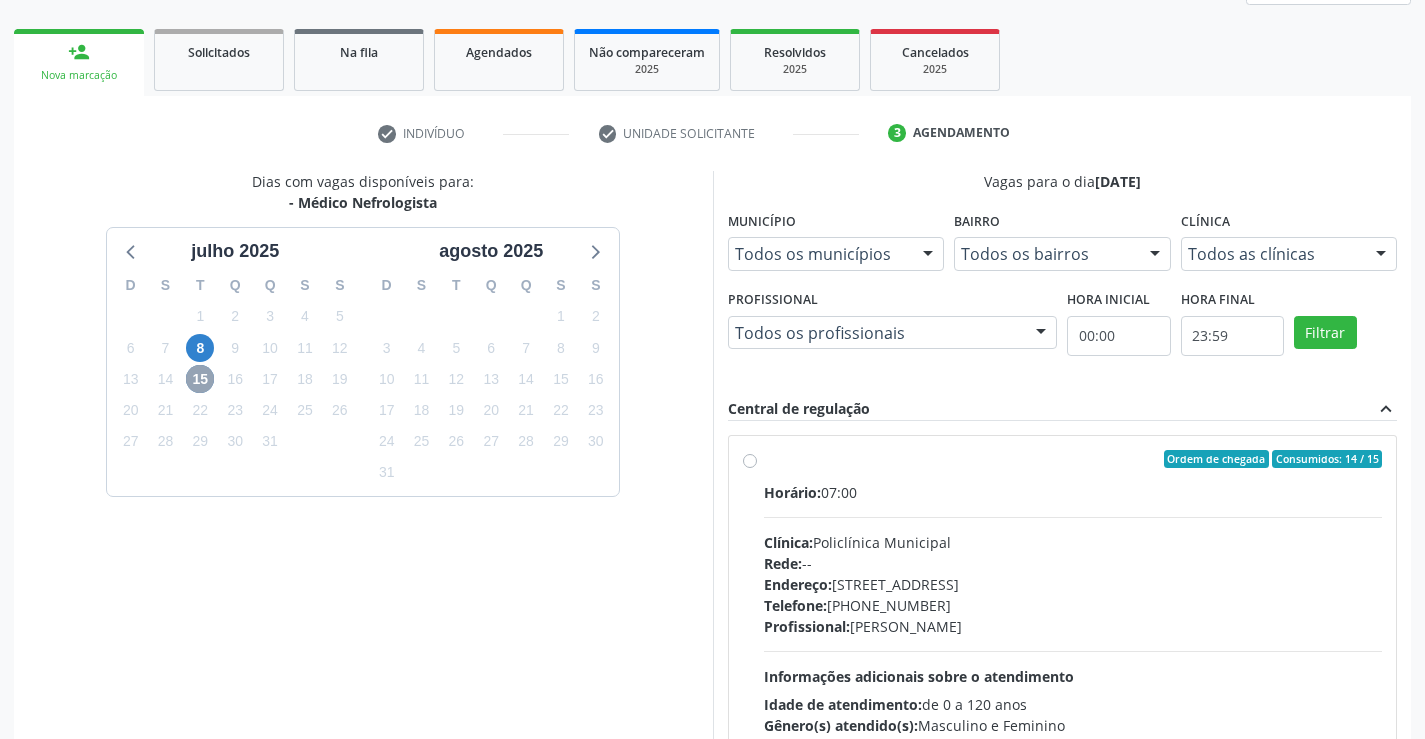 scroll, scrollTop: 420, scrollLeft: 0, axis: vertical 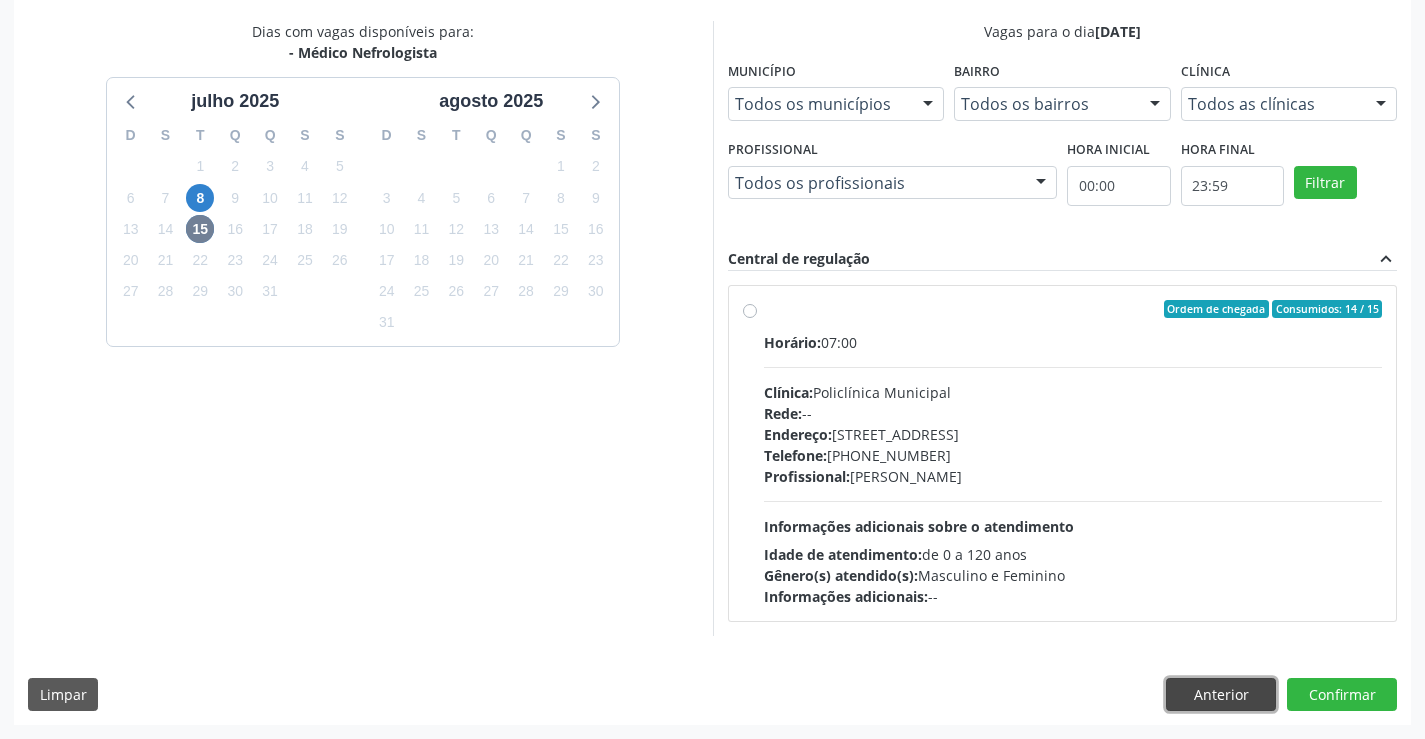 click on "Anterior" at bounding box center (1221, 695) 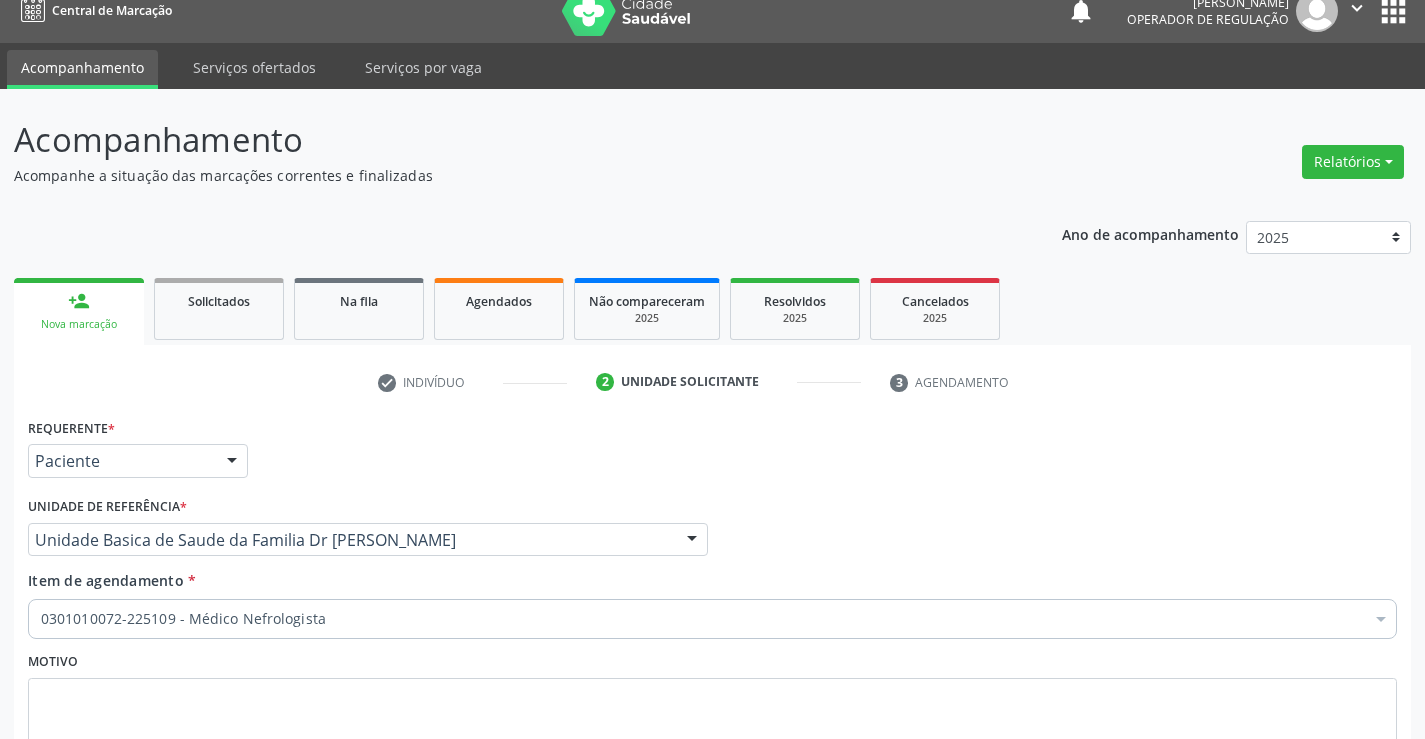 scroll, scrollTop: 0, scrollLeft: 0, axis: both 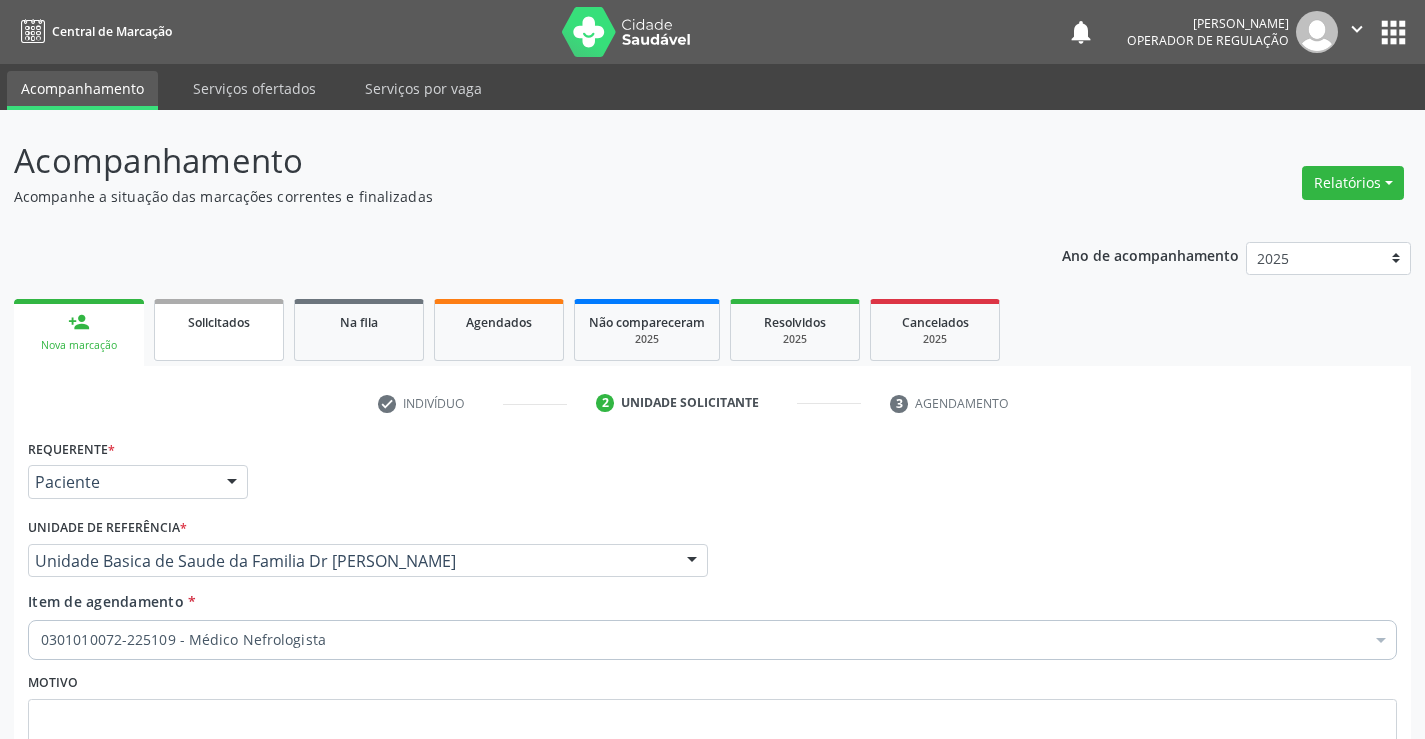 click on "Solicitados" at bounding box center [219, 330] 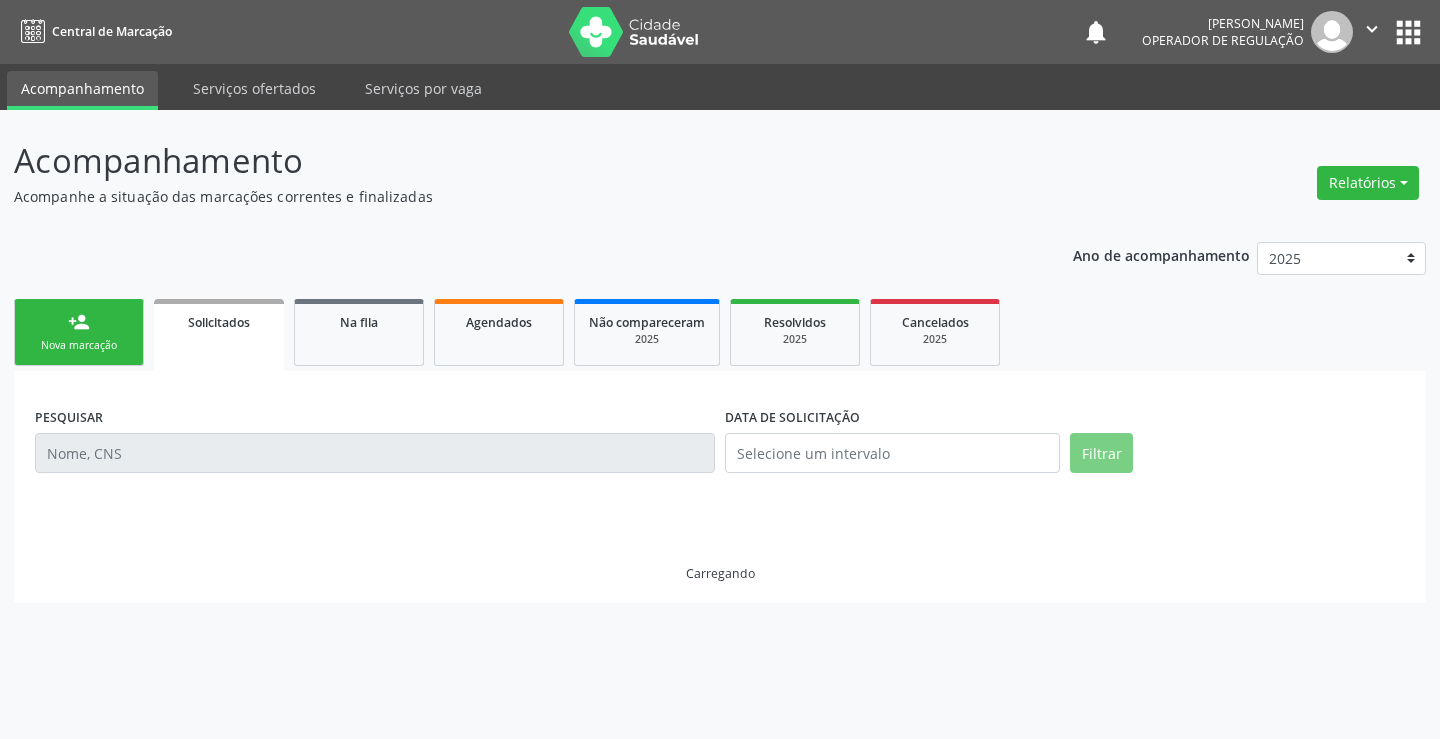 click on "Solicitados" at bounding box center [219, 335] 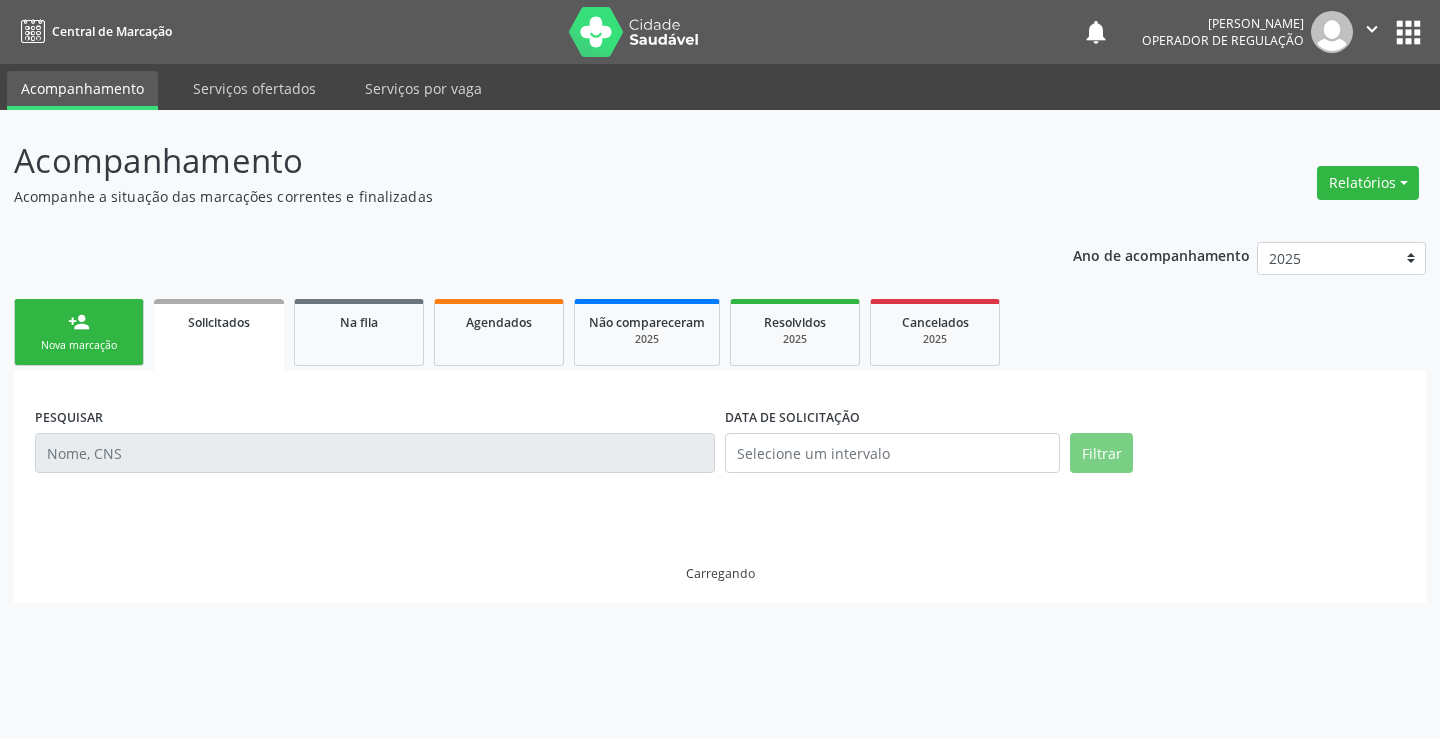 click on "Nova marcação" at bounding box center [79, 345] 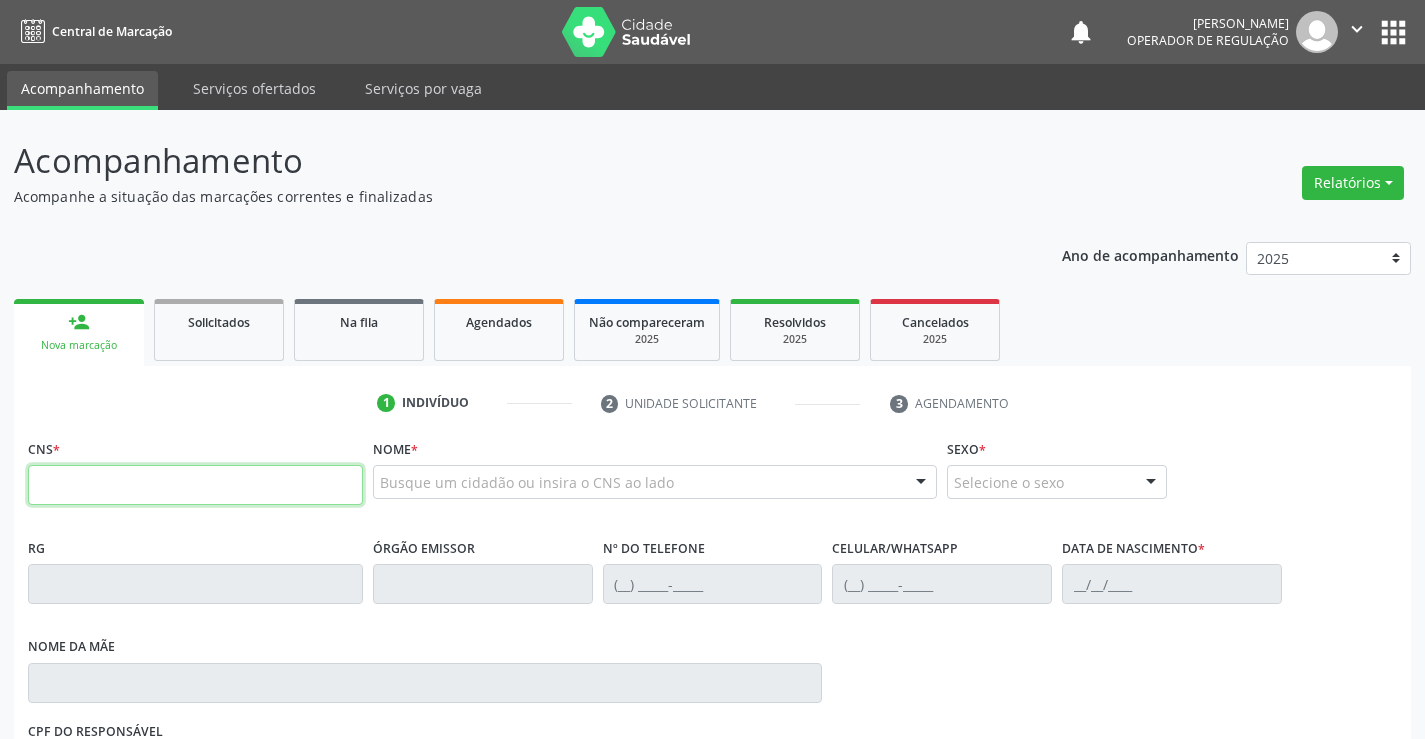click at bounding box center (195, 485) 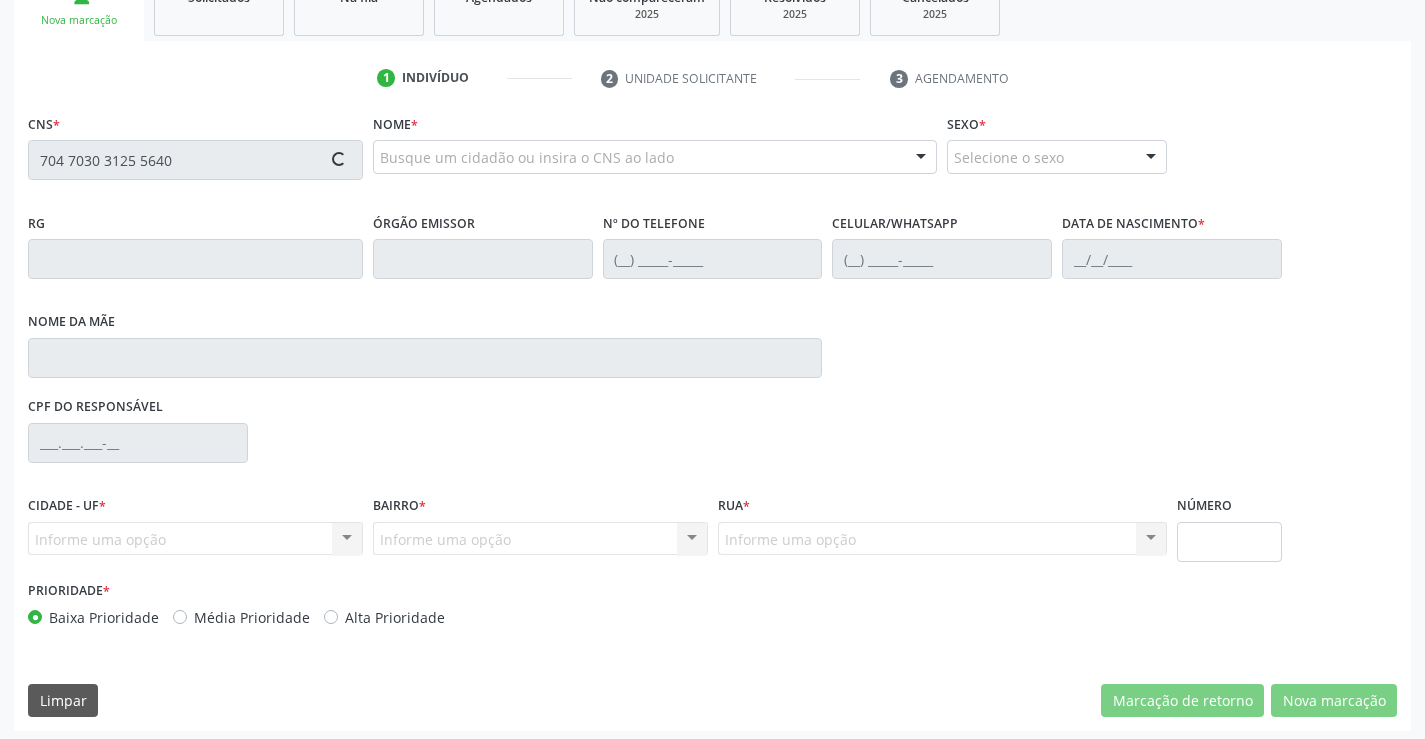 scroll, scrollTop: 331, scrollLeft: 0, axis: vertical 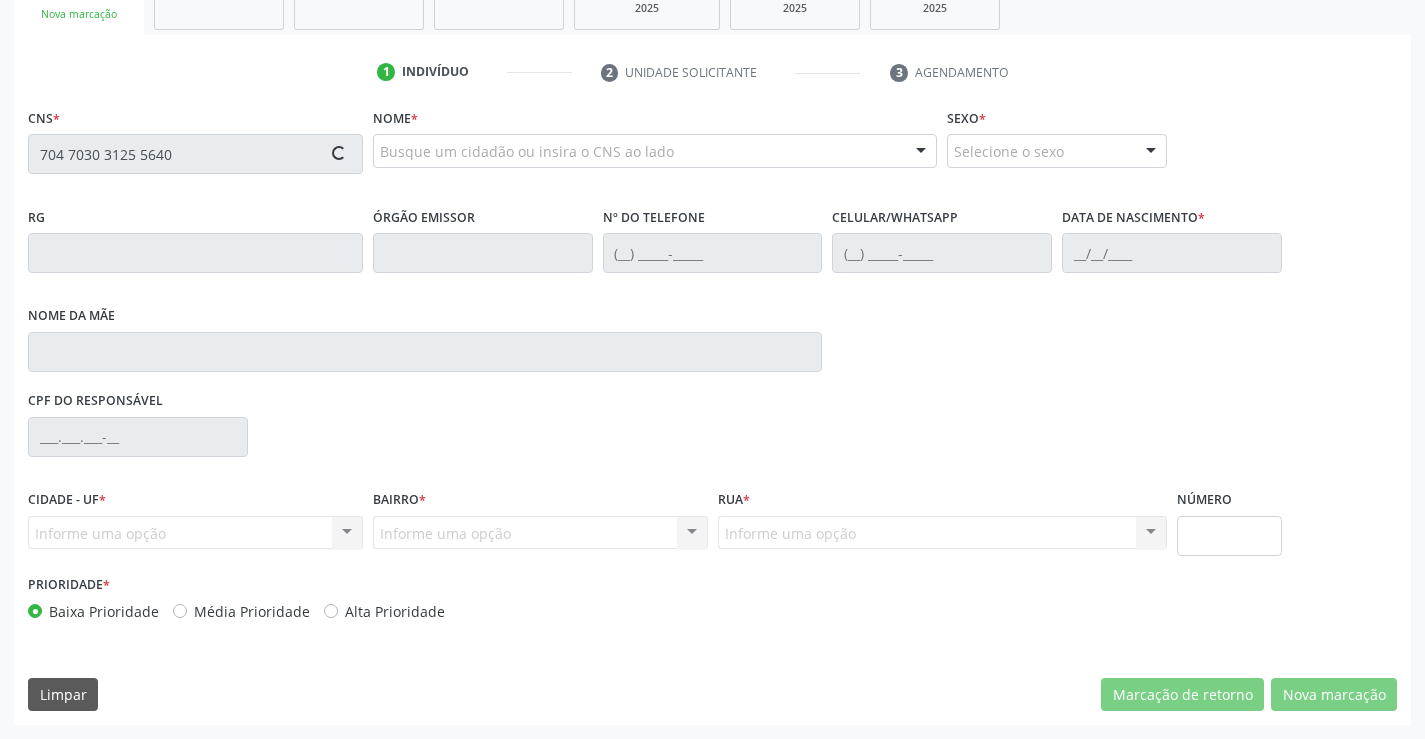 type on "704 7030 3125 5640" 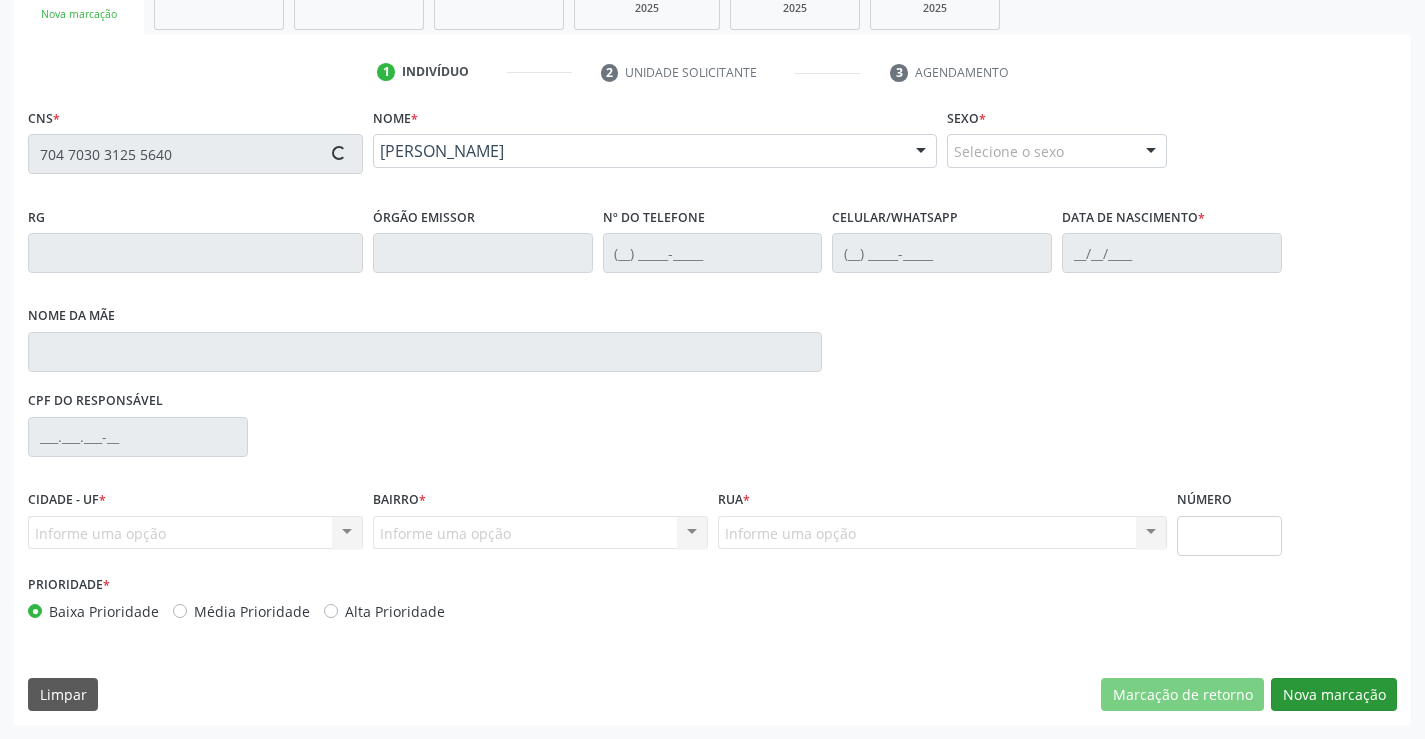 type on "2158054611" 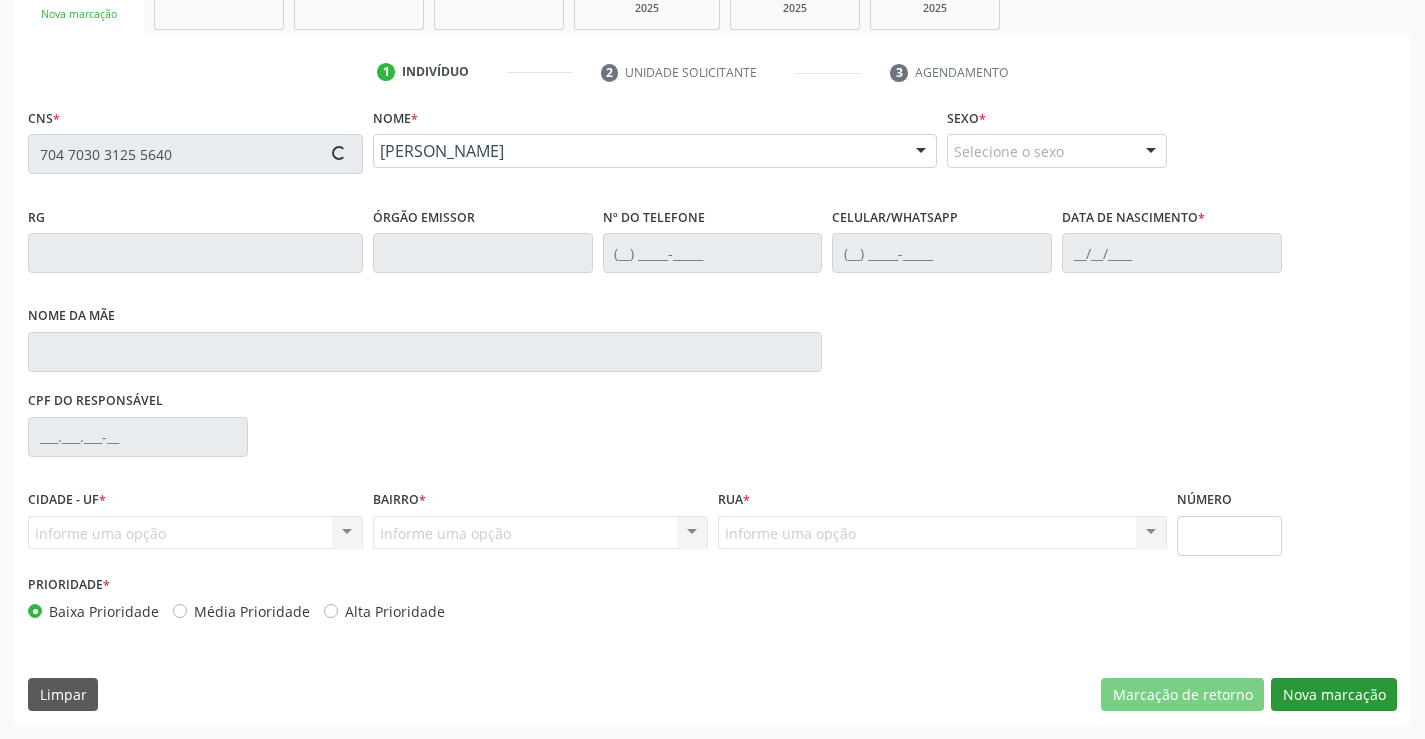 type on "[DATE]" 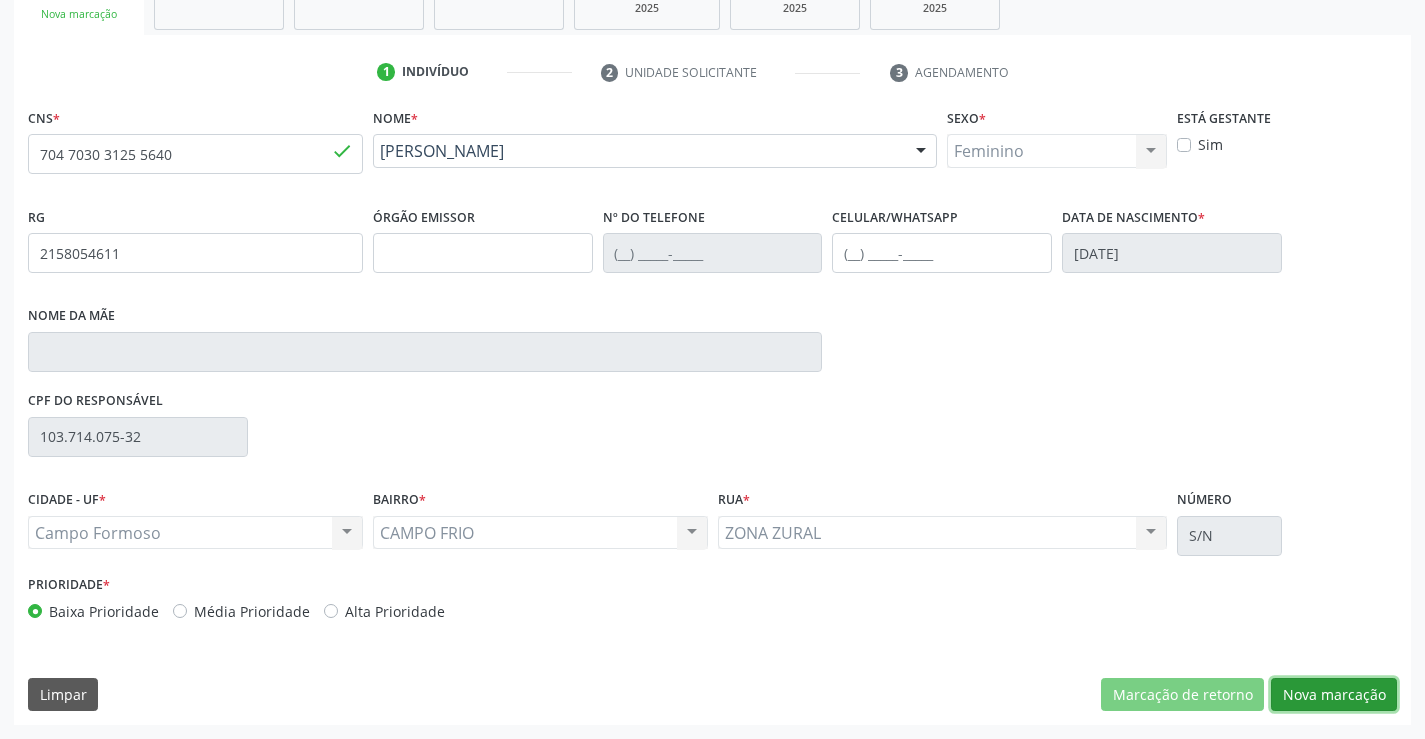click on "Nova marcação" at bounding box center [1334, 695] 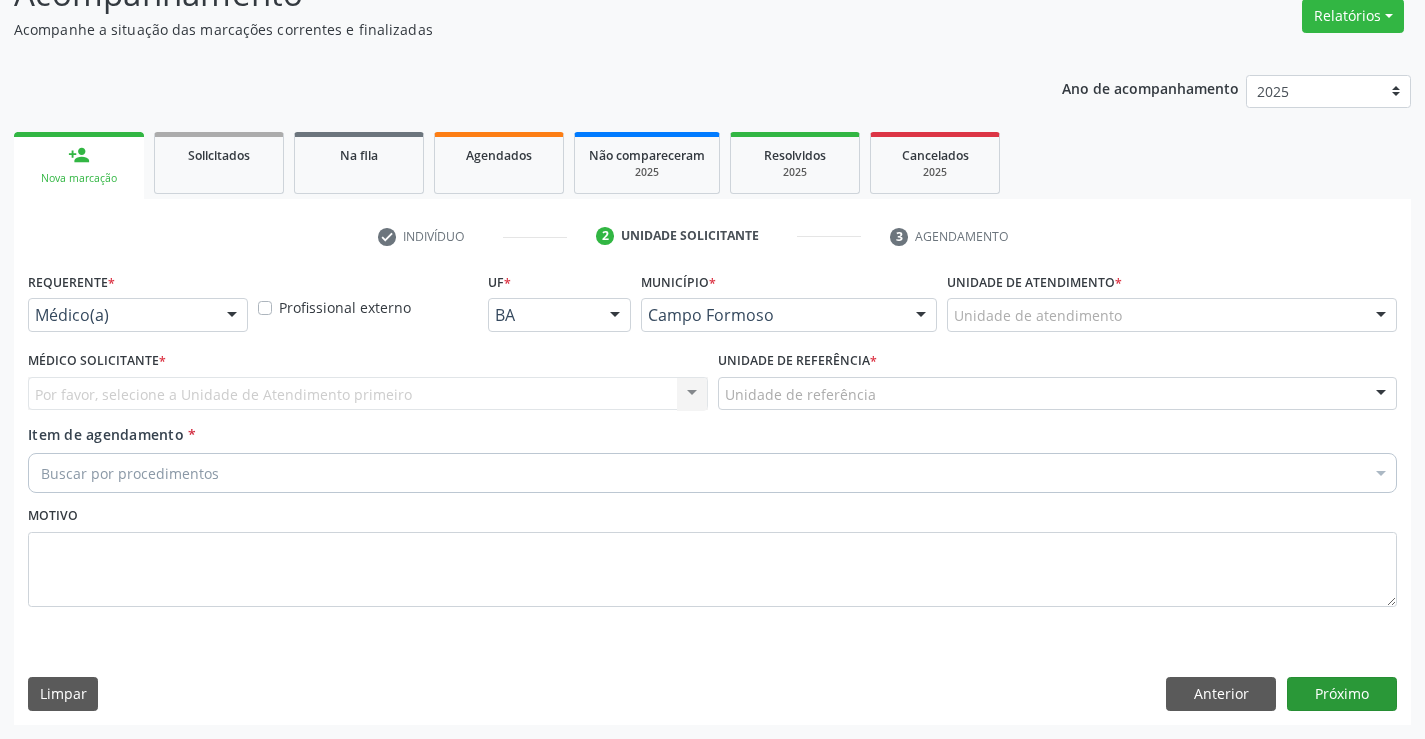 scroll, scrollTop: 167, scrollLeft: 0, axis: vertical 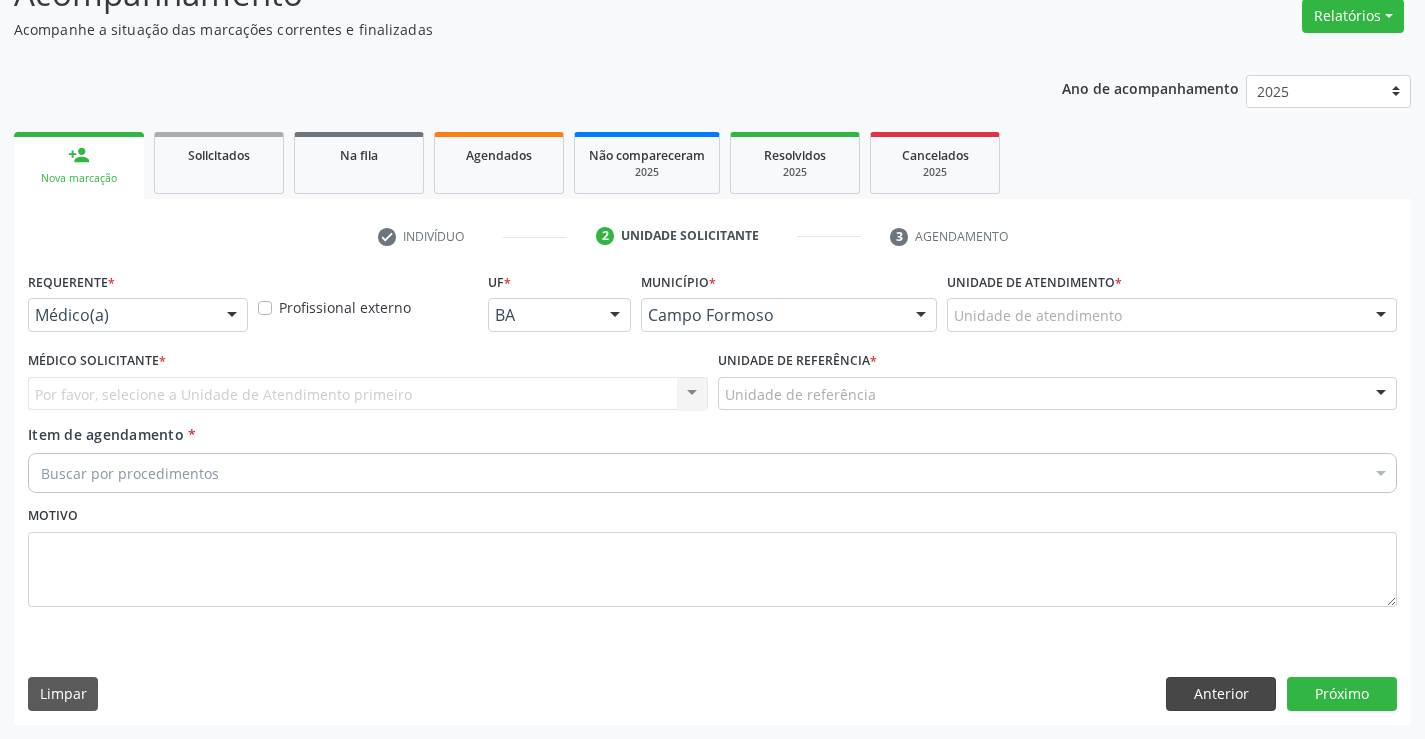 click on "Requerente
*
Médico(a)         Médico(a)   Enfermeiro(a)   Paciente
Nenhum resultado encontrado para: "   "
Não há nenhuma opção para ser exibida.
Profissional externo
UF
*
BA         BA
Nenhum resultado encontrado para: "   "
Não há nenhuma opção para ser exibida.
Município
*
[GEOGRAPHIC_DATA]         [GEOGRAPHIC_DATA]
Nenhum resultado encontrado para: "   "
Não há nenhuma opção para ser exibida.
Unidade de atendimento
*
Unidade de atendimento
Academia da Saude   Analise Diagnostico Laboratorial   Biolab   Caf Central de Abastecimento Farmaceutico de [GEOGRAPHIC_DATA]   Caps Centro de Atencao Psicossocial   Central de [GEOGRAPHIC_DATA] de Consultas e Exames de [GEOGRAPHIC_DATA]   [GEOGRAPHIC_DATA] Formoso   Centro de Enfrentamento Para [MEDICAL_DATA] de [GEOGRAPHIC_DATA]   [GEOGRAPHIC_DATA]" at bounding box center (712, 495) 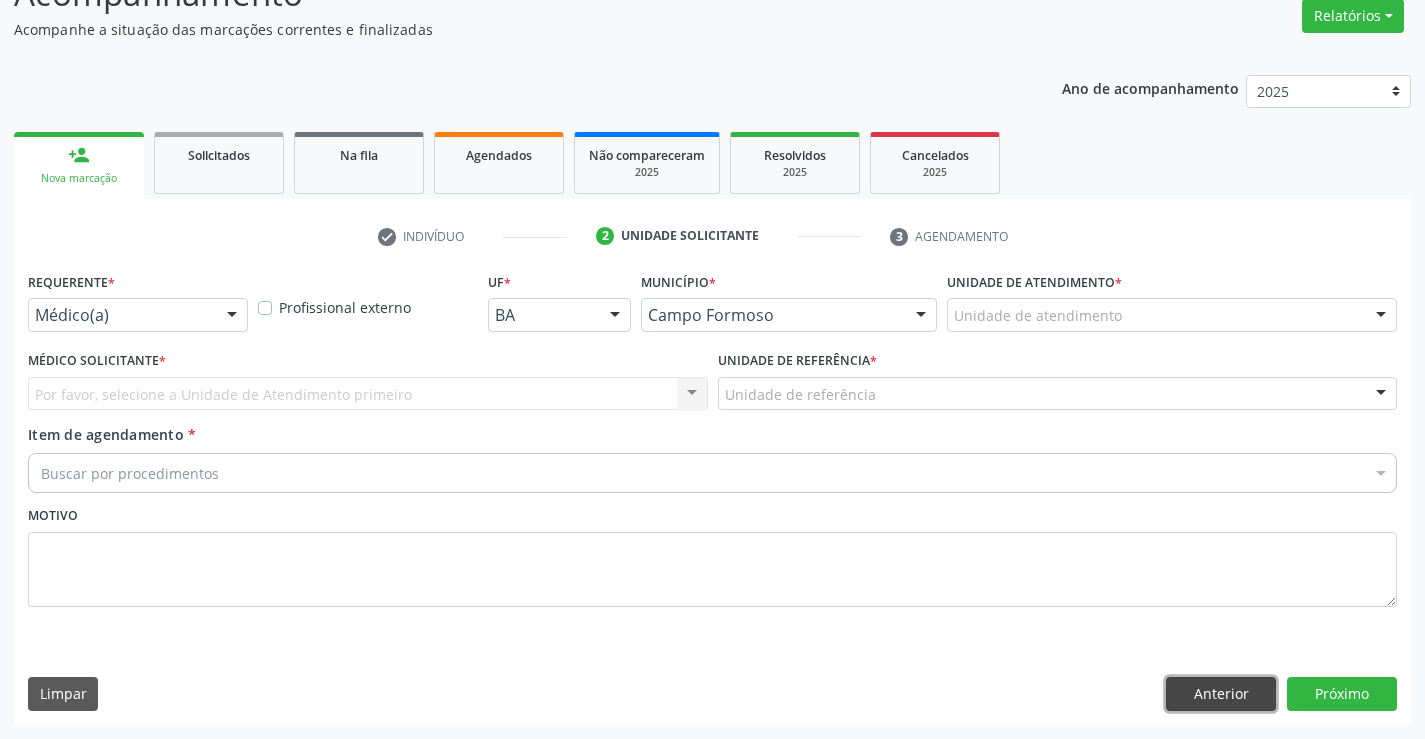 click on "Anterior" at bounding box center [1221, 694] 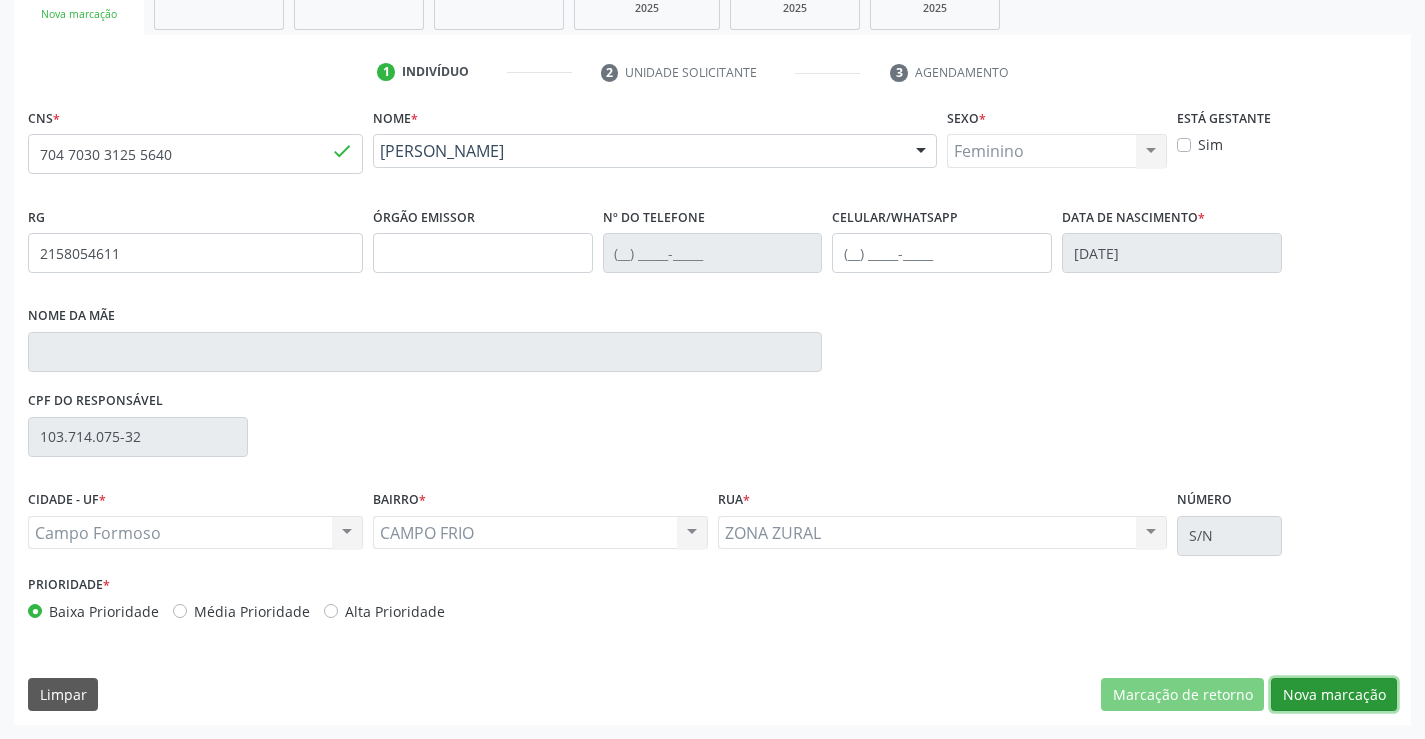click on "Nova marcação" at bounding box center [1334, 695] 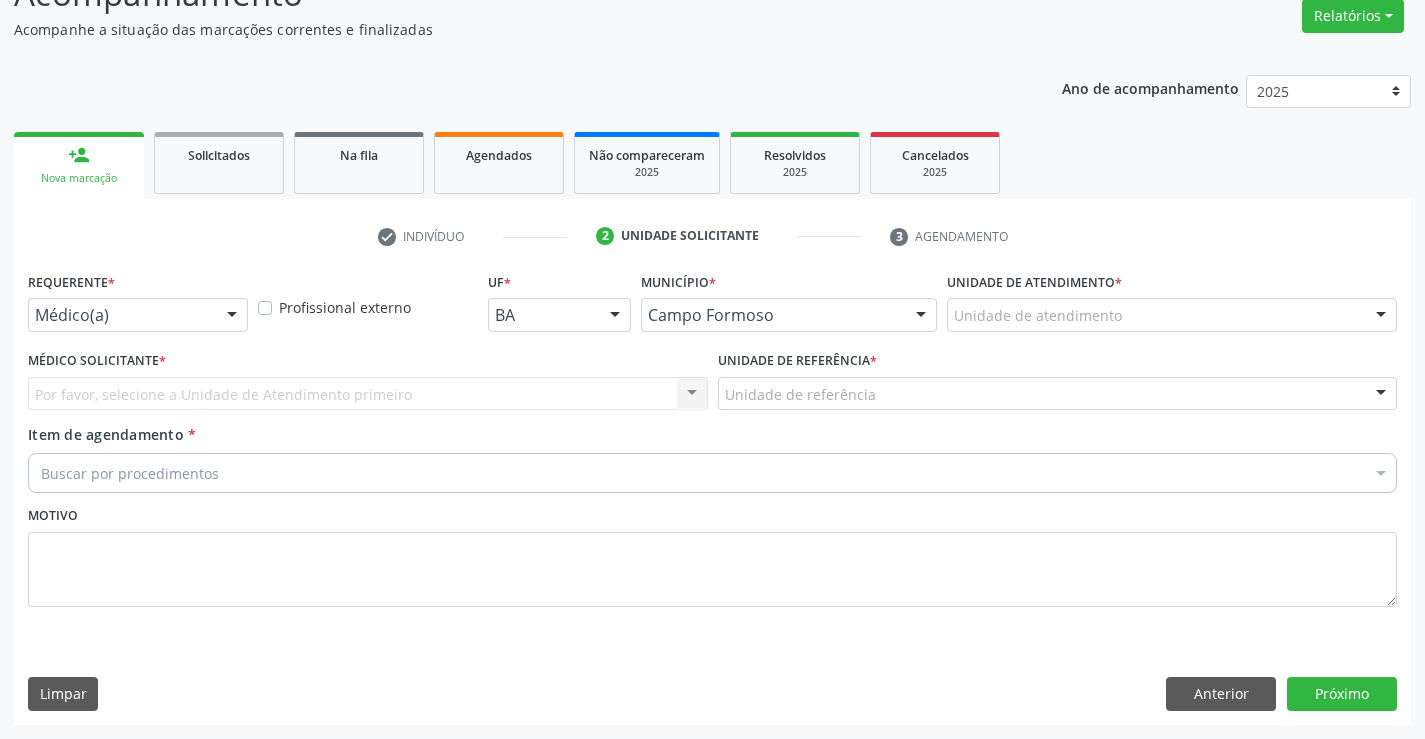 scroll, scrollTop: 167, scrollLeft: 0, axis: vertical 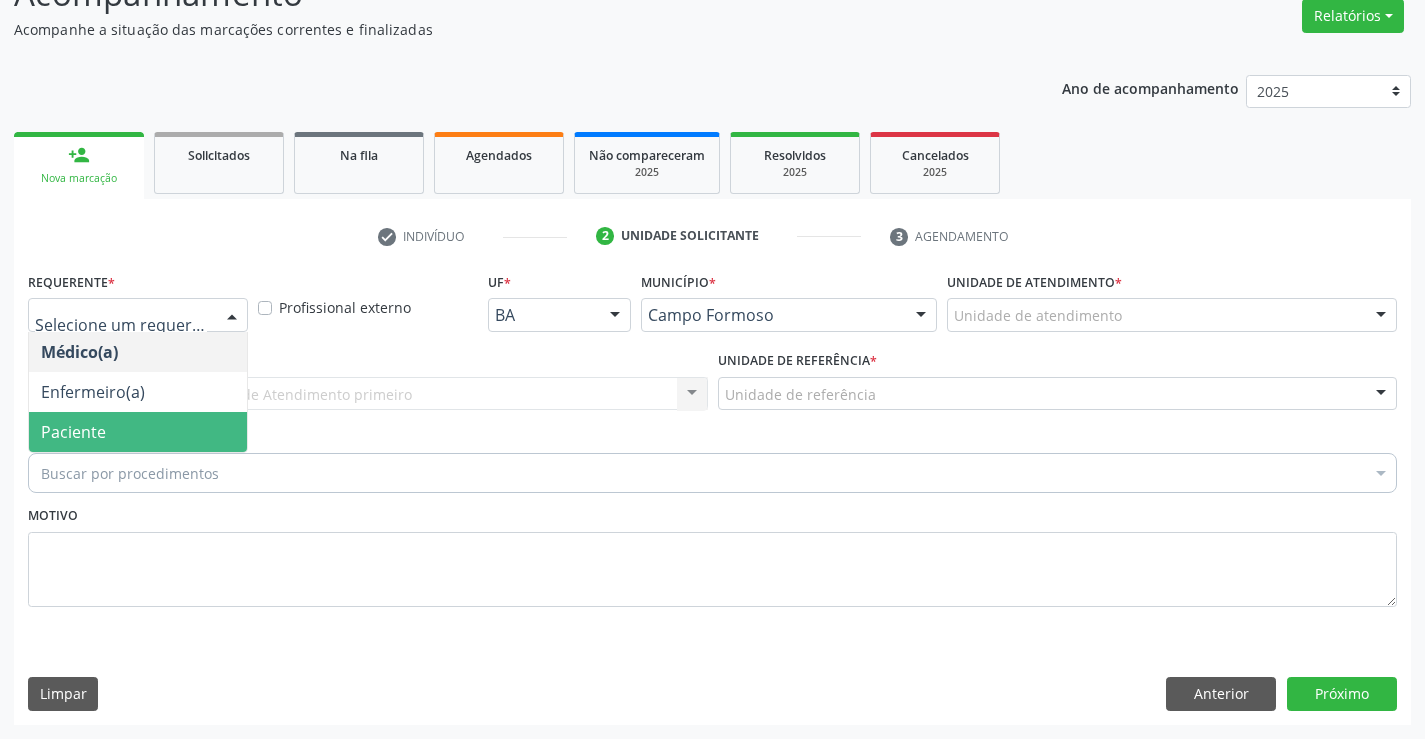 click on "Paciente" at bounding box center [138, 432] 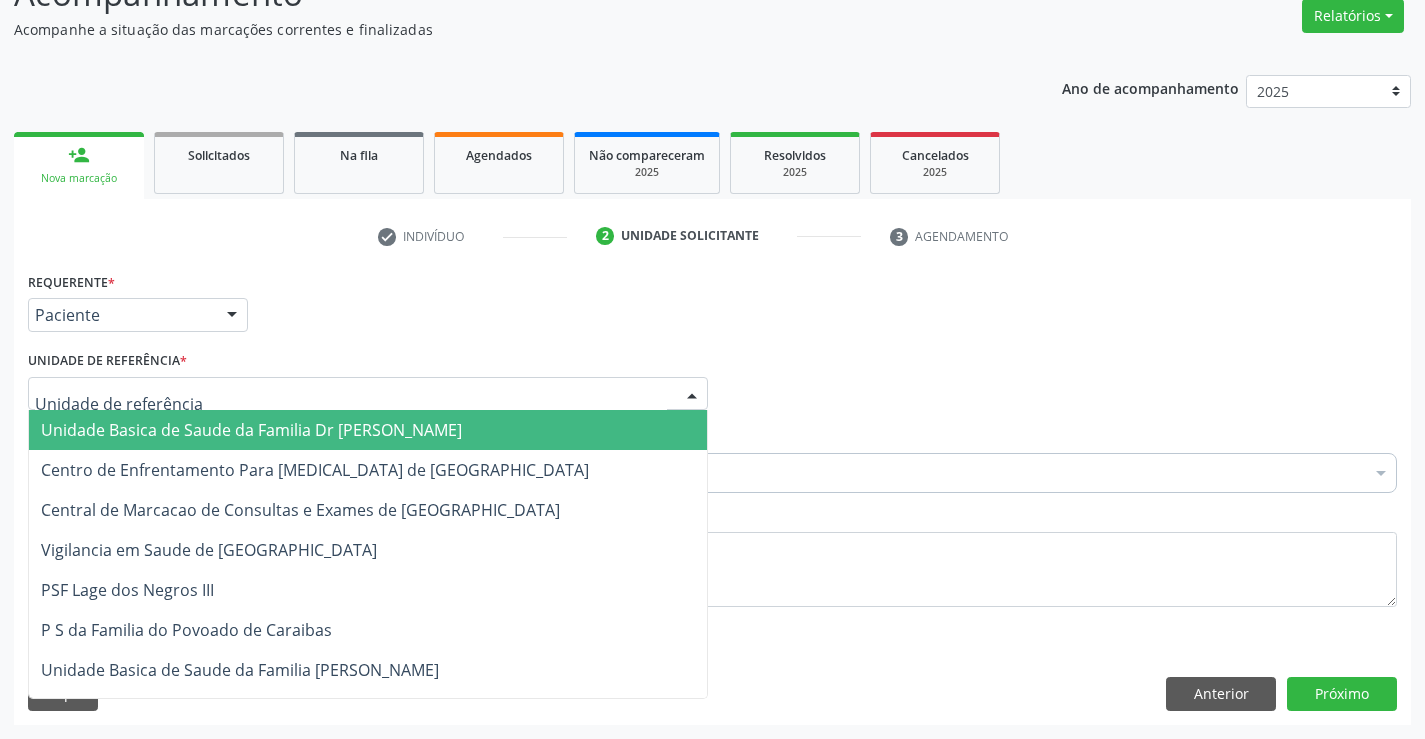 click at bounding box center [368, 394] 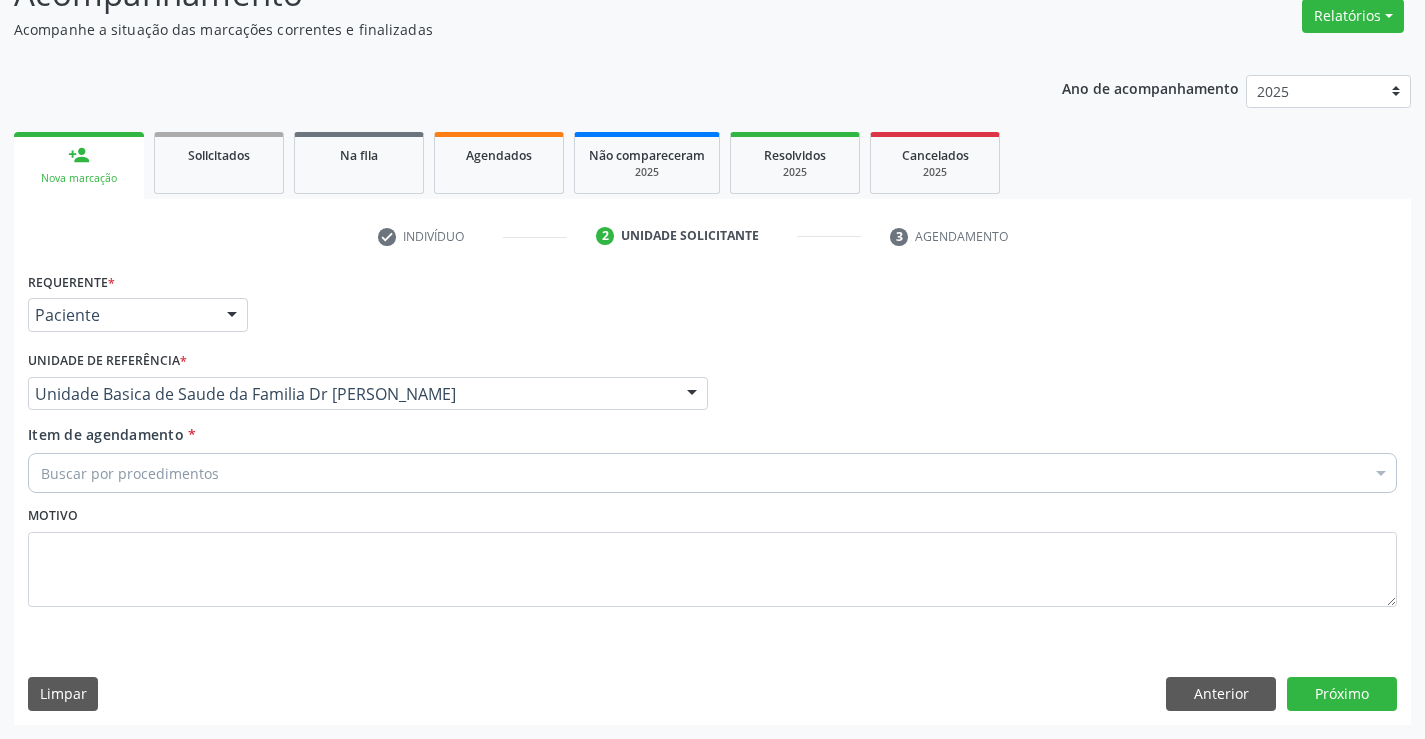click on "Buscar por procedimentos" at bounding box center [712, 473] 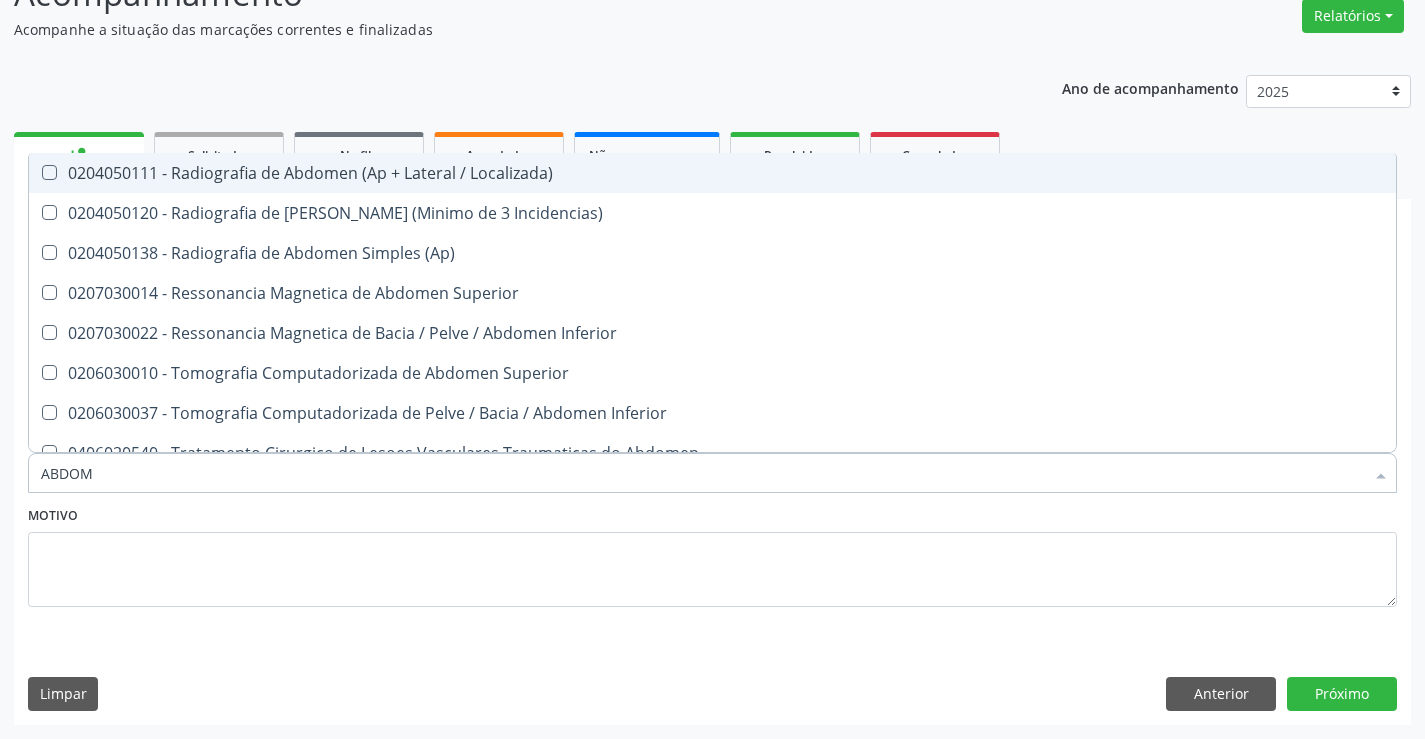 type on "ABDOME" 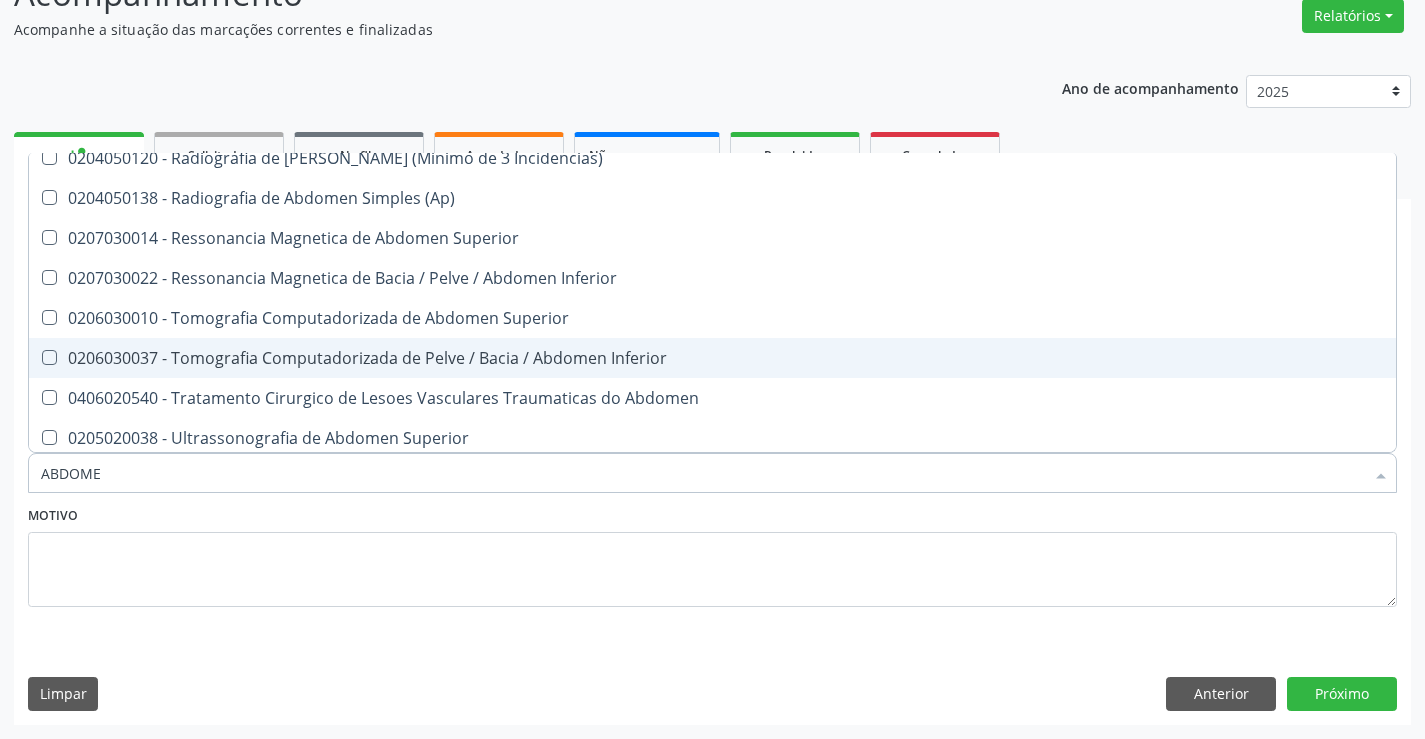 scroll, scrollTop: 101, scrollLeft: 0, axis: vertical 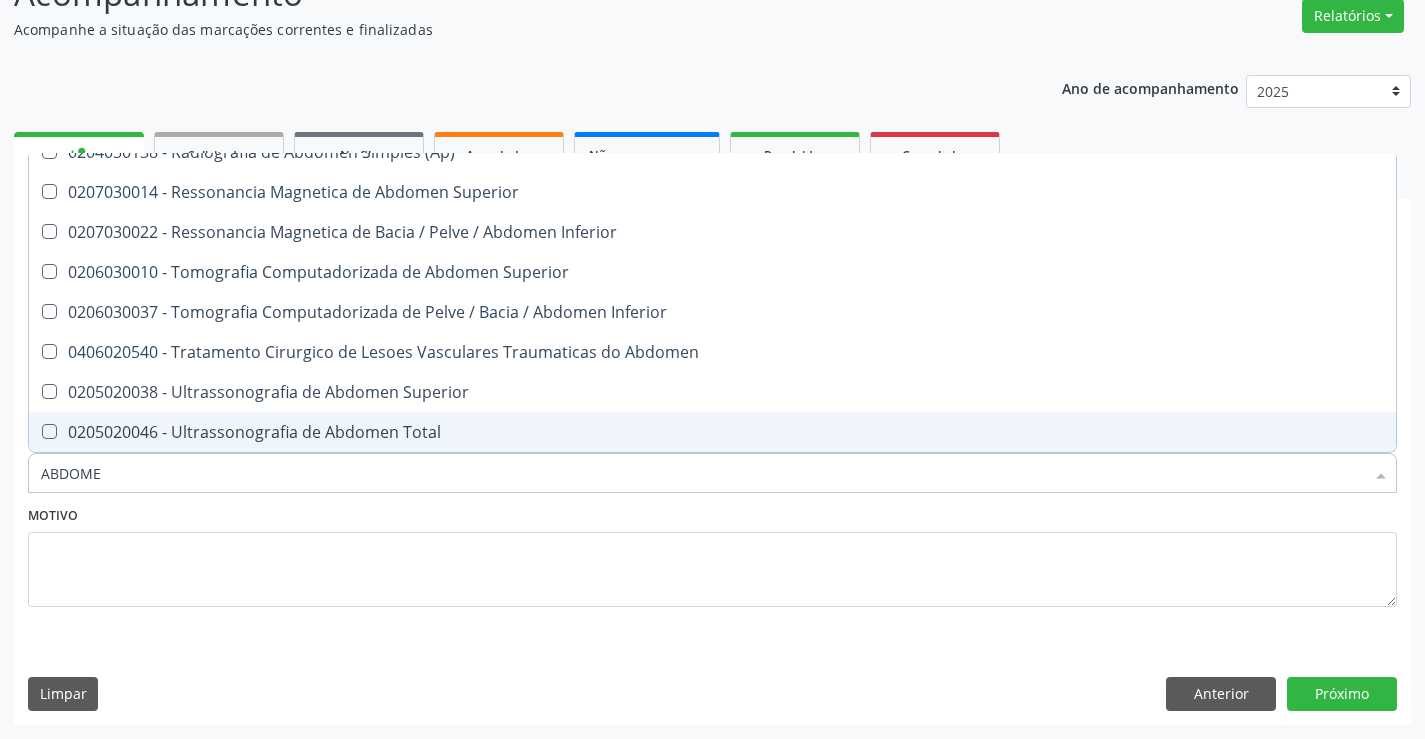 click on "0205020046 - Ultrassonografia de Abdomen Total" at bounding box center [712, 432] 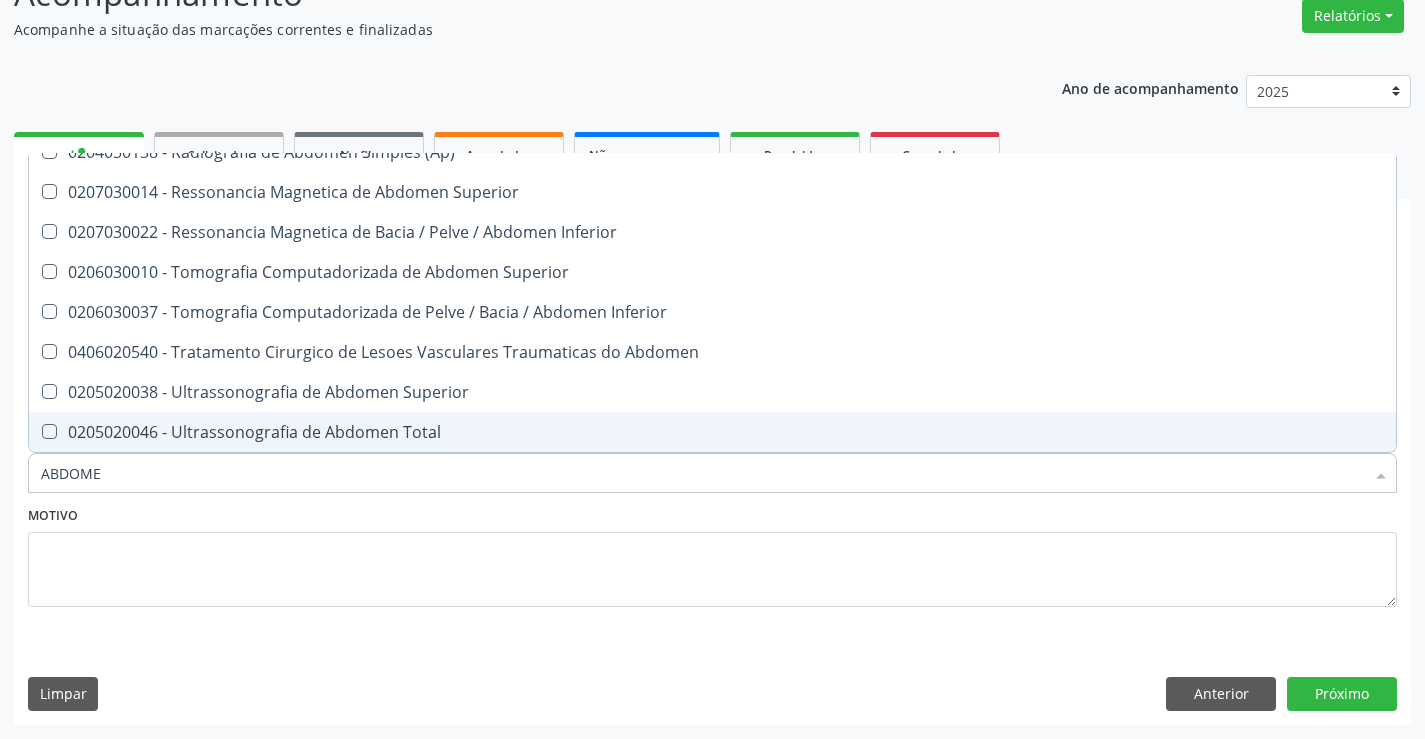 checkbox on "true" 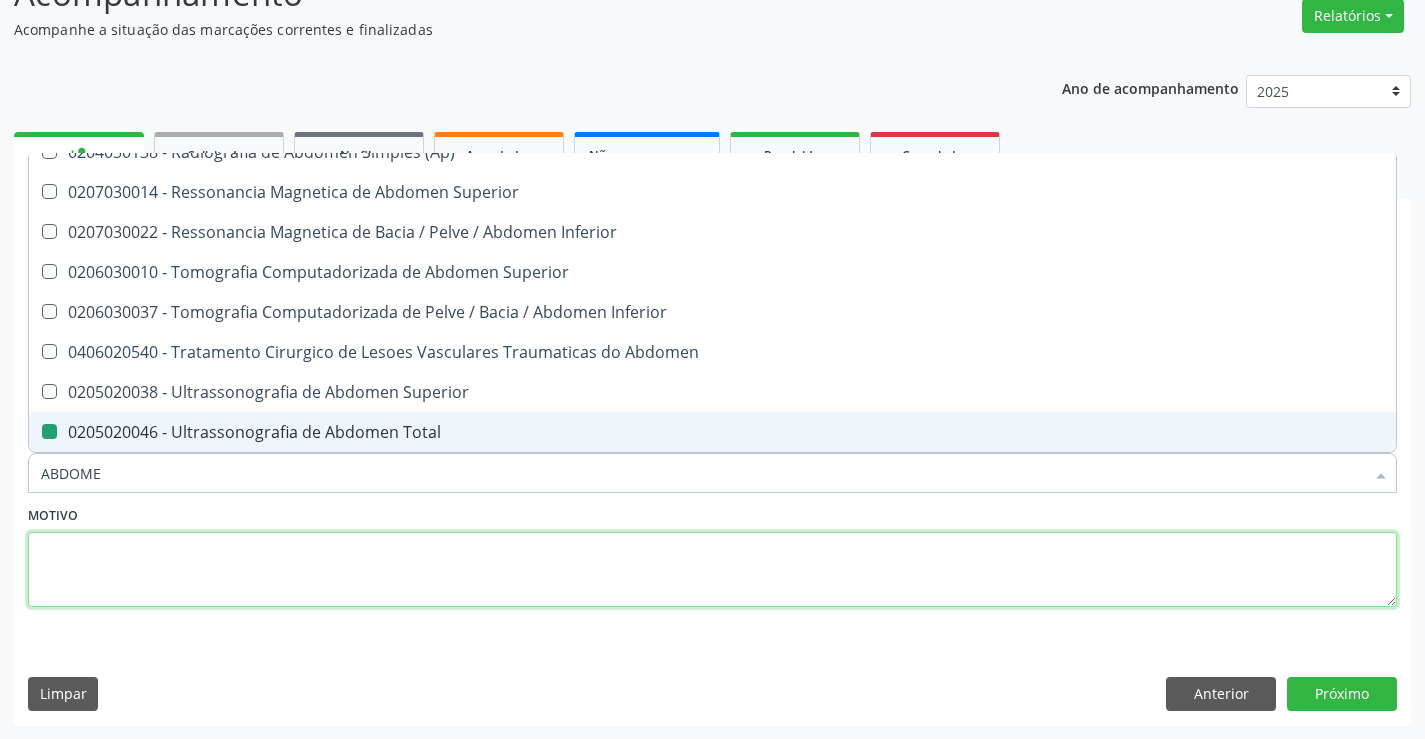click at bounding box center (712, 570) 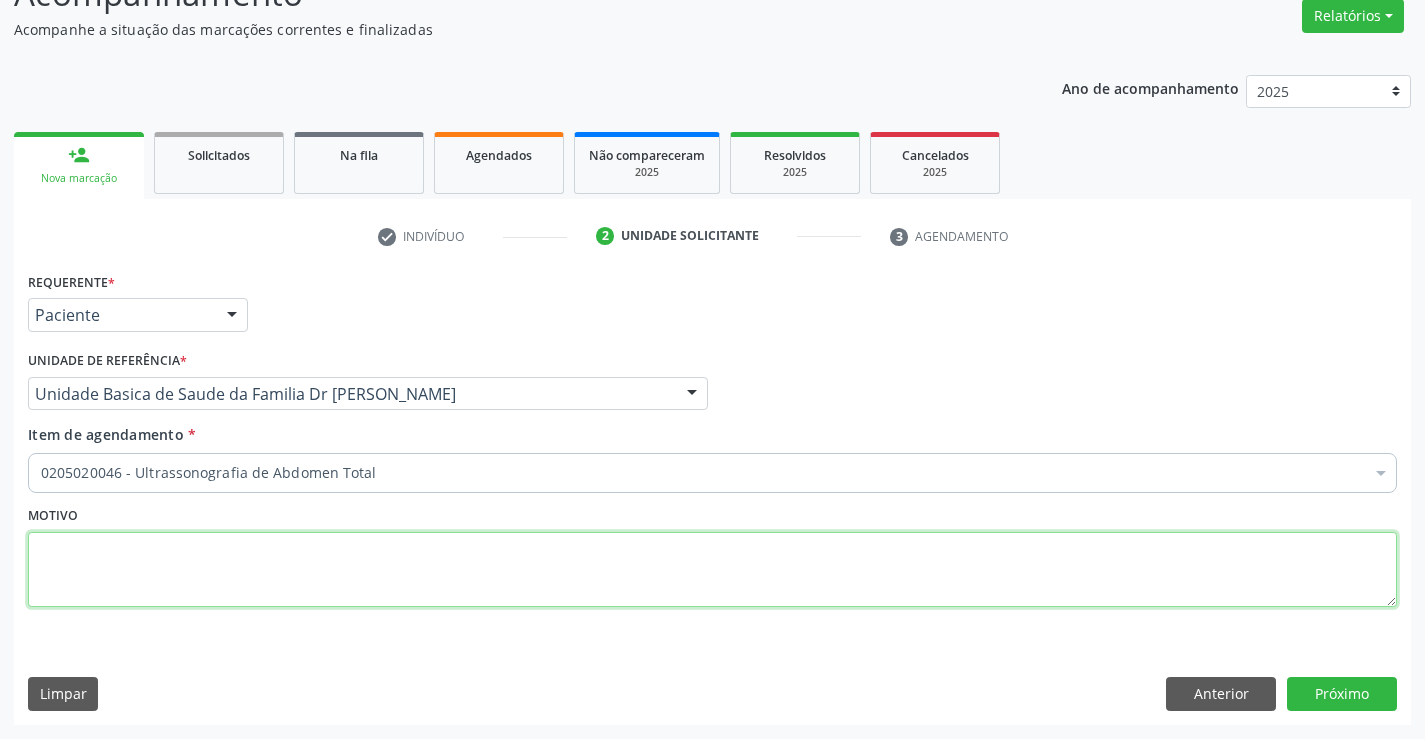scroll, scrollTop: 0, scrollLeft: 0, axis: both 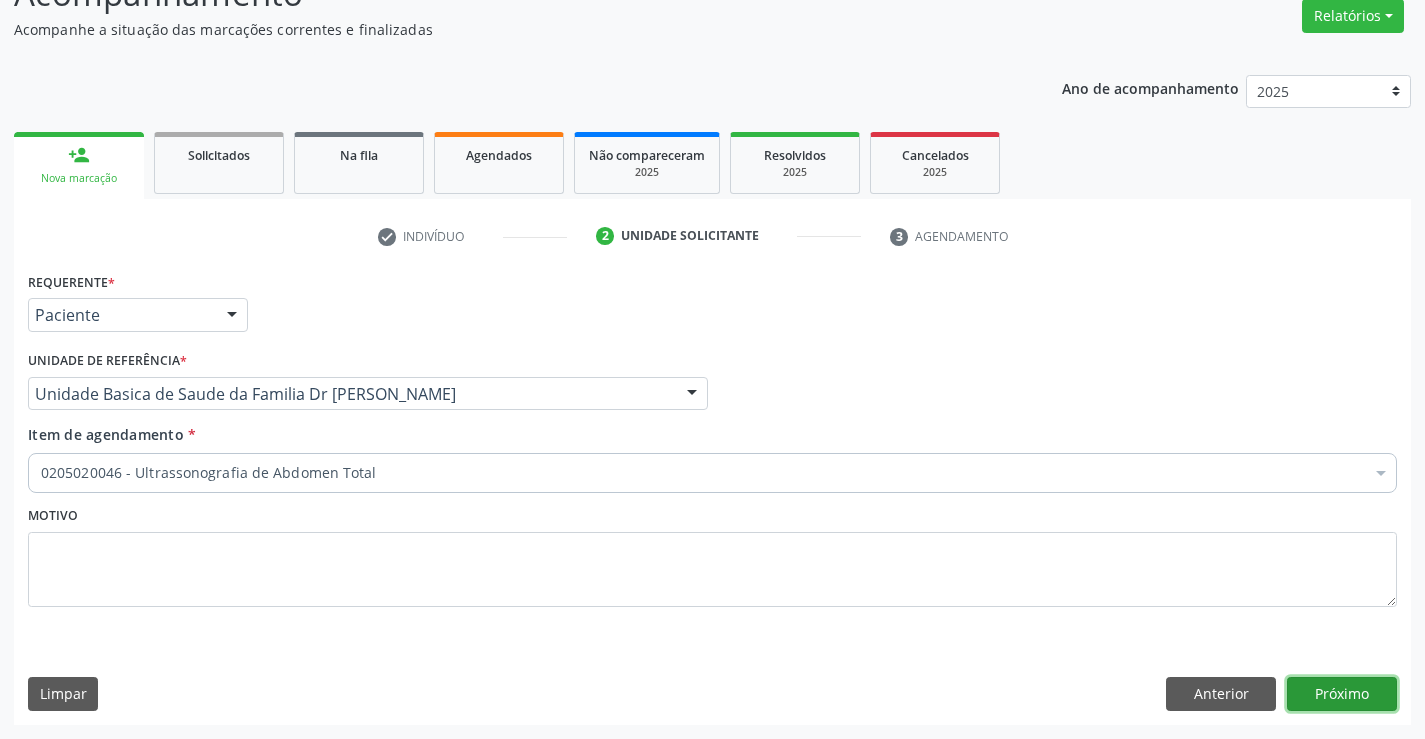 click on "Próximo" at bounding box center (1342, 694) 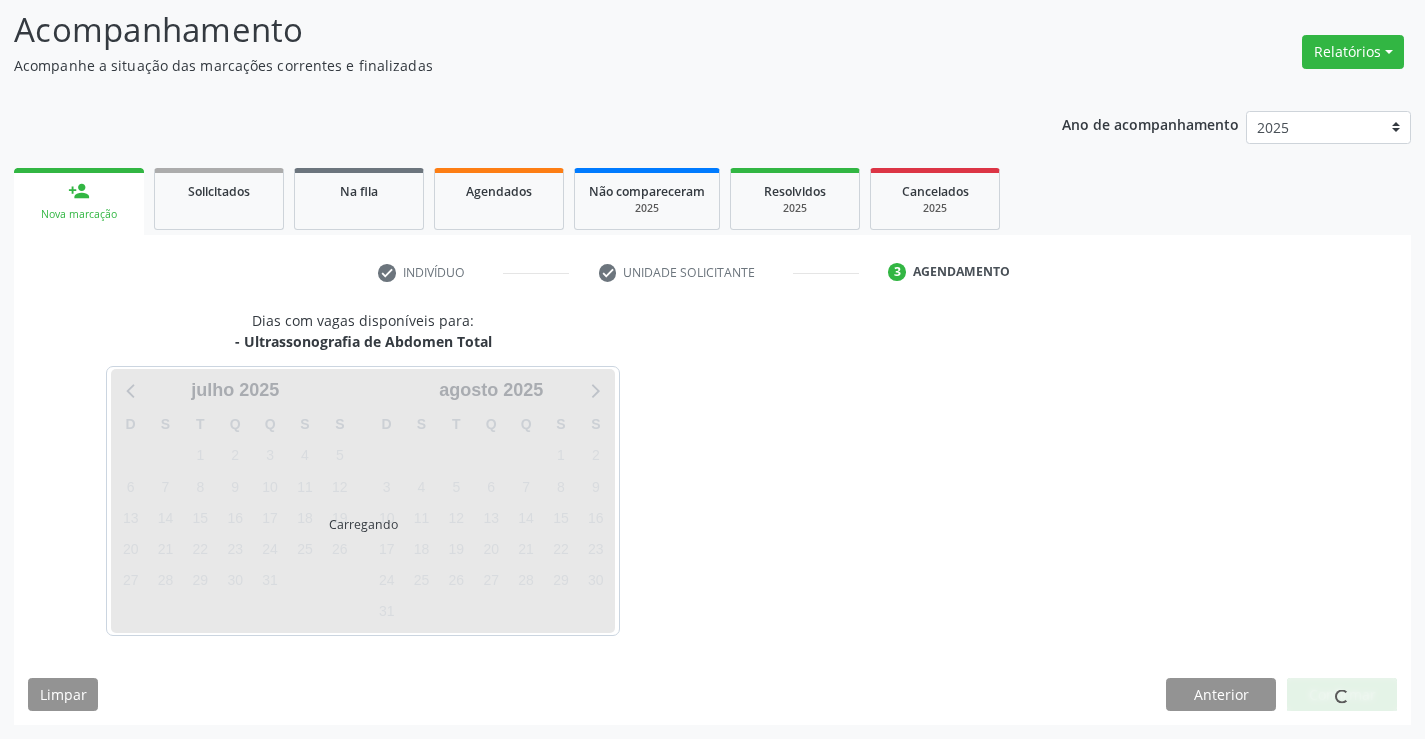 scroll, scrollTop: 131, scrollLeft: 0, axis: vertical 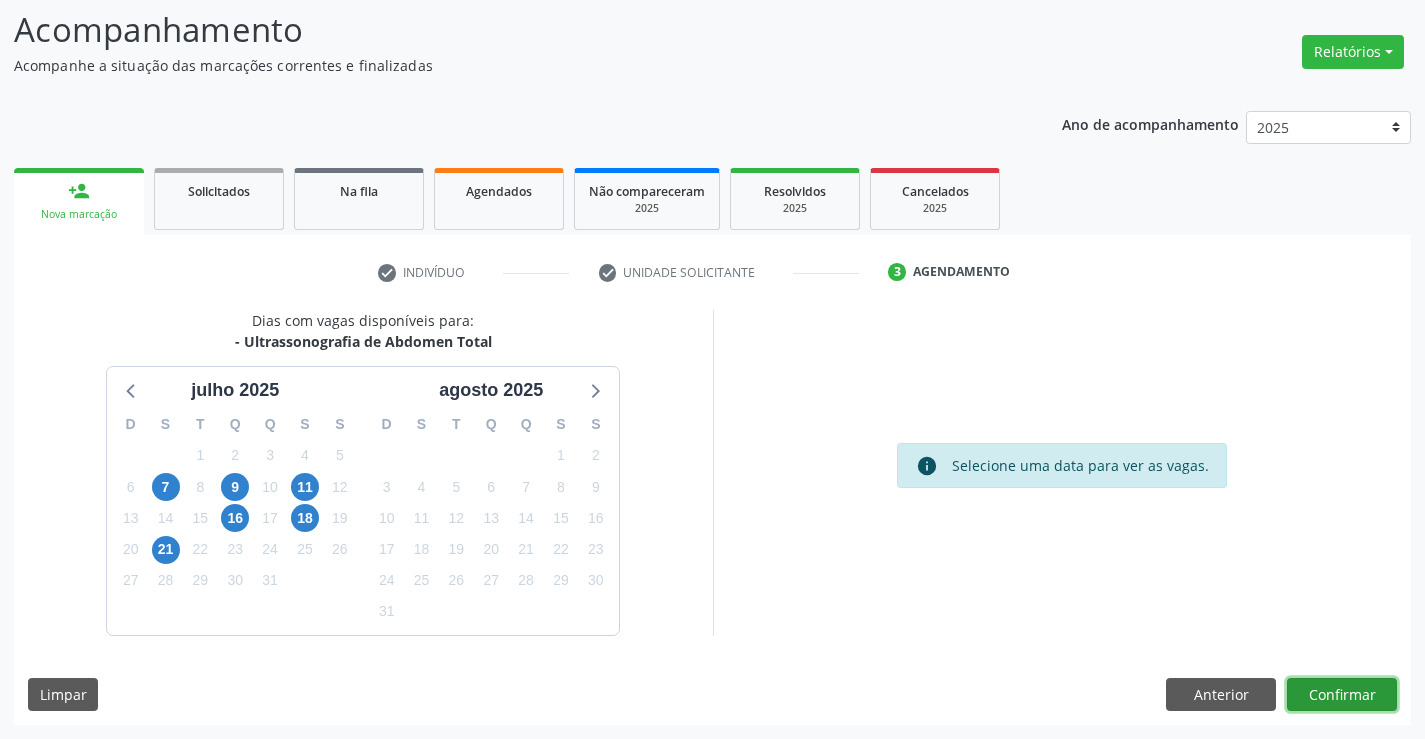 click on "Confirmar" at bounding box center (1342, 695) 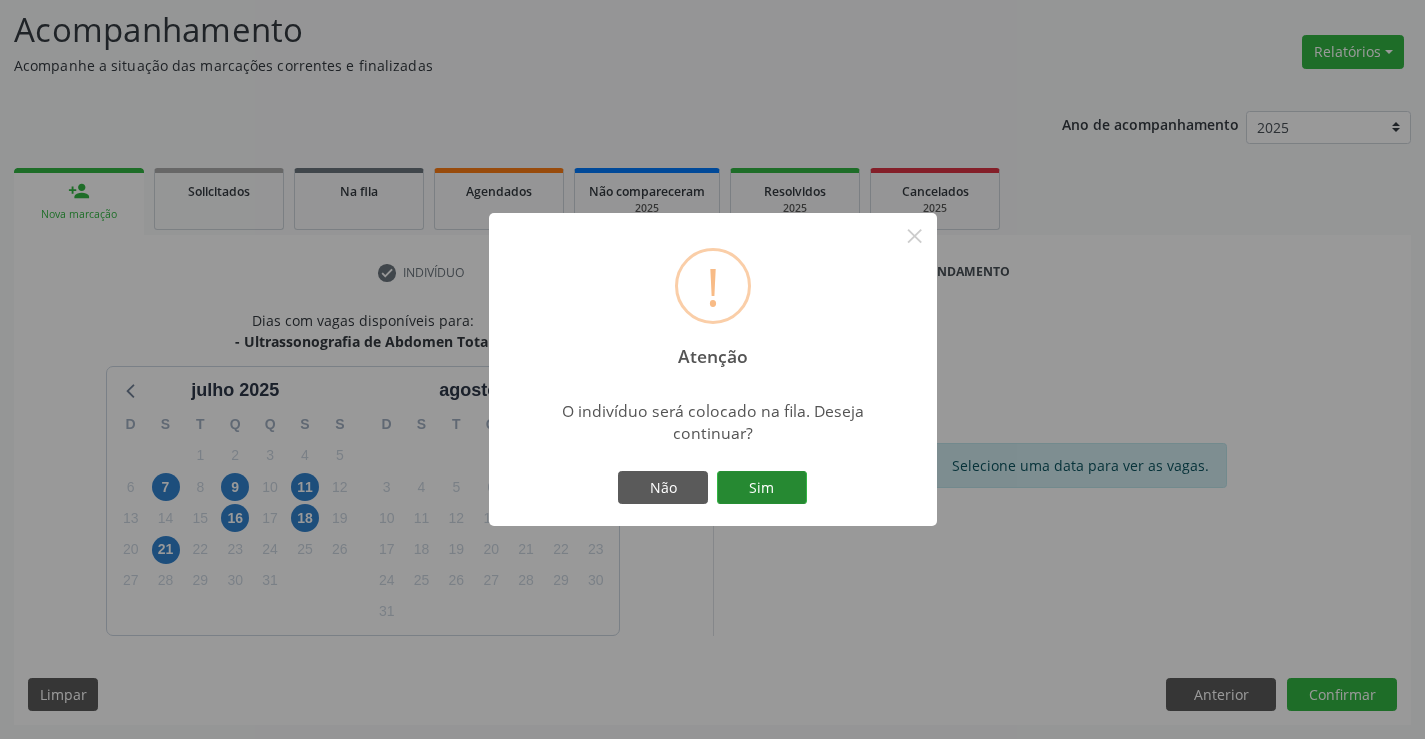drag, startPoint x: 758, startPoint y: 462, endPoint x: 769, endPoint y: 479, distance: 20.248457 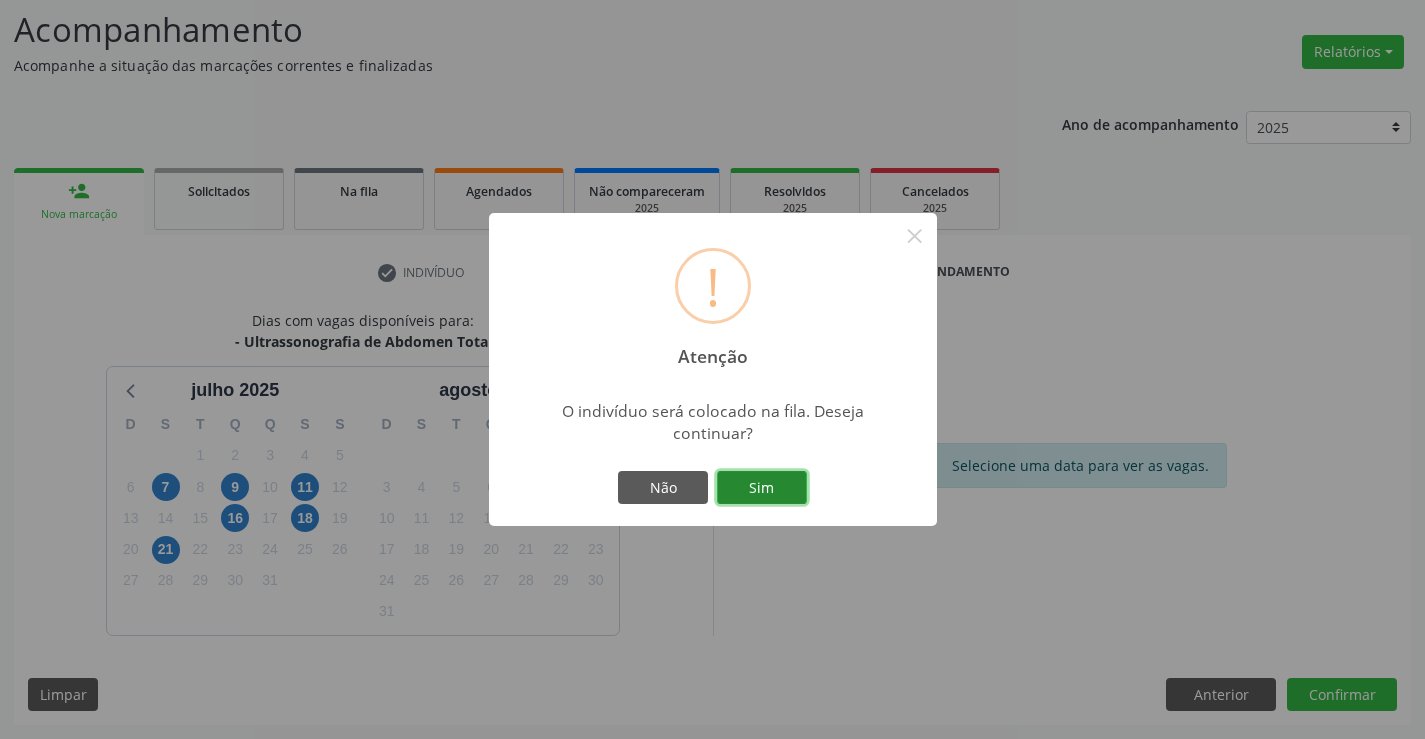 click on "Sim" at bounding box center [762, 488] 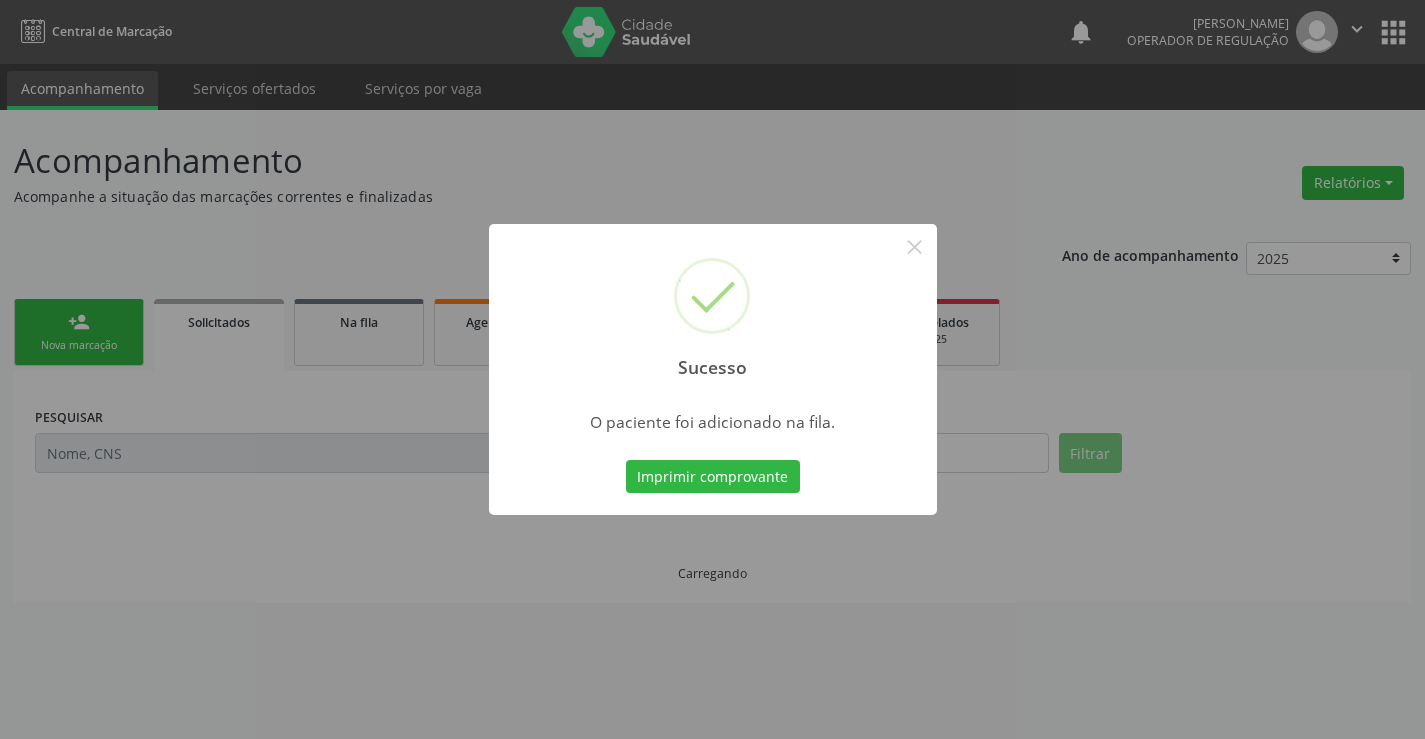 scroll, scrollTop: 0, scrollLeft: 0, axis: both 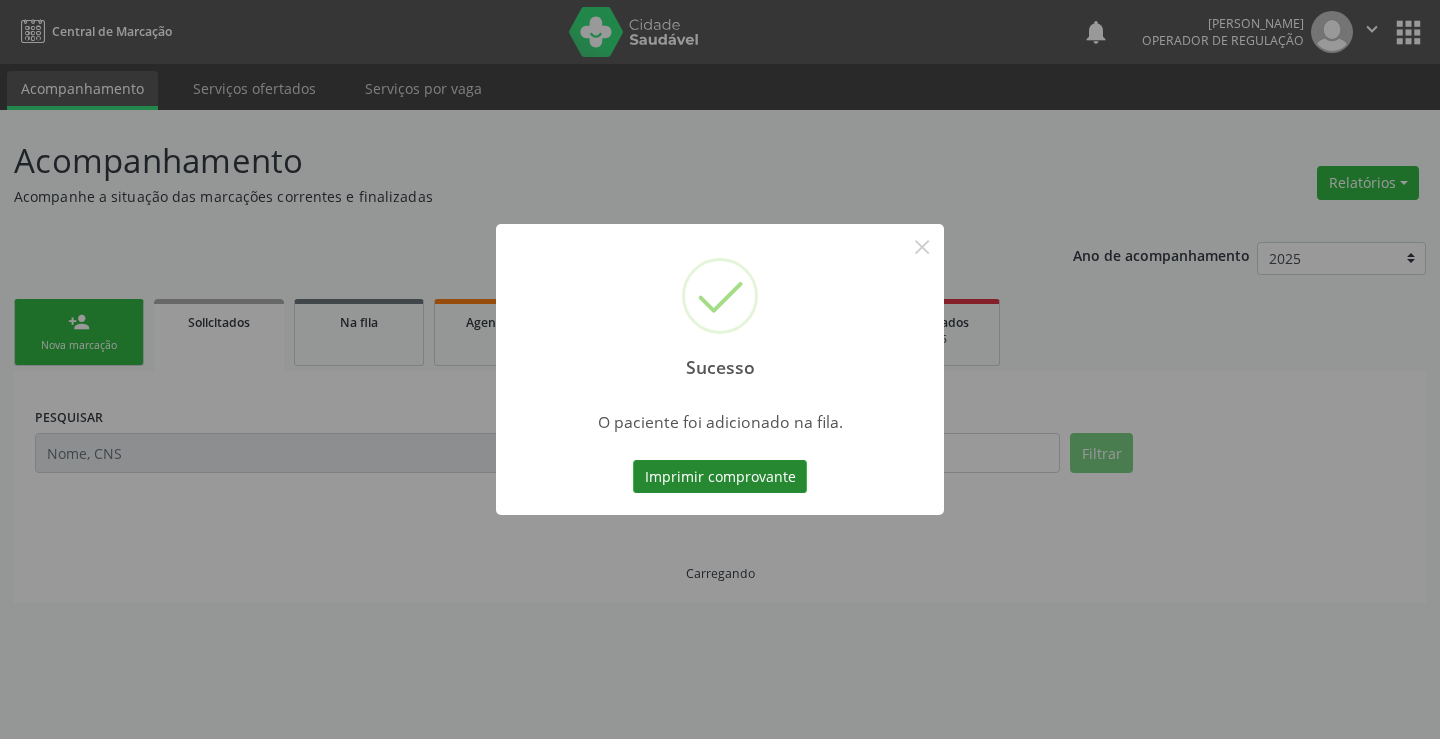 click on "Imprimir comprovante" at bounding box center (720, 477) 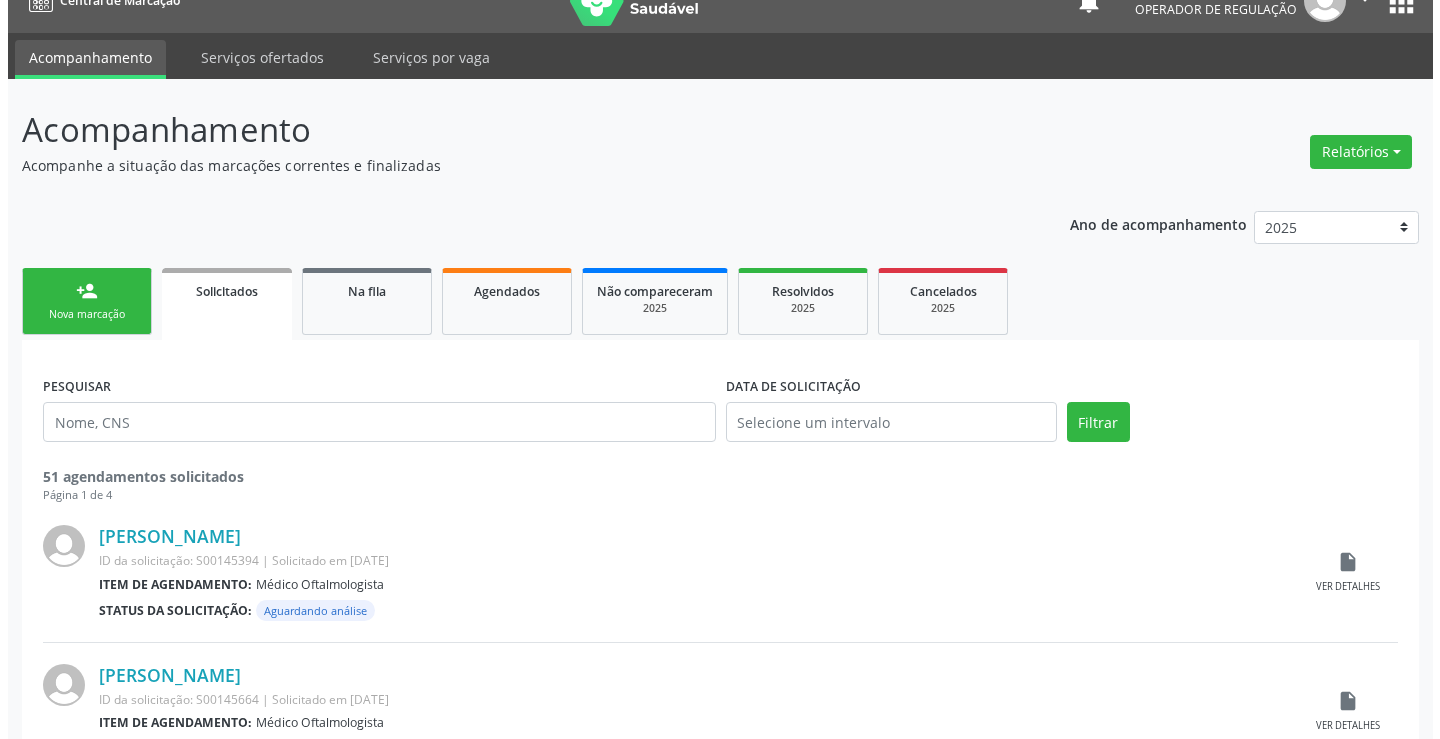 scroll, scrollTop: 0, scrollLeft: 0, axis: both 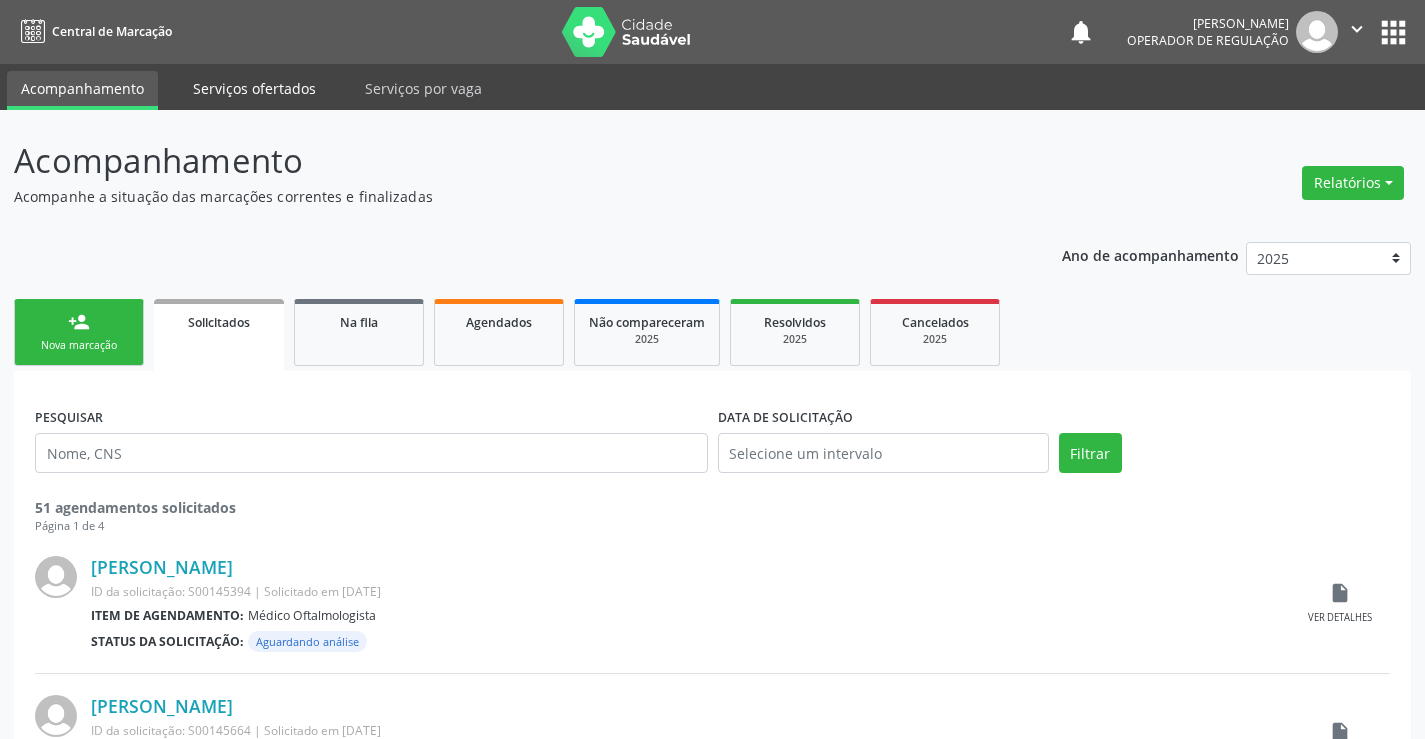 click on "Serviços ofertados" at bounding box center [254, 88] 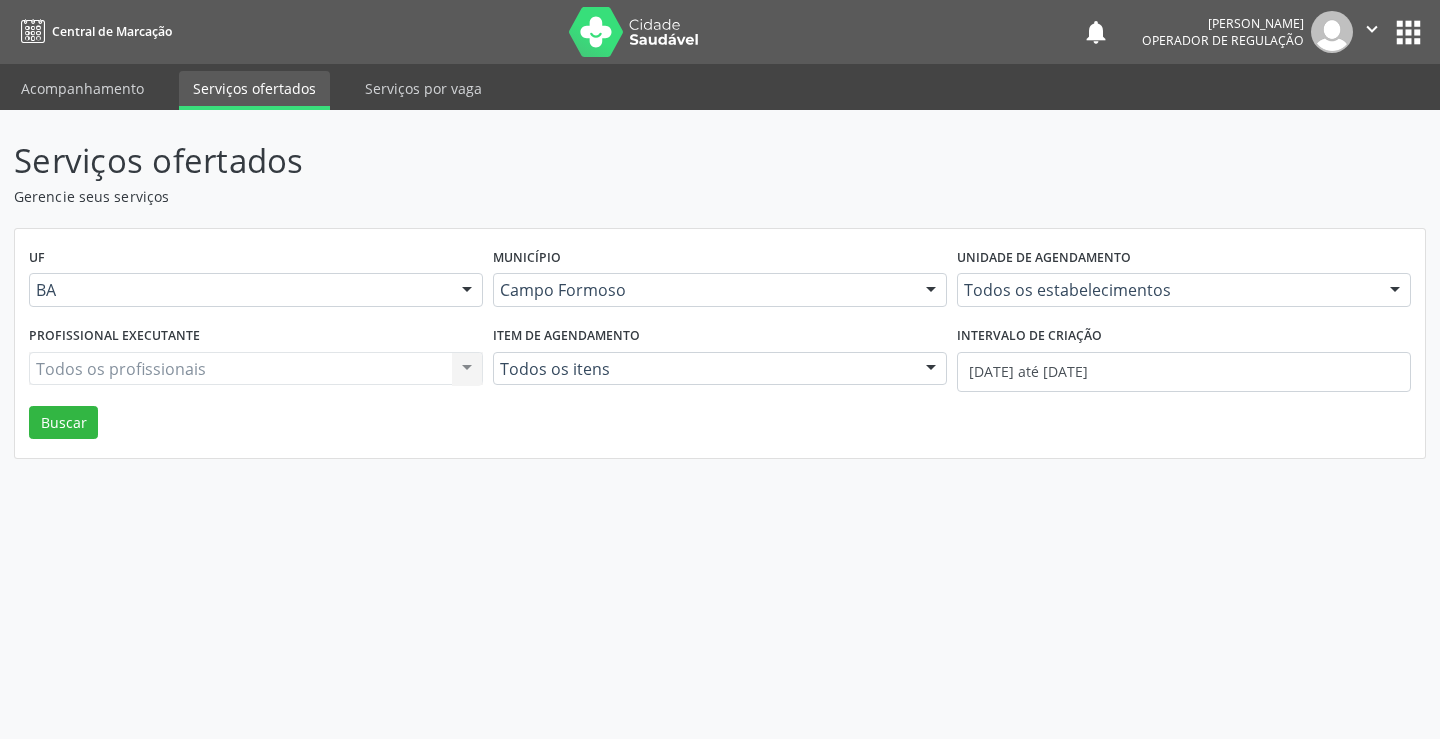 click on "Todos os profissionais         Todos os profissionais
Nenhum resultado encontrado para: "   "
Não há nenhuma opção para ser exibida." at bounding box center (256, 369) 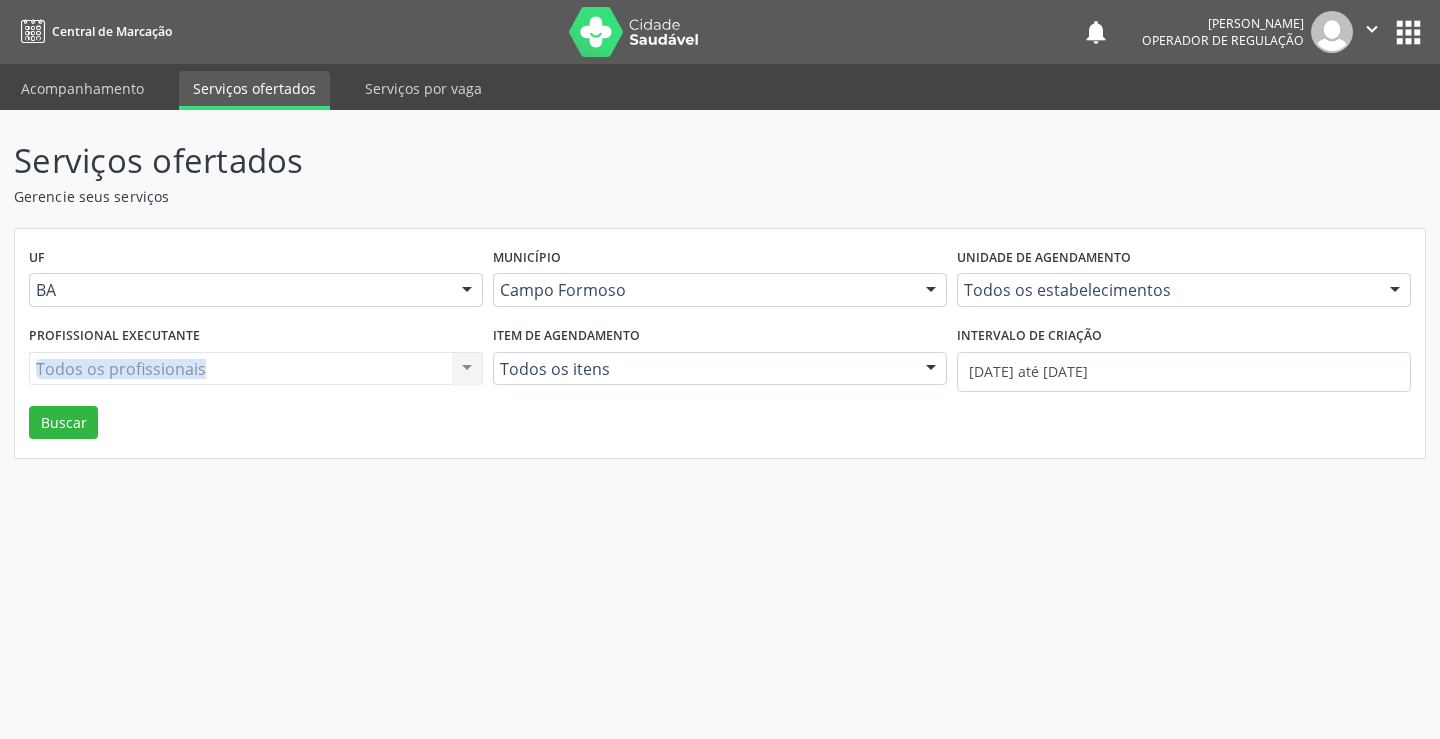 click on "Todos os profissionais         Todos os profissionais
Nenhum resultado encontrado para: "   "
Não há nenhuma opção para ser exibida." at bounding box center (256, 369) 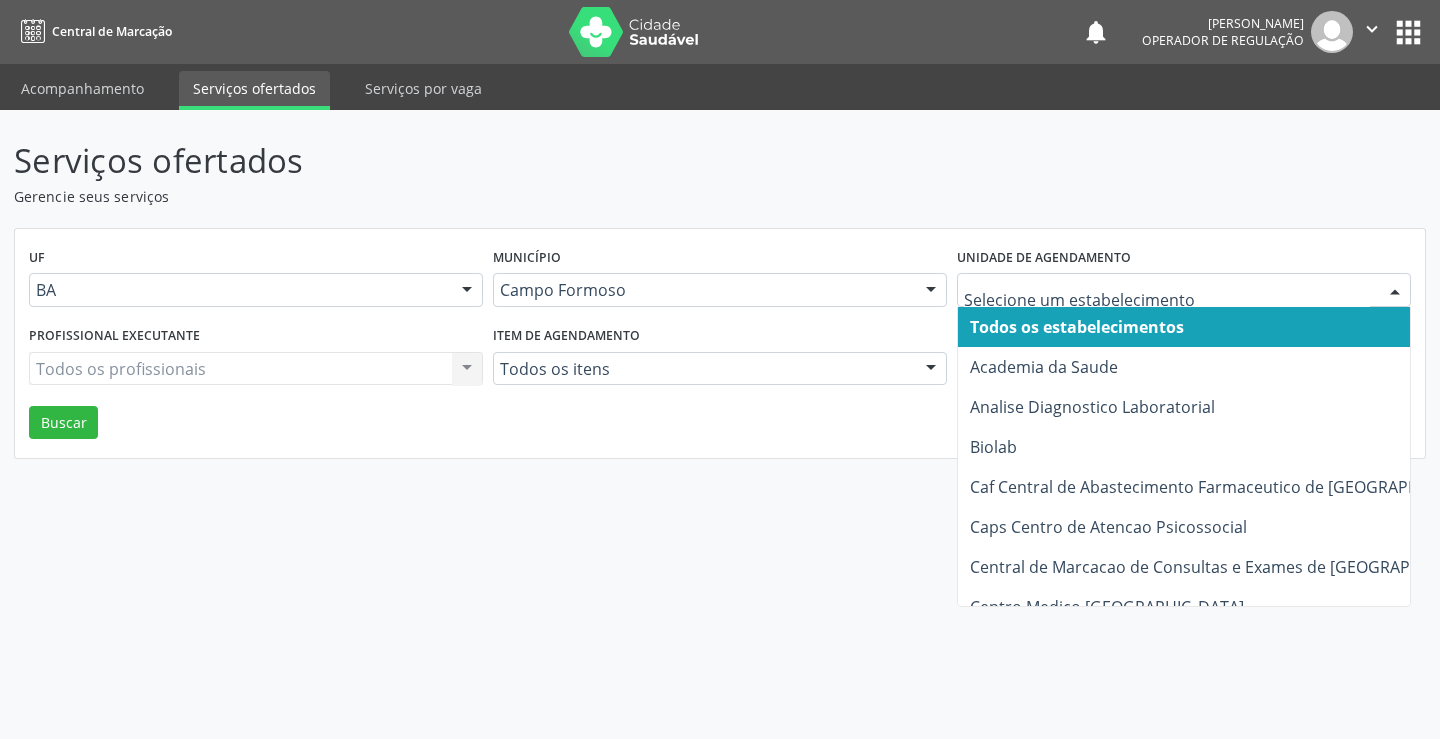 click at bounding box center [1395, 291] 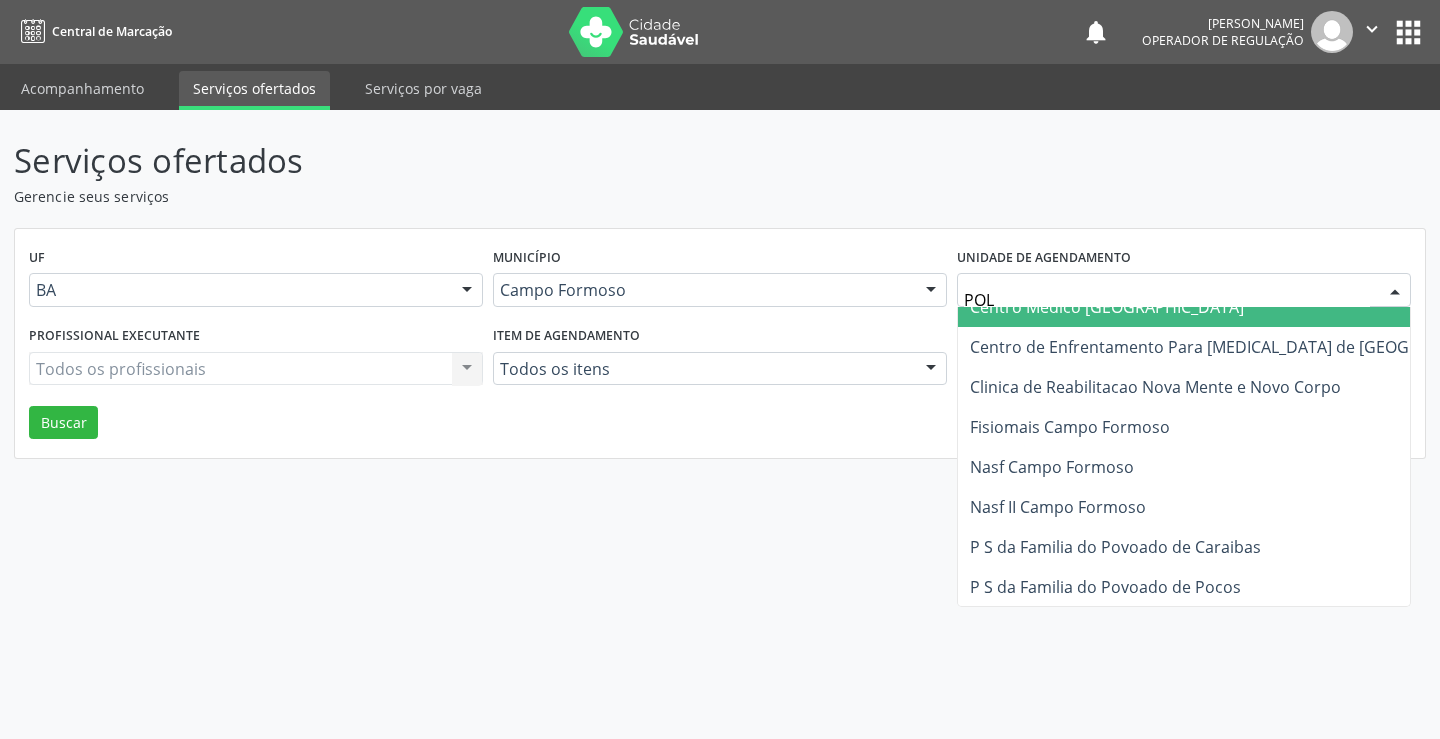 scroll, scrollTop: 0, scrollLeft: 0, axis: both 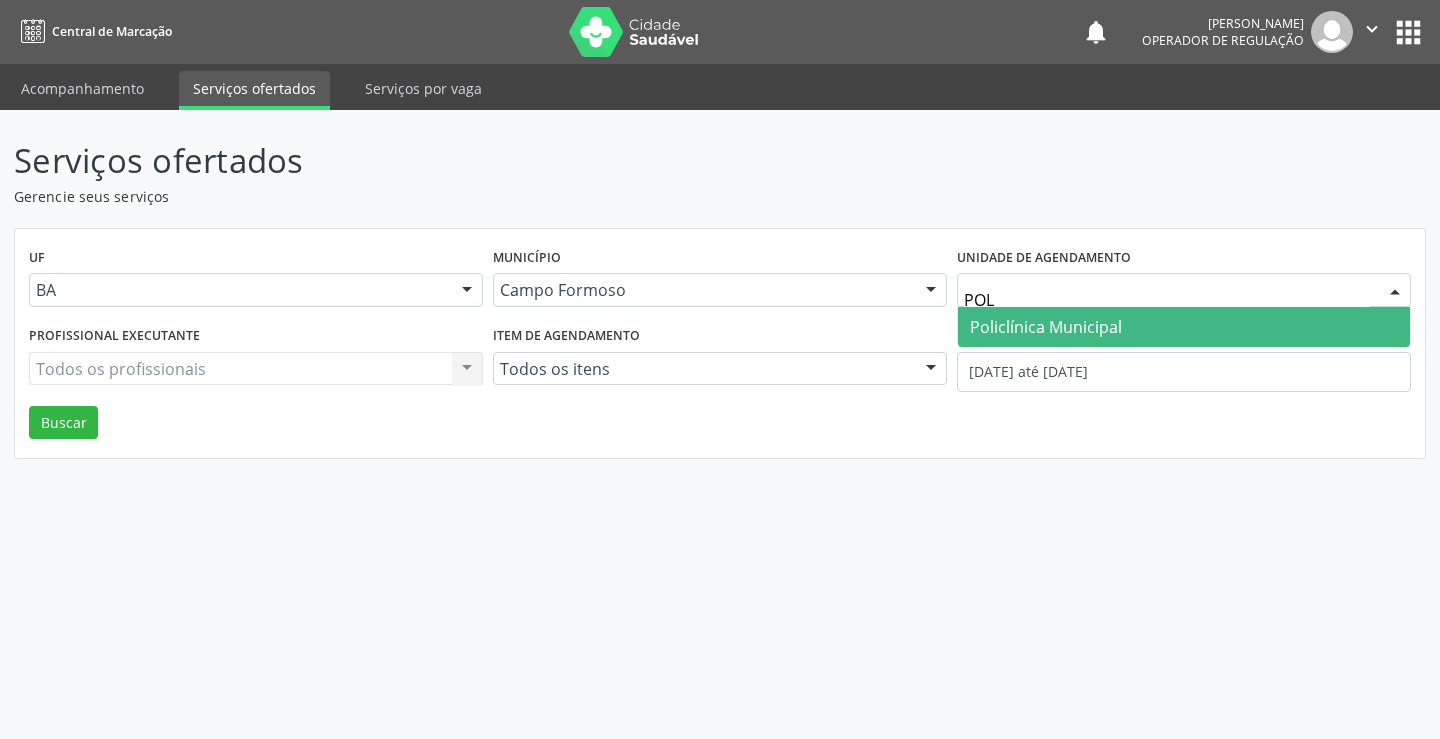 type on "POLI" 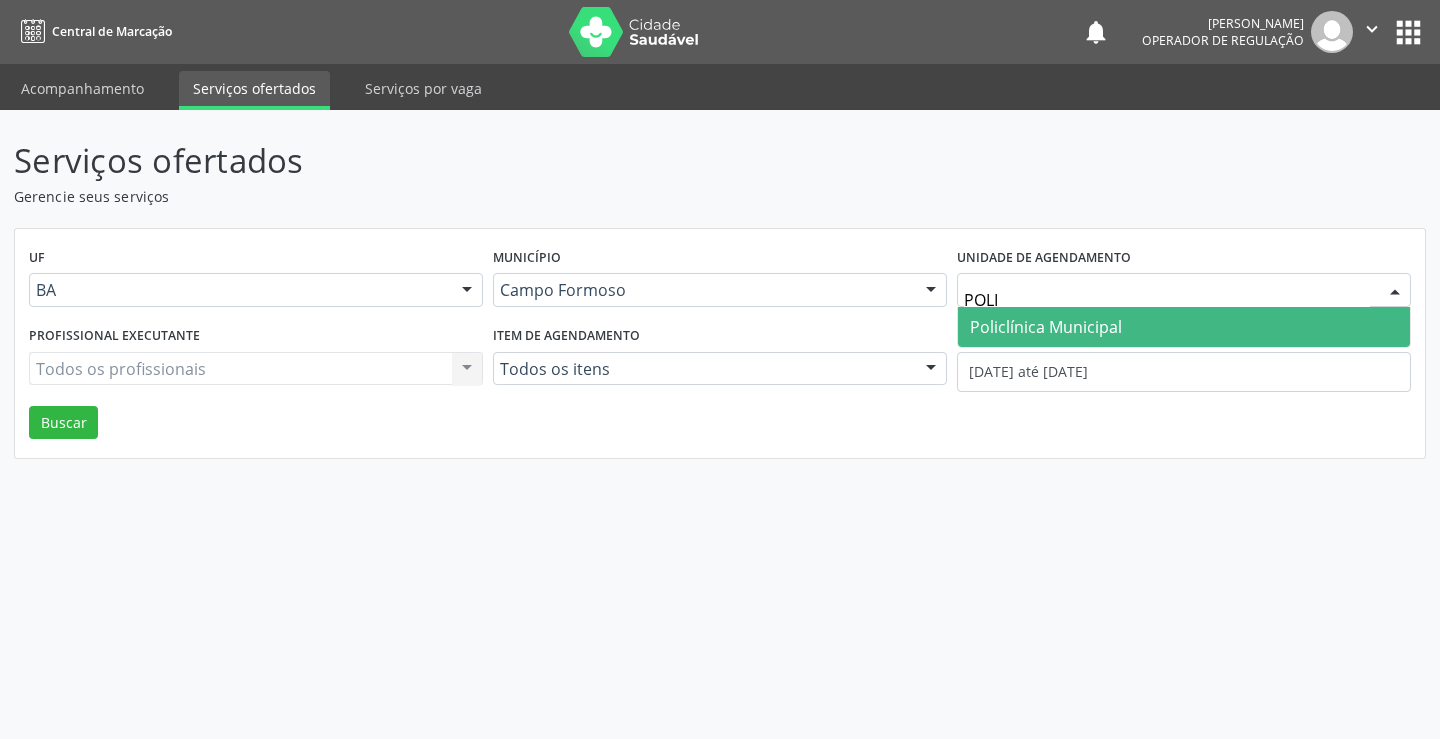 click on "Policlínica Municipal" at bounding box center [1046, 327] 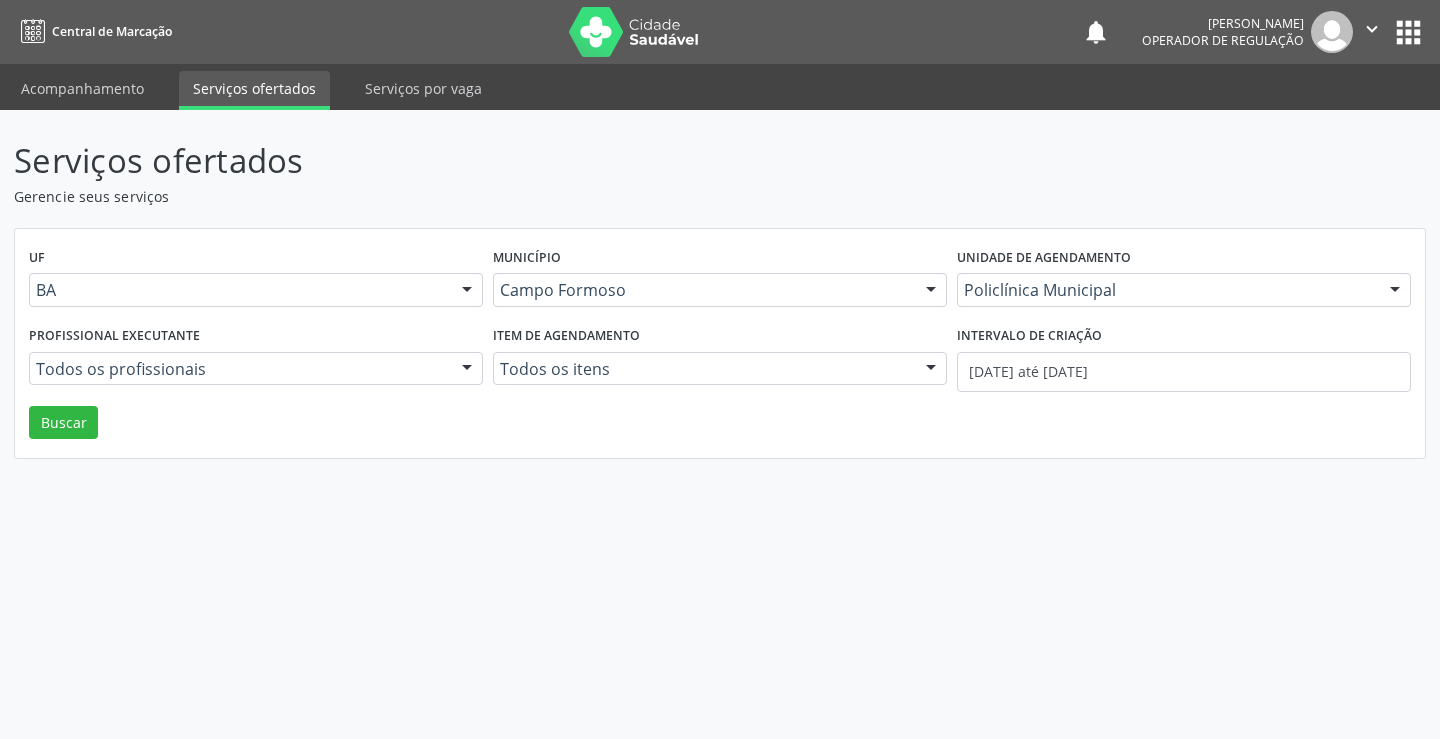 click at bounding box center [931, 370] 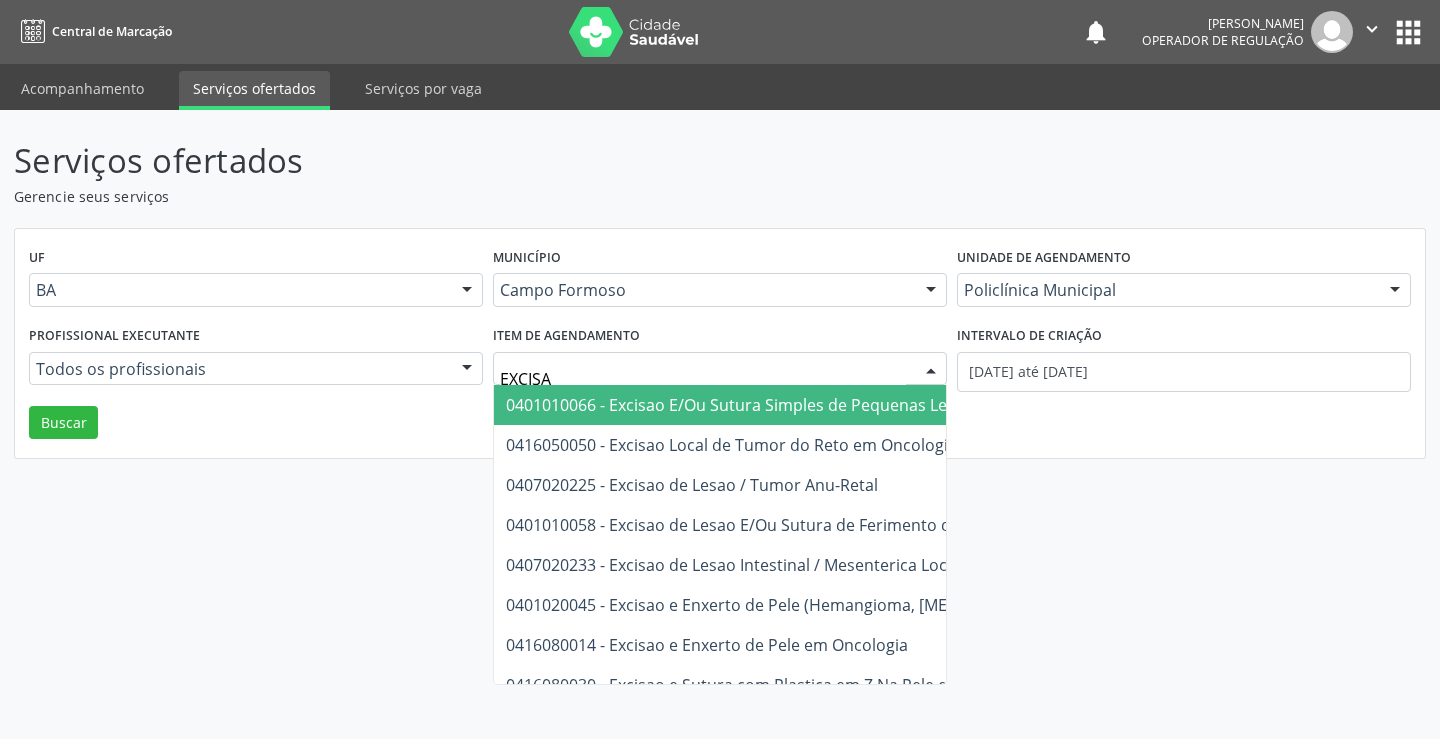 type on "EXCISAO" 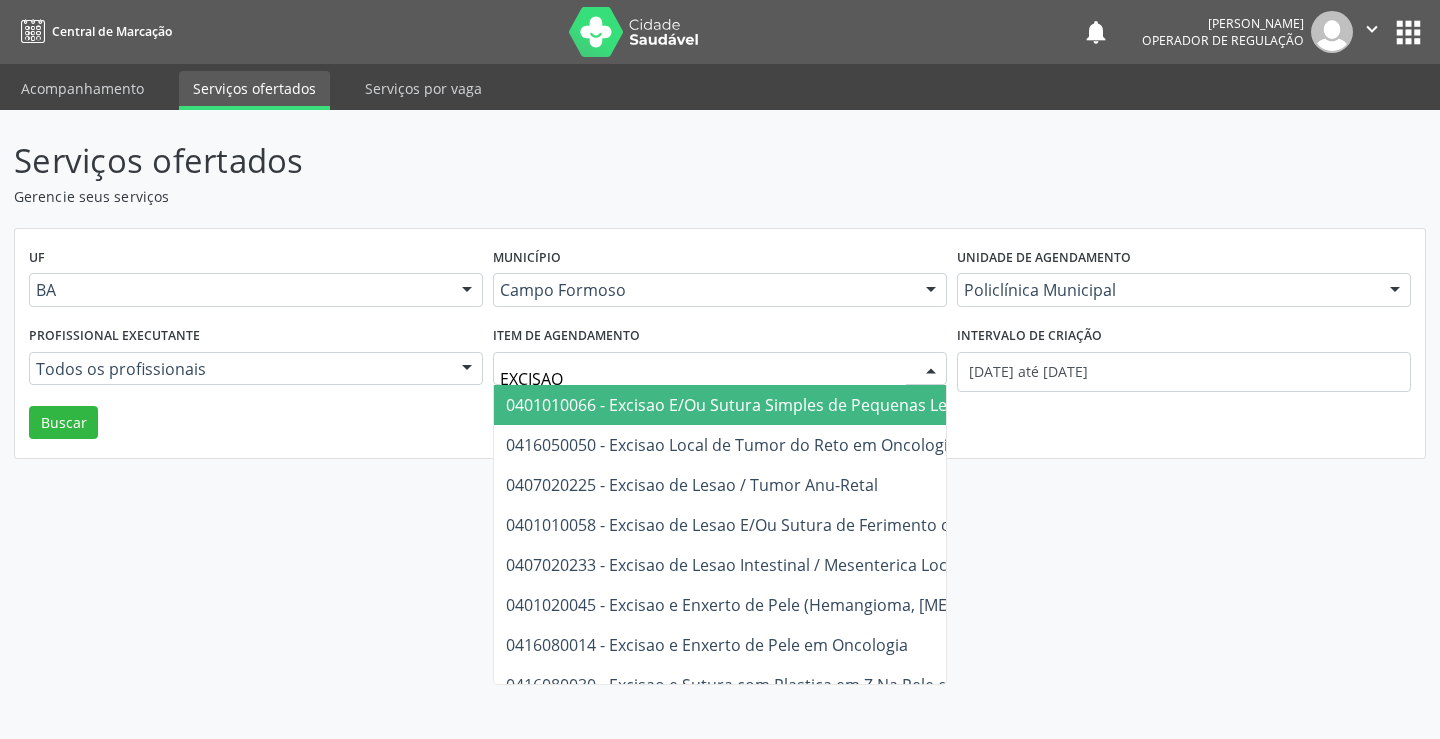click on "0401010066 - Excisao E/Ou Sutura Simples de Pequenas Lesoes / Ferimentos de Pele / Anexos e [MEDICAL_DATA]" at bounding box center (929, 405) 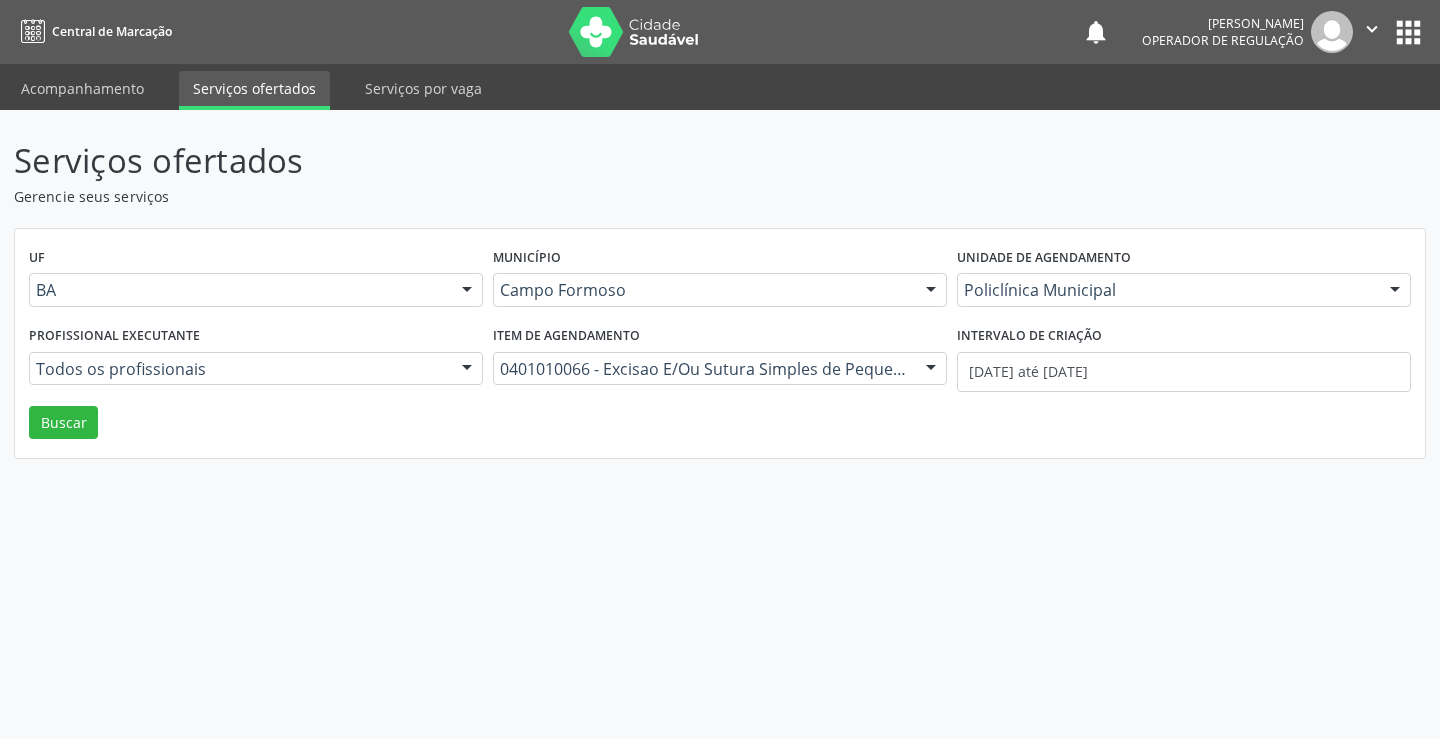 click at bounding box center [467, 370] 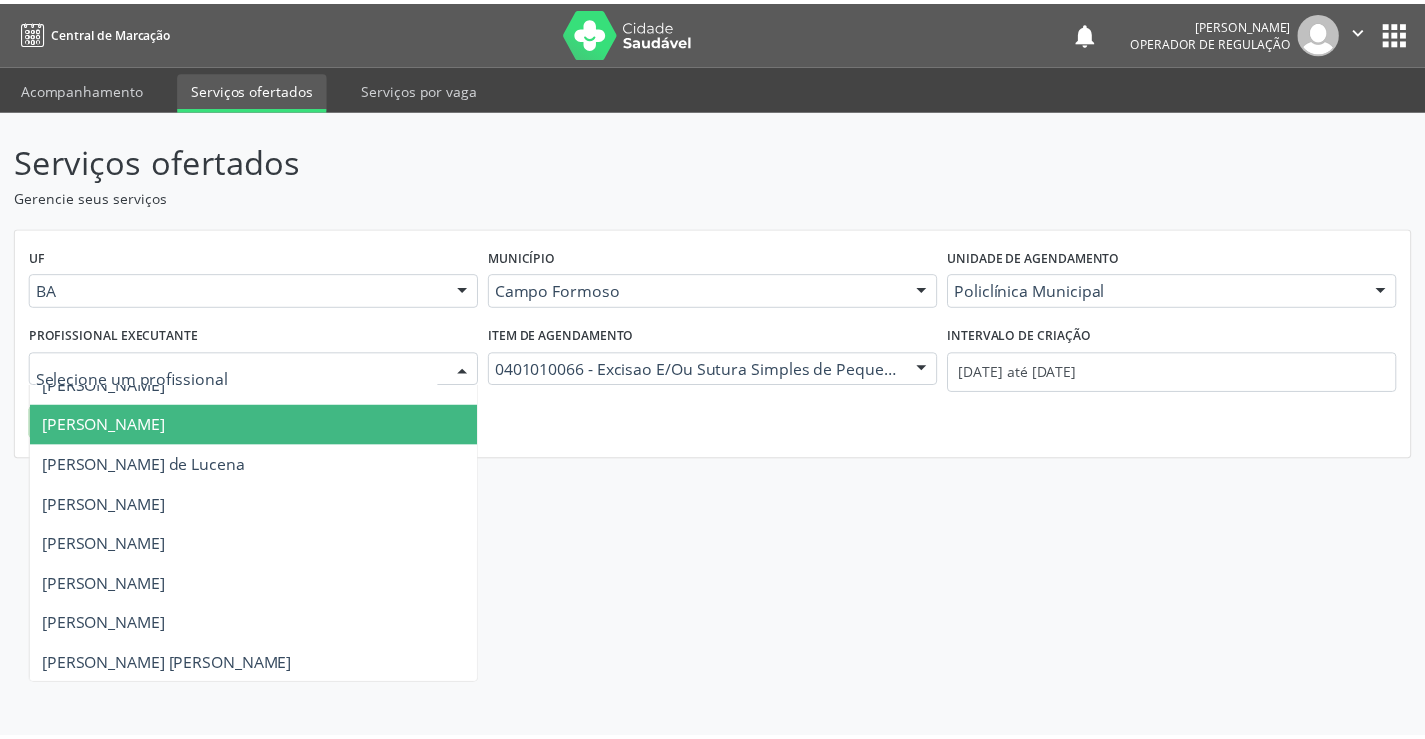 scroll, scrollTop: 200, scrollLeft: 0, axis: vertical 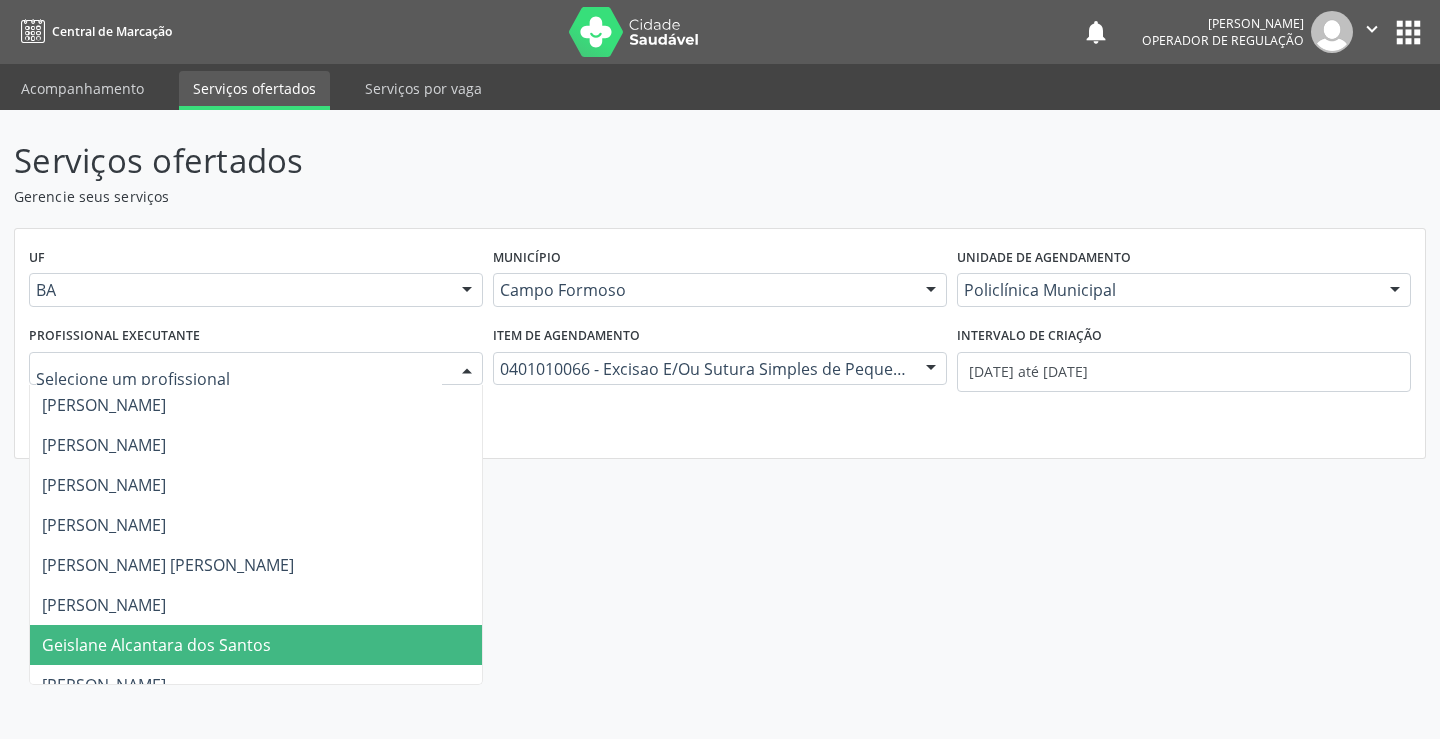 click on "Geislane Alcantara dos Santos" at bounding box center [156, 645] 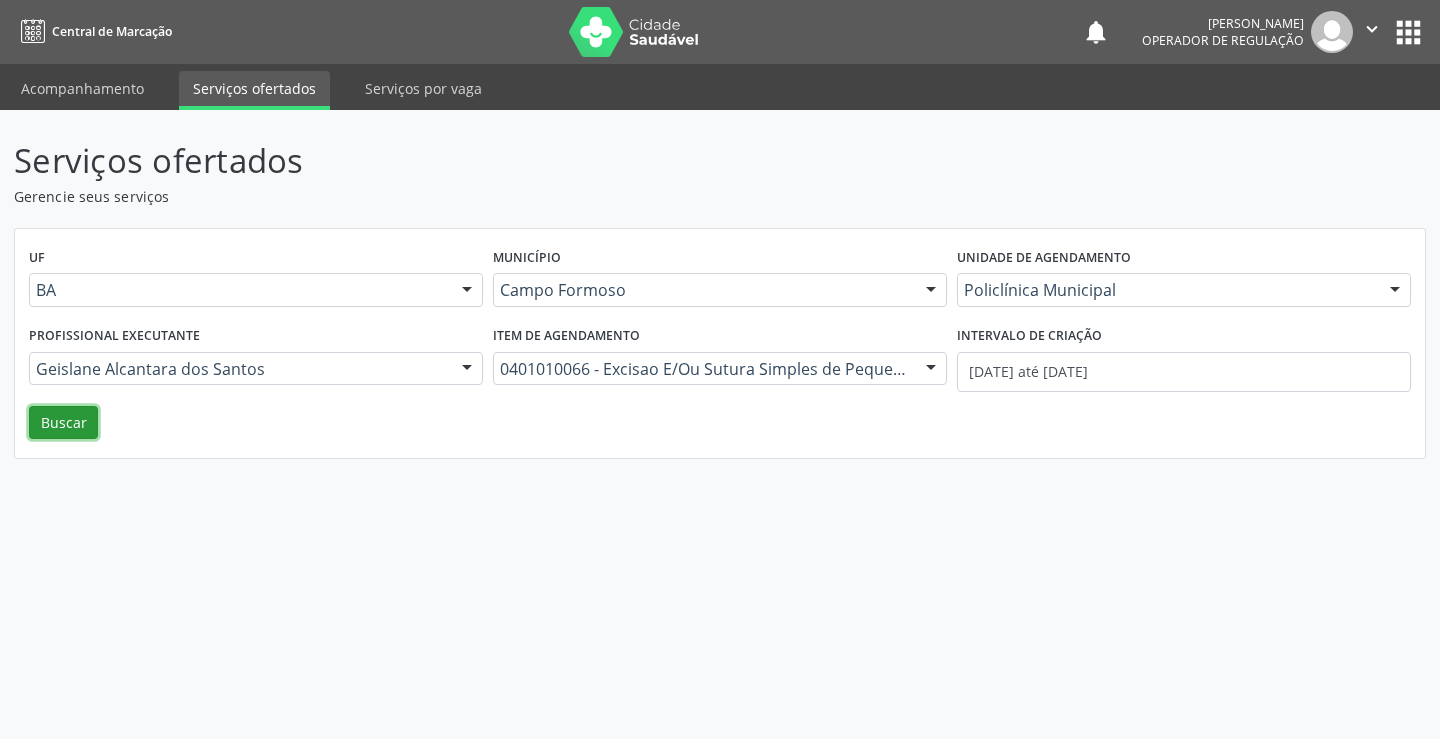 click on "Buscar" at bounding box center [63, 423] 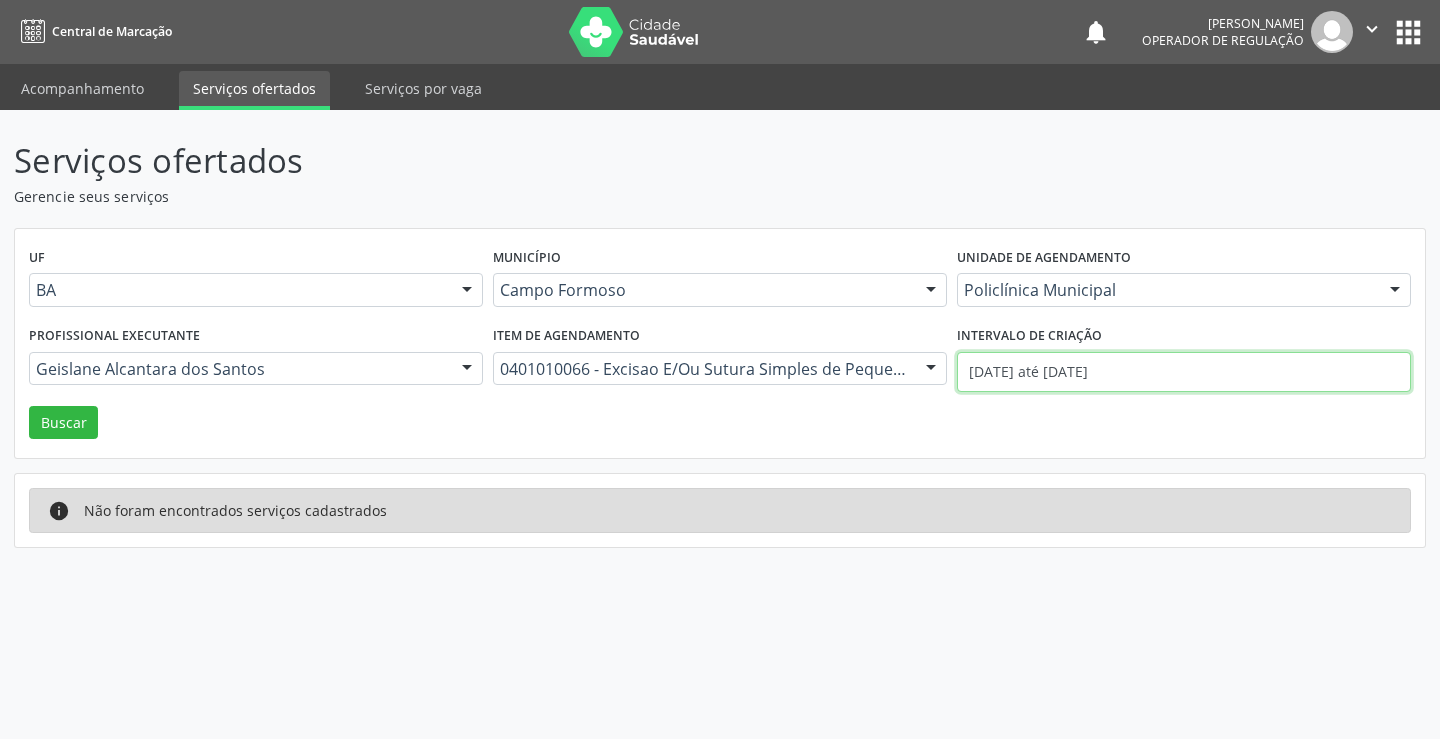 click on "[DATE] até [DATE]" at bounding box center [1184, 372] 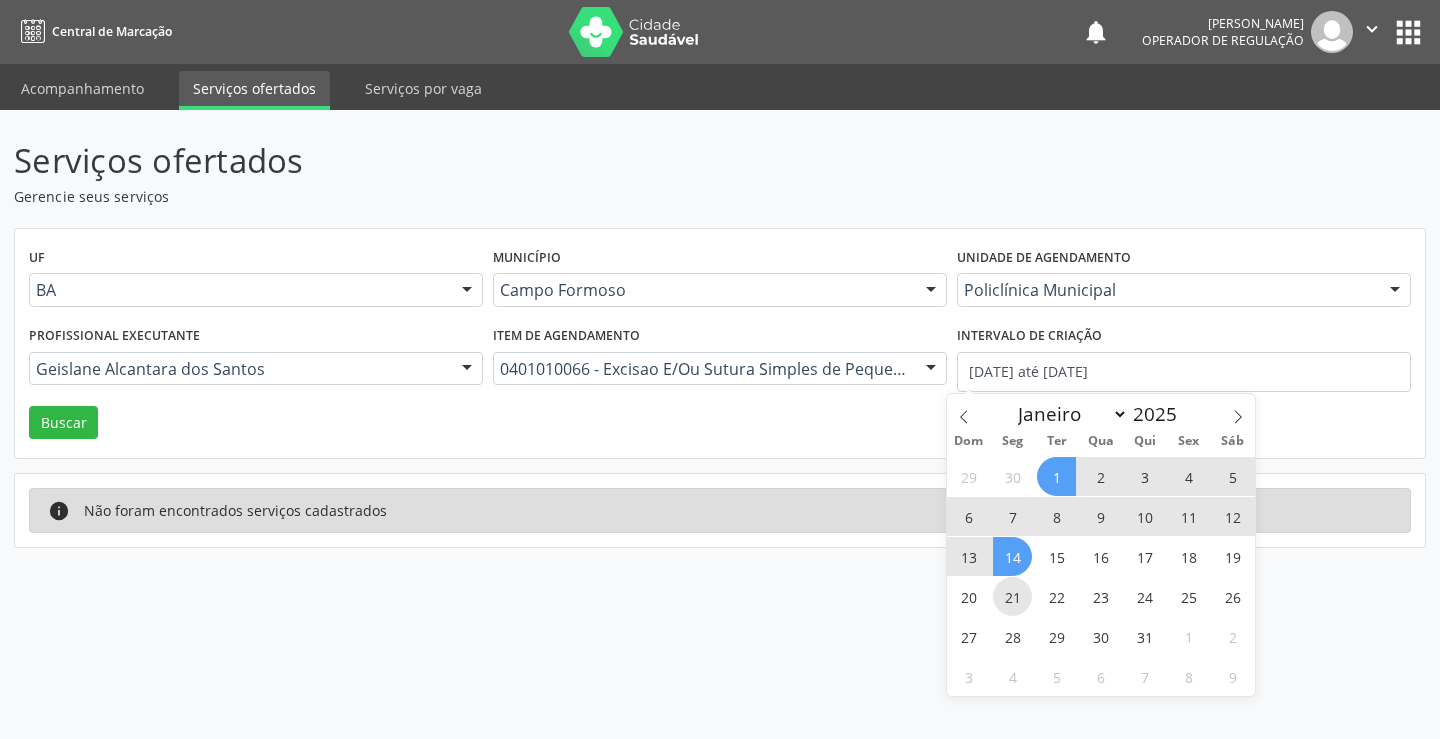 click on "21" at bounding box center [1012, 596] 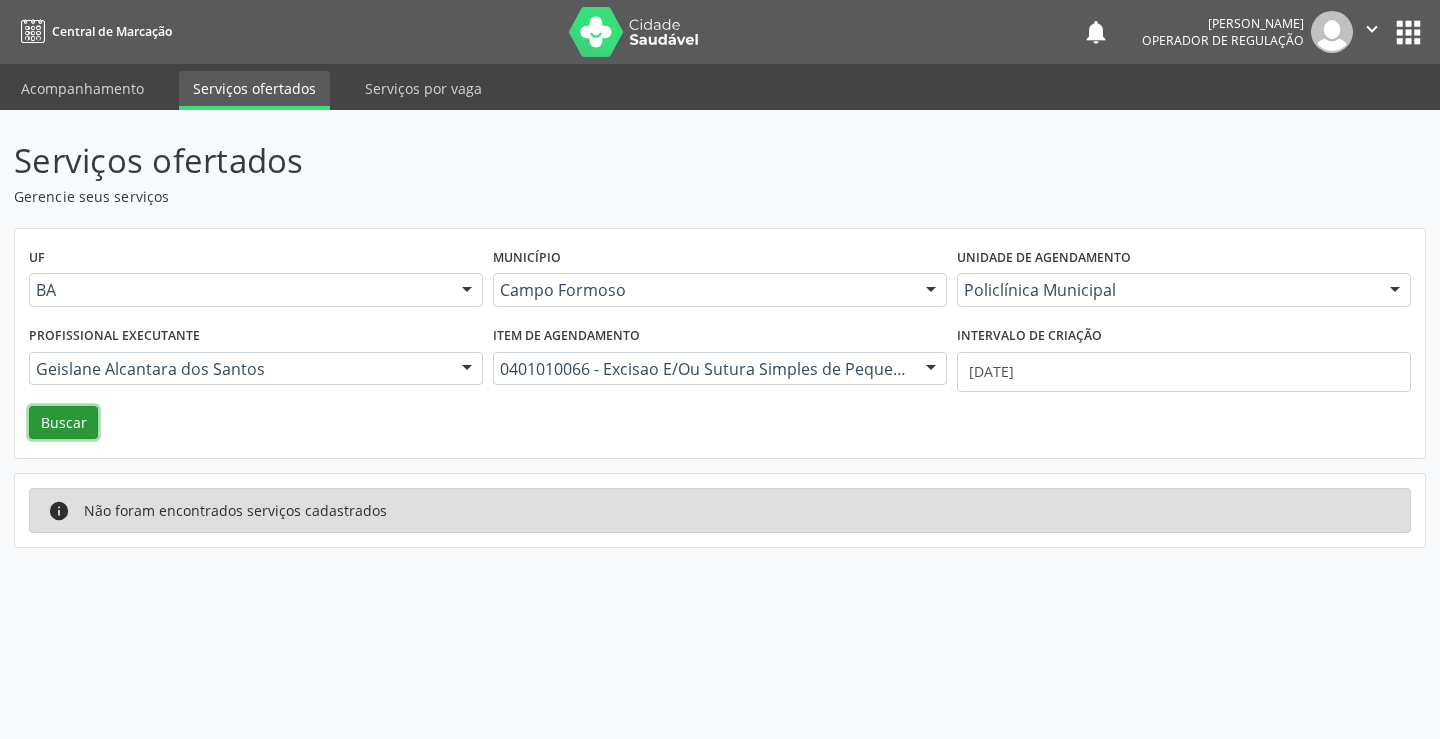 click on "Buscar" at bounding box center [63, 423] 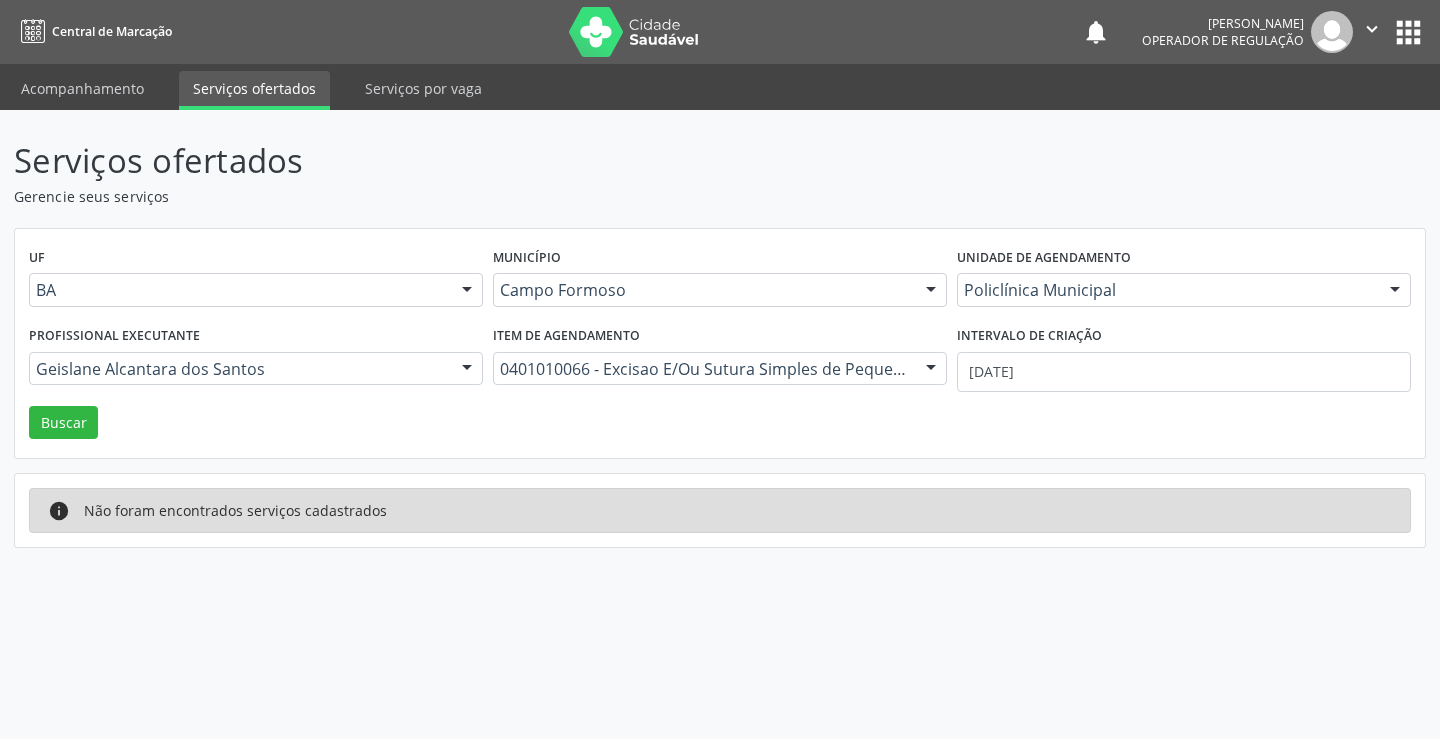 click at bounding box center [467, 370] 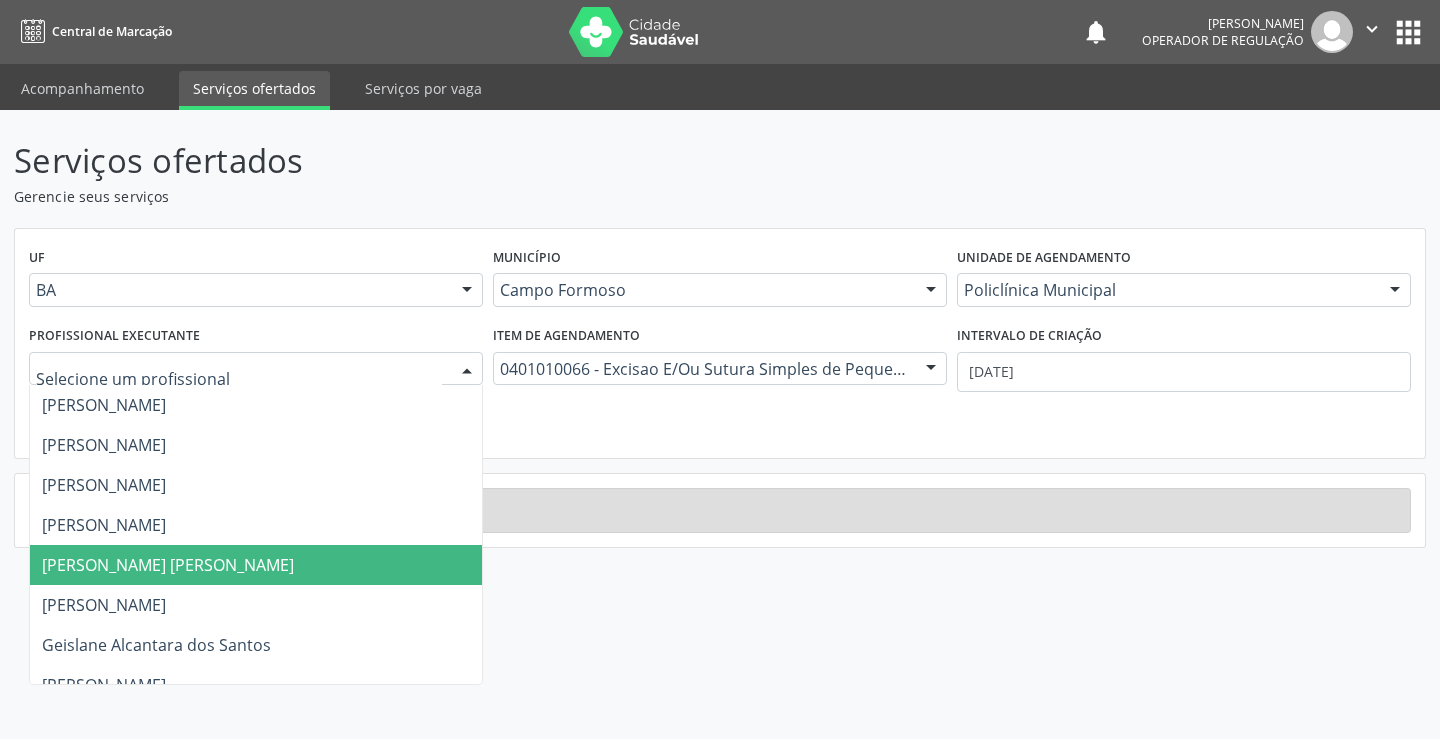 click on "Serviços ofertados
Gerencie seus serviços
UF
BA         BA
Nenhum resultado encontrado para: "   "
Não há nenhuma opção para ser exibida.
Município
[GEOGRAPHIC_DATA]         [GEOGRAPHIC_DATA] resultado encontrado para: "   "
Não há nenhuma opção para ser exibida.
Unidade de agendamento
Policlínica Municipal         Todos os estabelecimentos   Academia da Saude   Analise Diagnostico Laboratorial   Biolab   Caf Central de Abastecimento Farmaceutico de [GEOGRAPHIC_DATA]   Caps [GEOGRAPHIC_DATA] Psicossocial   Central de Marcacao de Consultas e Exames de Campo Formoso   Centro Medico Campo Formoso   Centro de Enfrentamento Para [MEDICAL_DATA] de [GEOGRAPHIC_DATA]   [GEOGRAPHIC_DATA] [GEOGRAPHIC_DATA][PERSON_NAME] Dr [PERSON_NAME]   Clinica Multimed   Clinica de Reabilitacao Nova Mente e Novo Corpo   Clinlab   Clinodonto   Consultorio Dr [PERSON_NAME] Menezes" at bounding box center (720, 424) 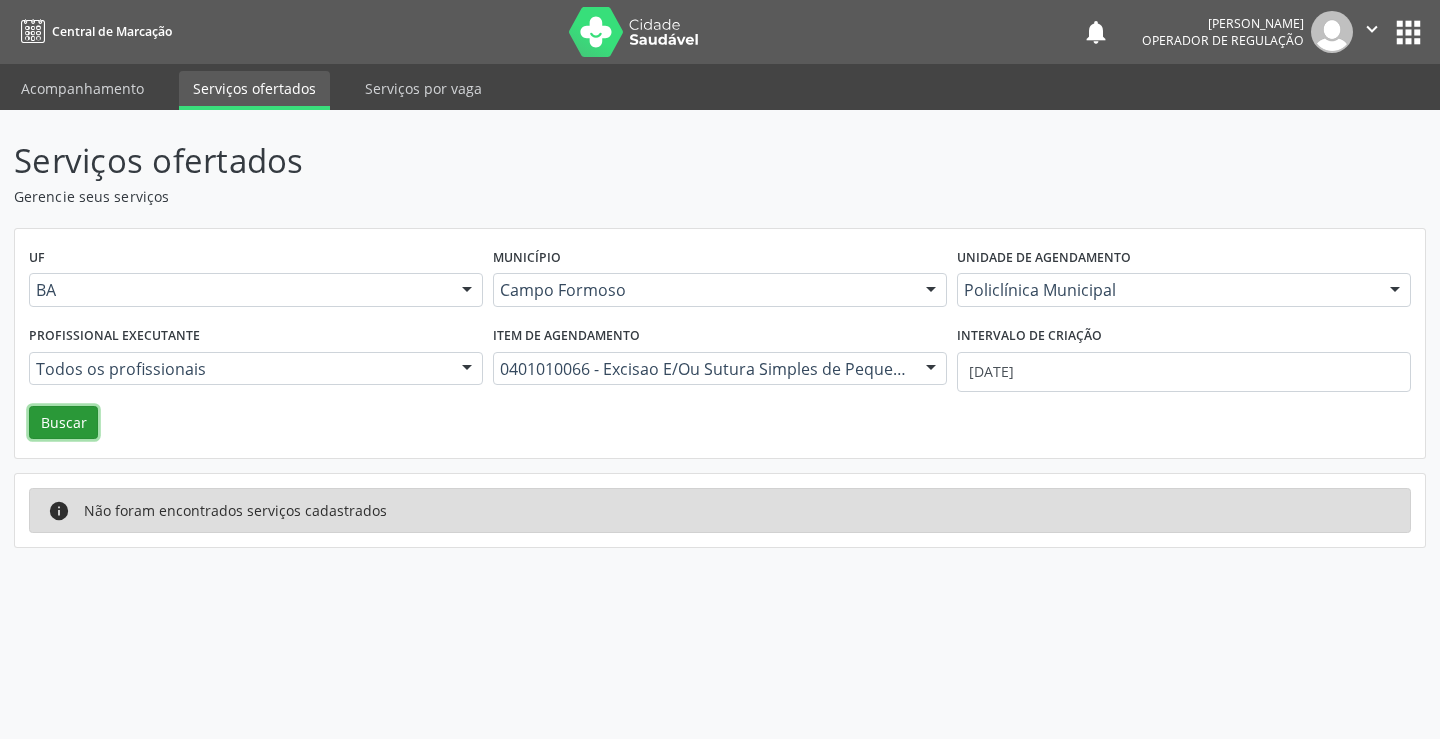 click on "Buscar" at bounding box center [63, 423] 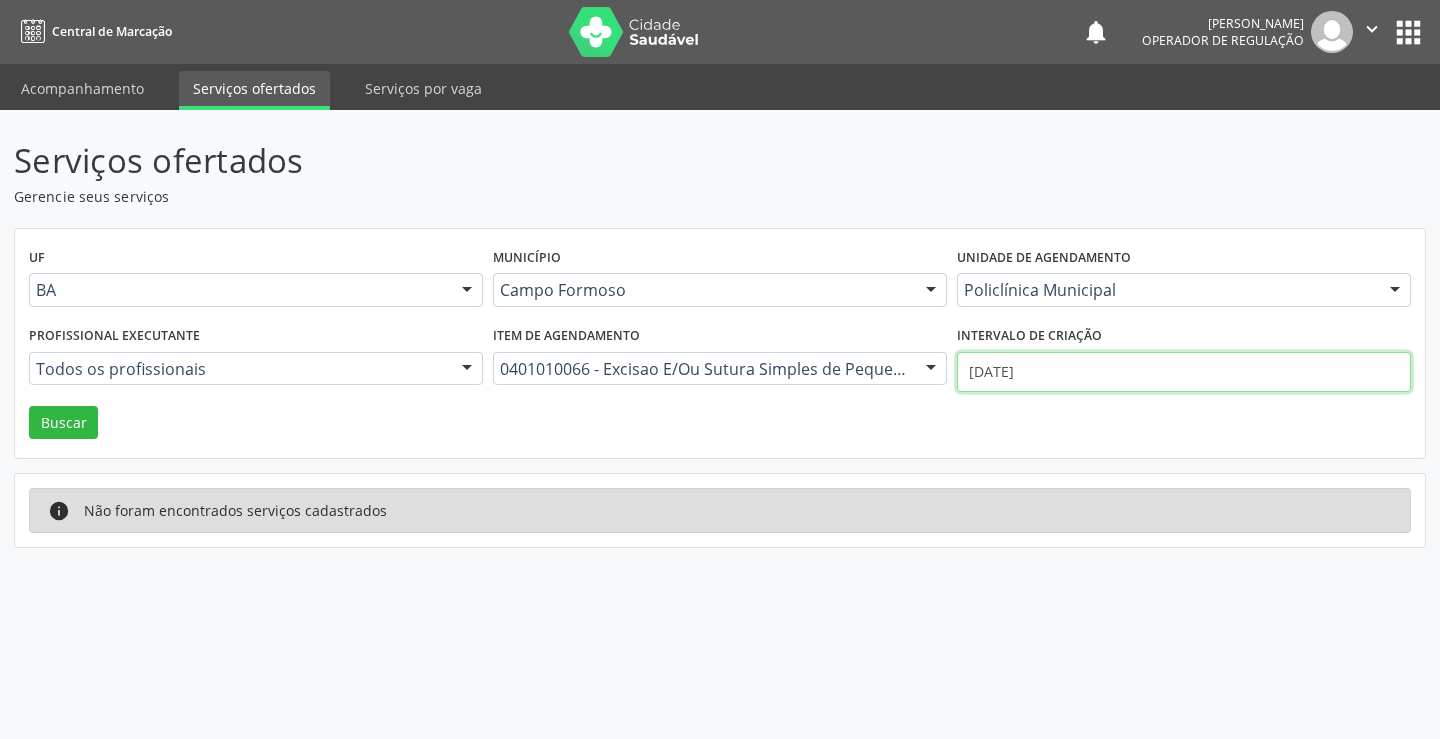 click on "[DATE]" at bounding box center [1184, 372] 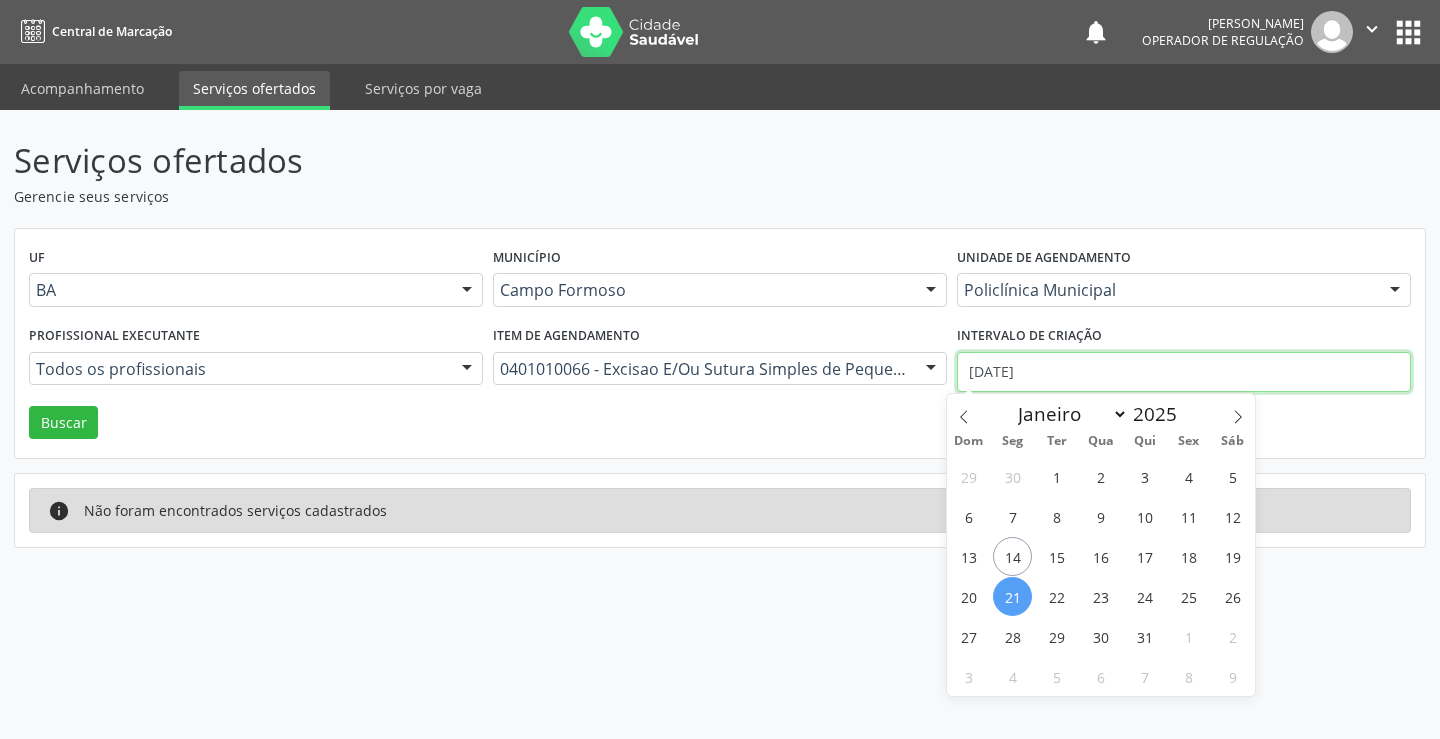 type 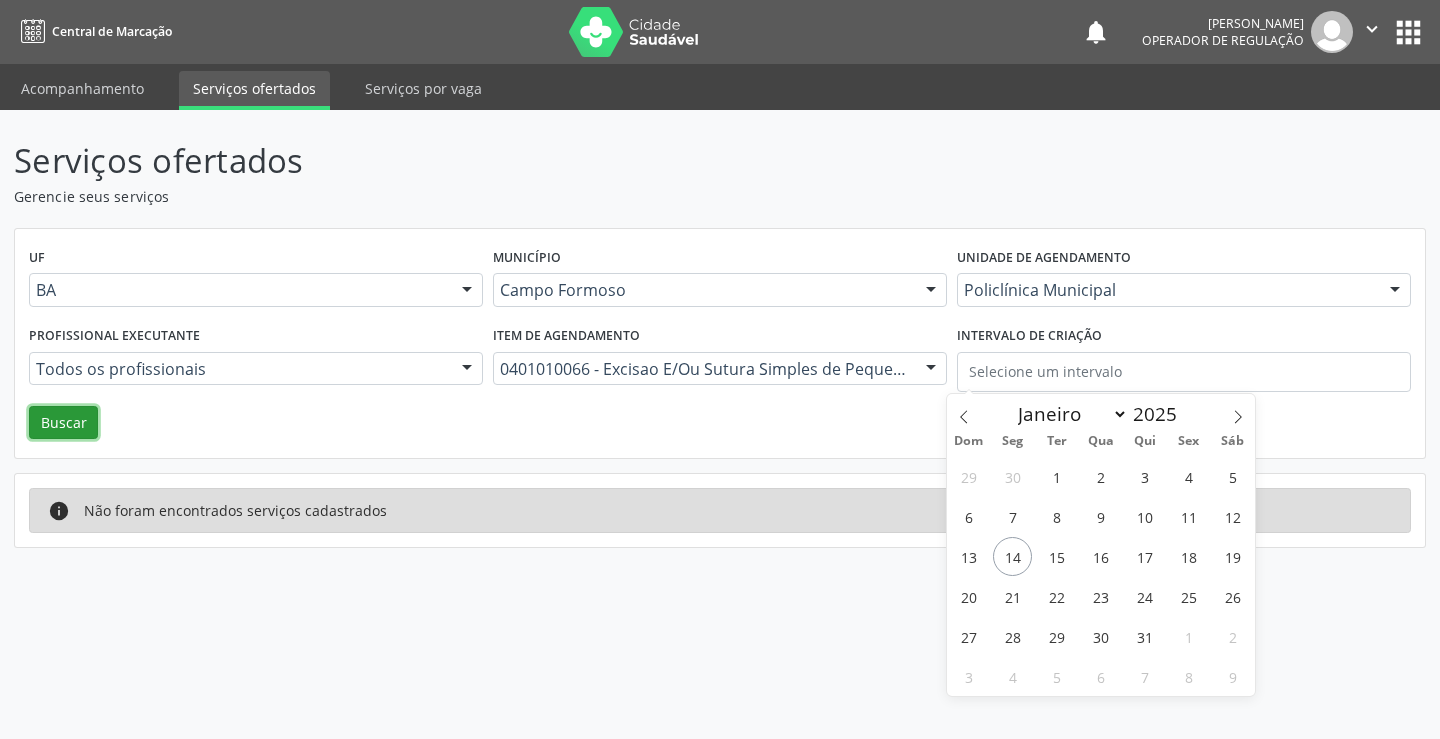 click on "Buscar" at bounding box center [63, 423] 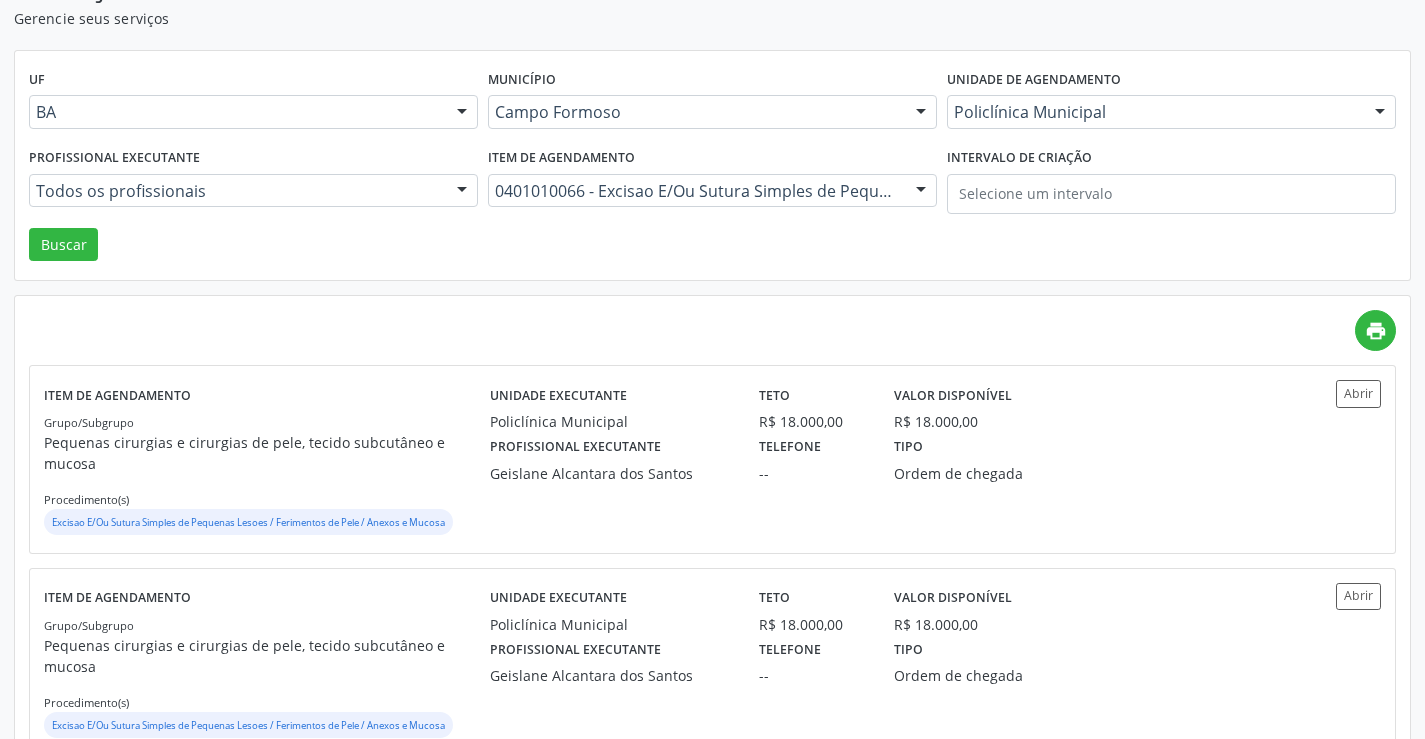 scroll, scrollTop: 200, scrollLeft: 0, axis: vertical 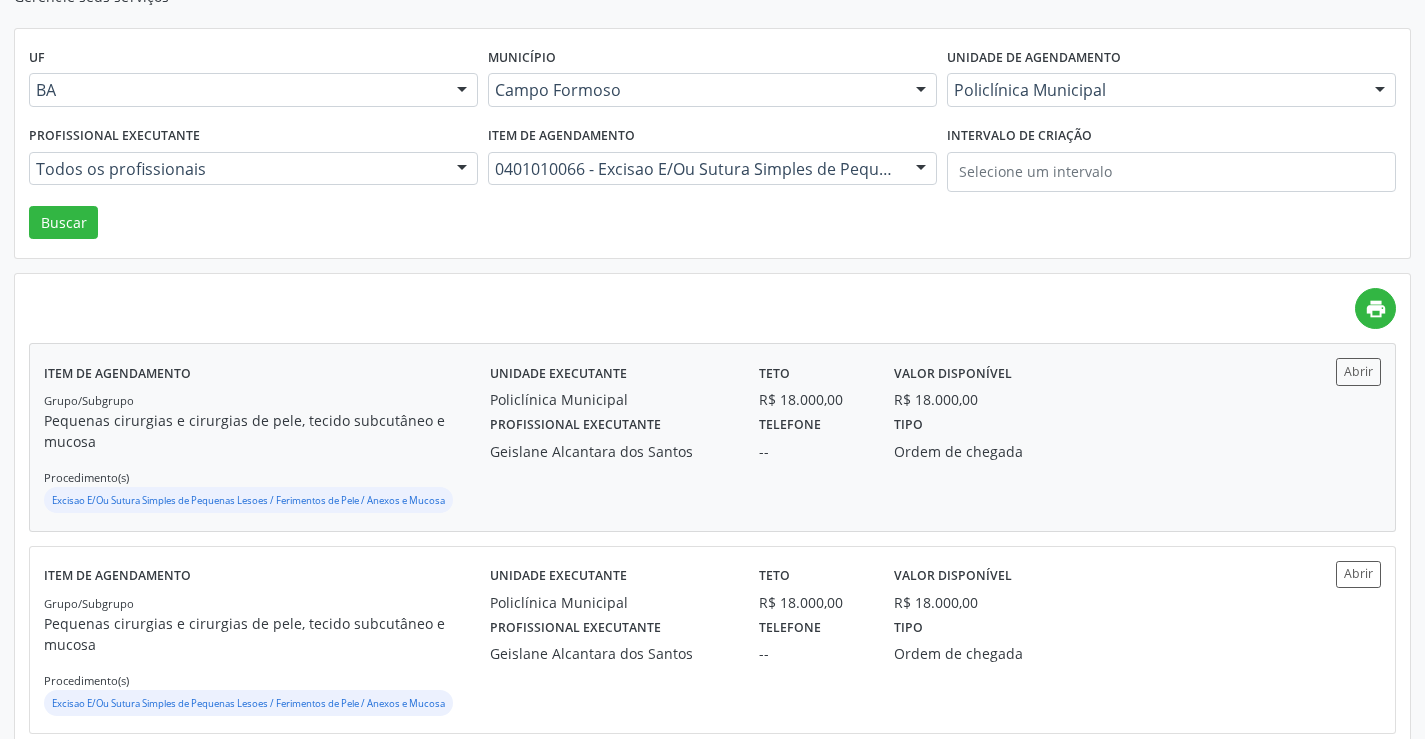 click on "Profissional executante" at bounding box center (575, 425) 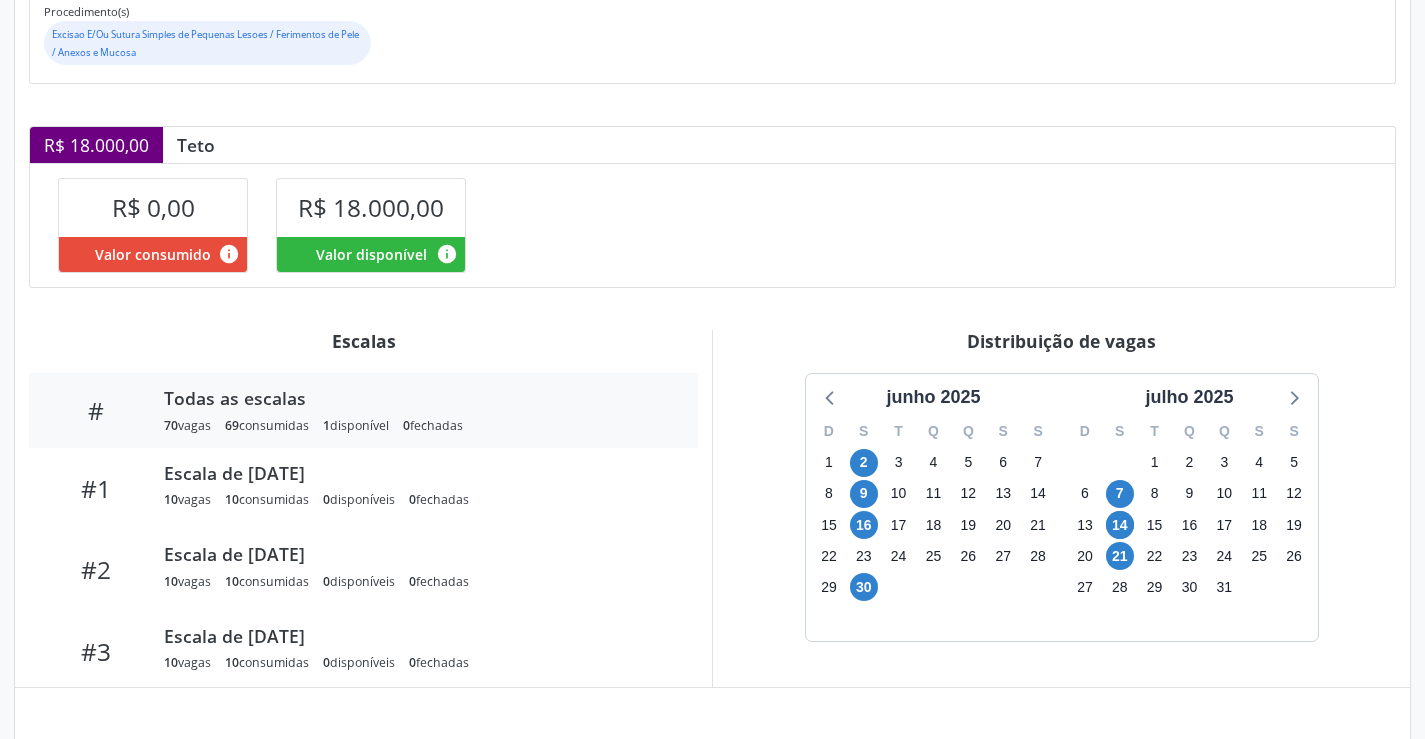 scroll, scrollTop: 500, scrollLeft: 0, axis: vertical 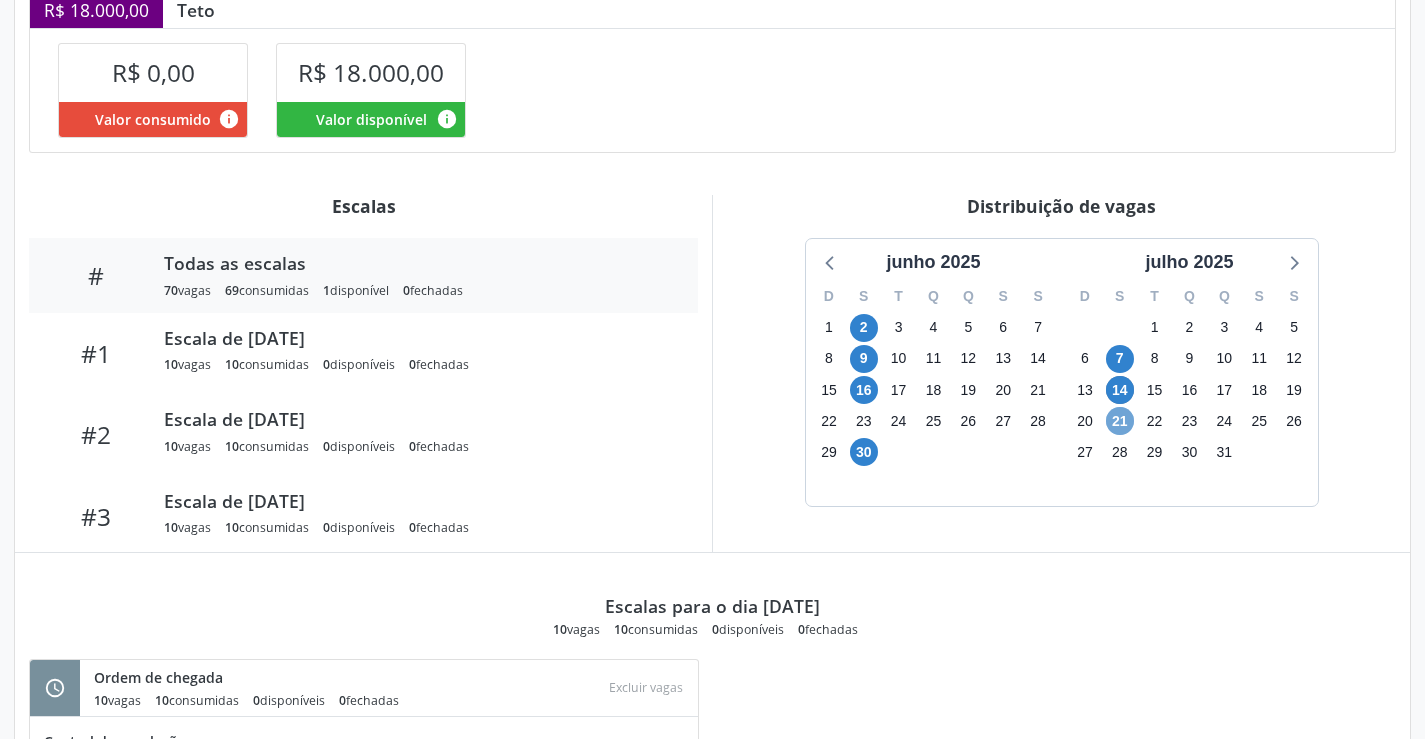 click on "21" at bounding box center [1120, 421] 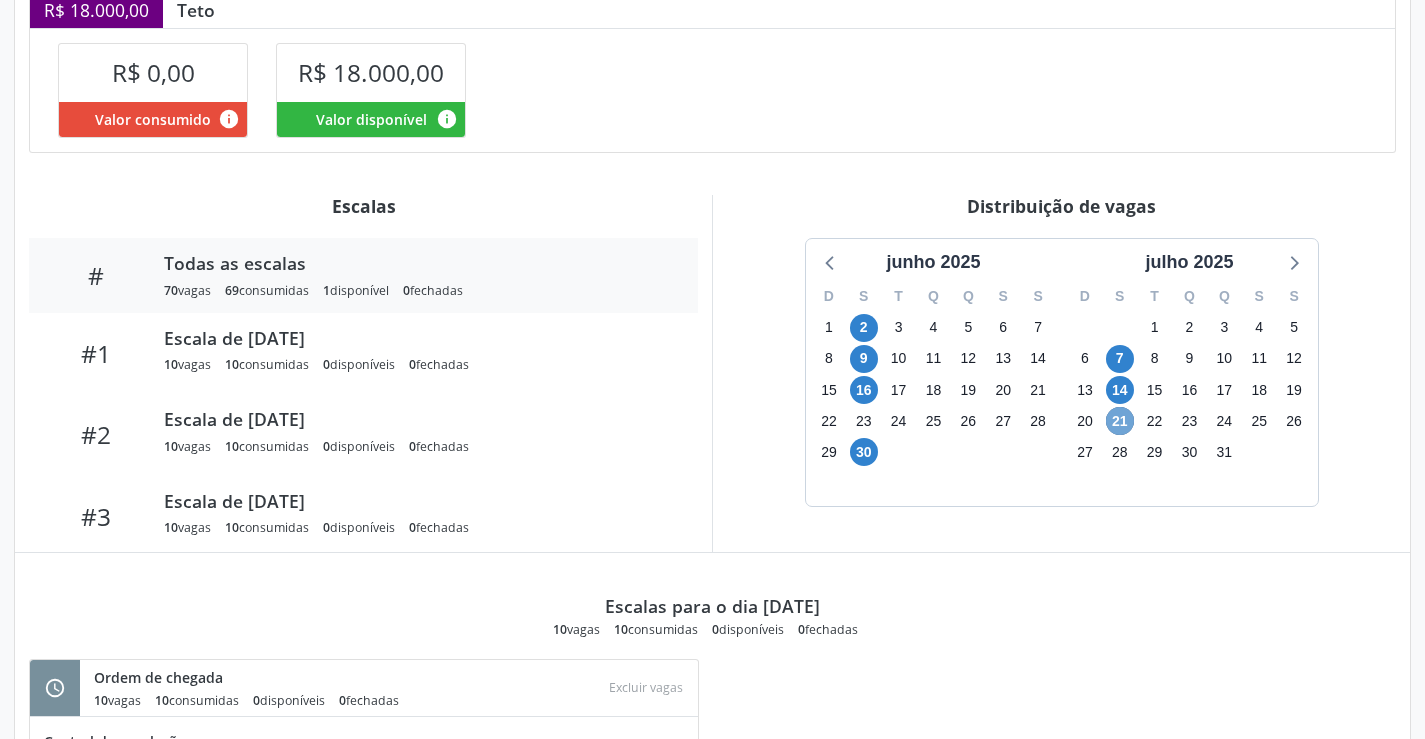 click on "21" at bounding box center [1120, 421] 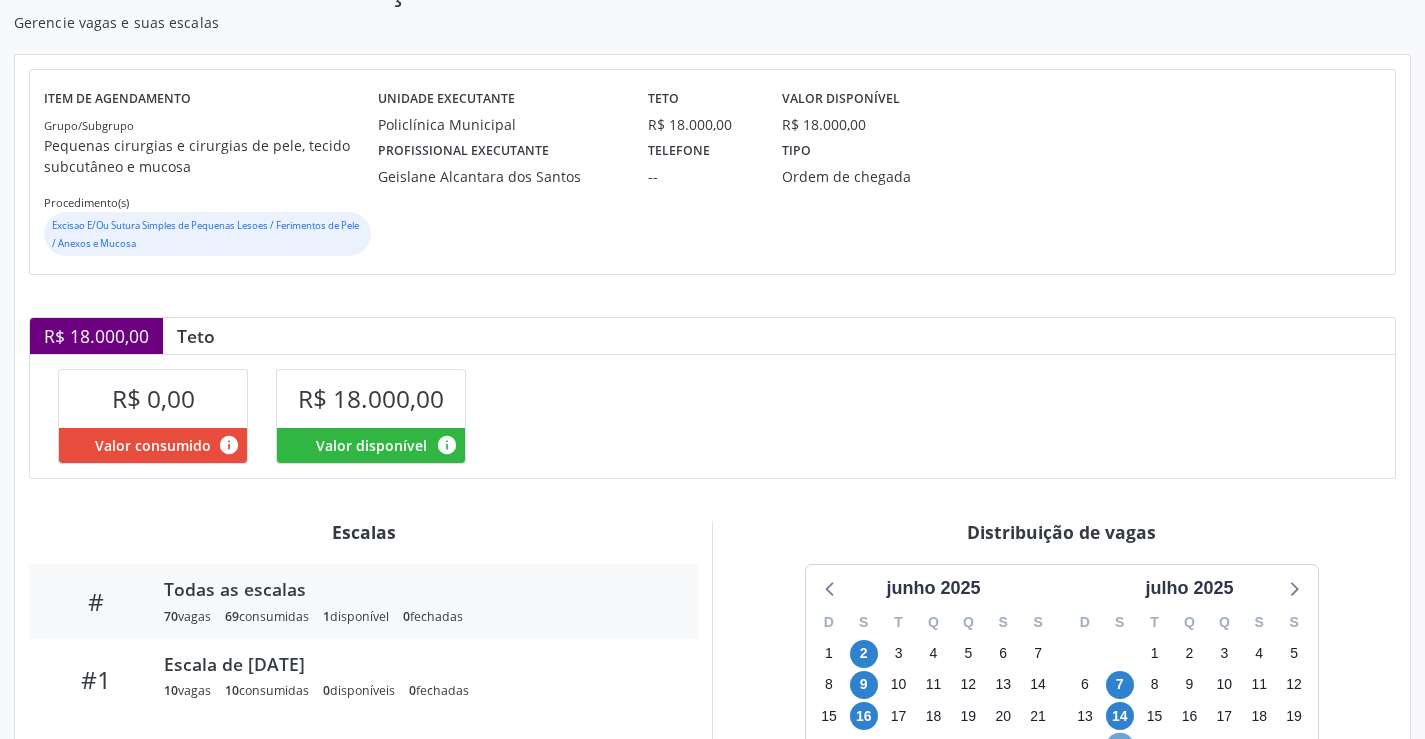 scroll, scrollTop: 0, scrollLeft: 0, axis: both 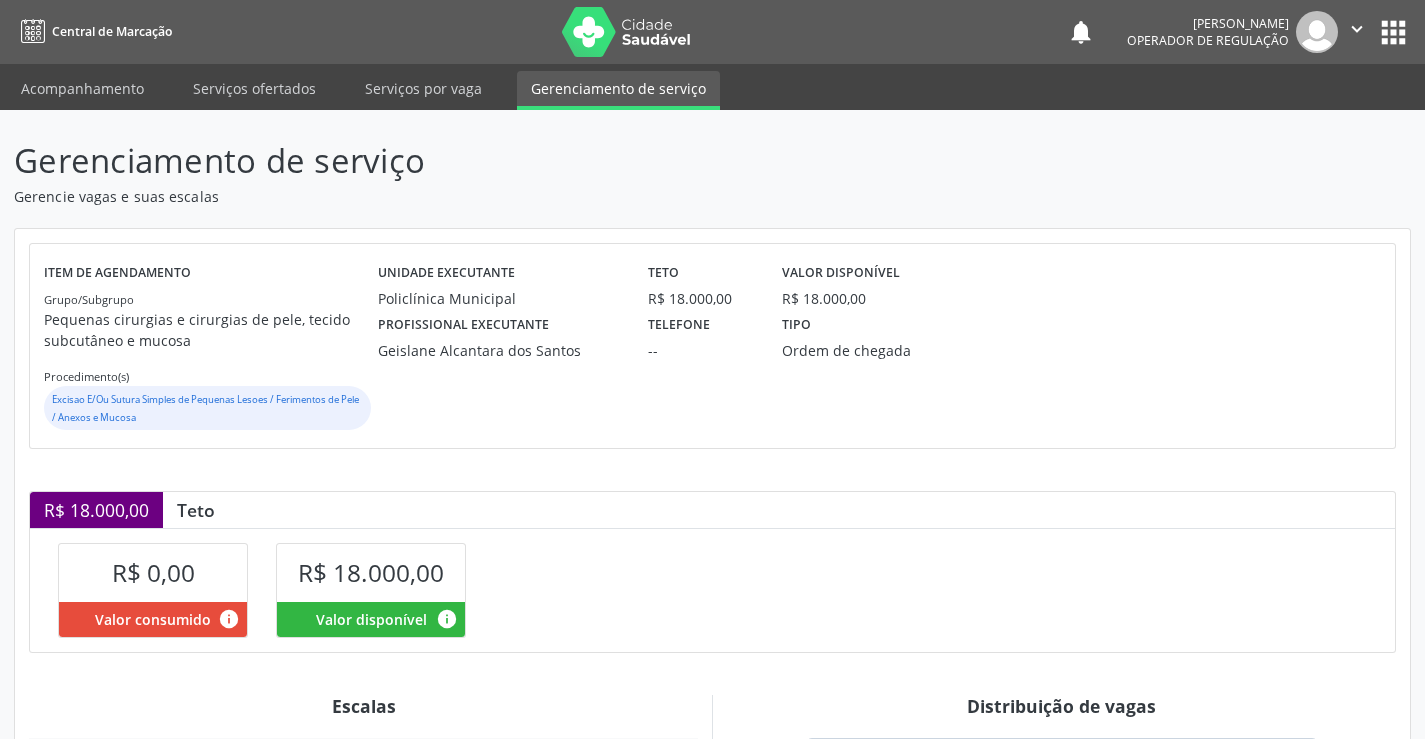 click on "Pequenas cirurgias e cirurgias de pele, tecido subcutâneo e mucosa" at bounding box center (211, 330) 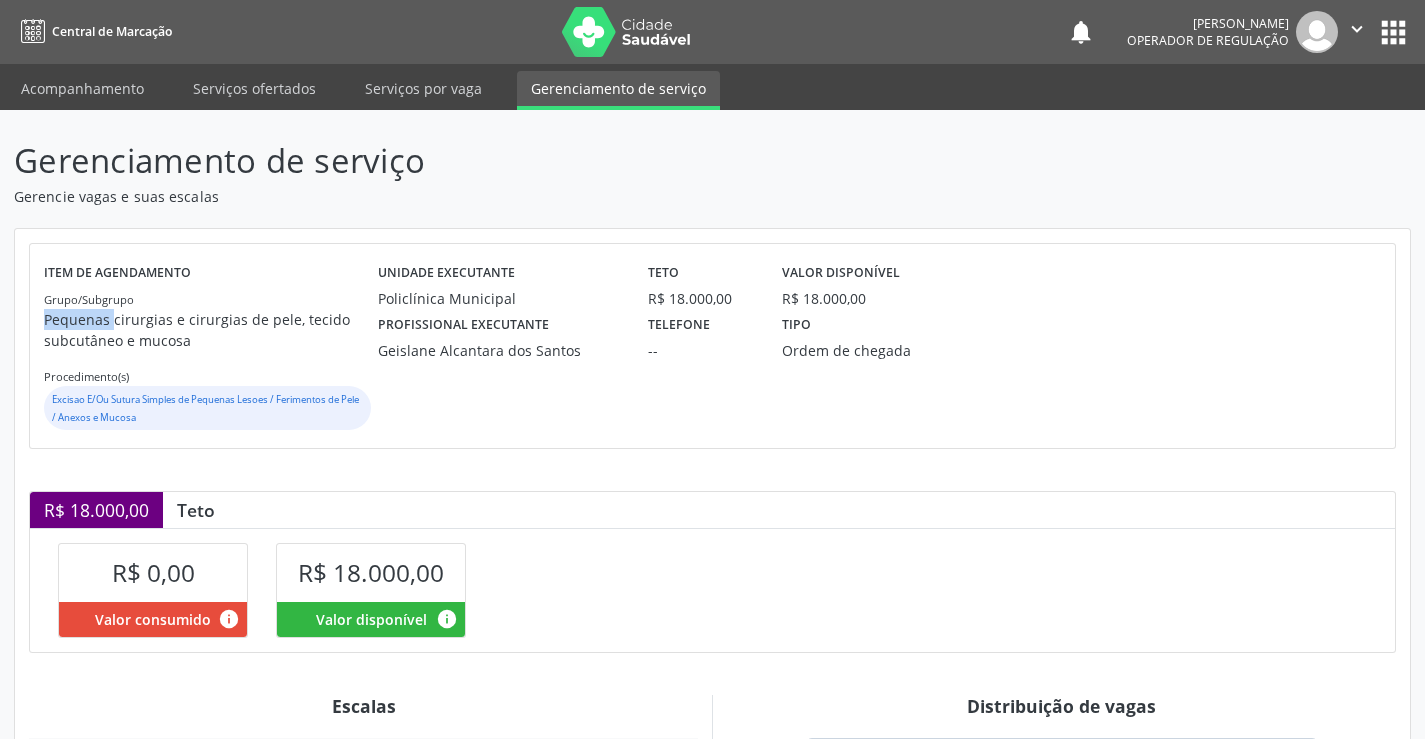 click on "Pequenas cirurgias e cirurgias de pele, tecido subcutâneo e mucosa" at bounding box center (211, 330) 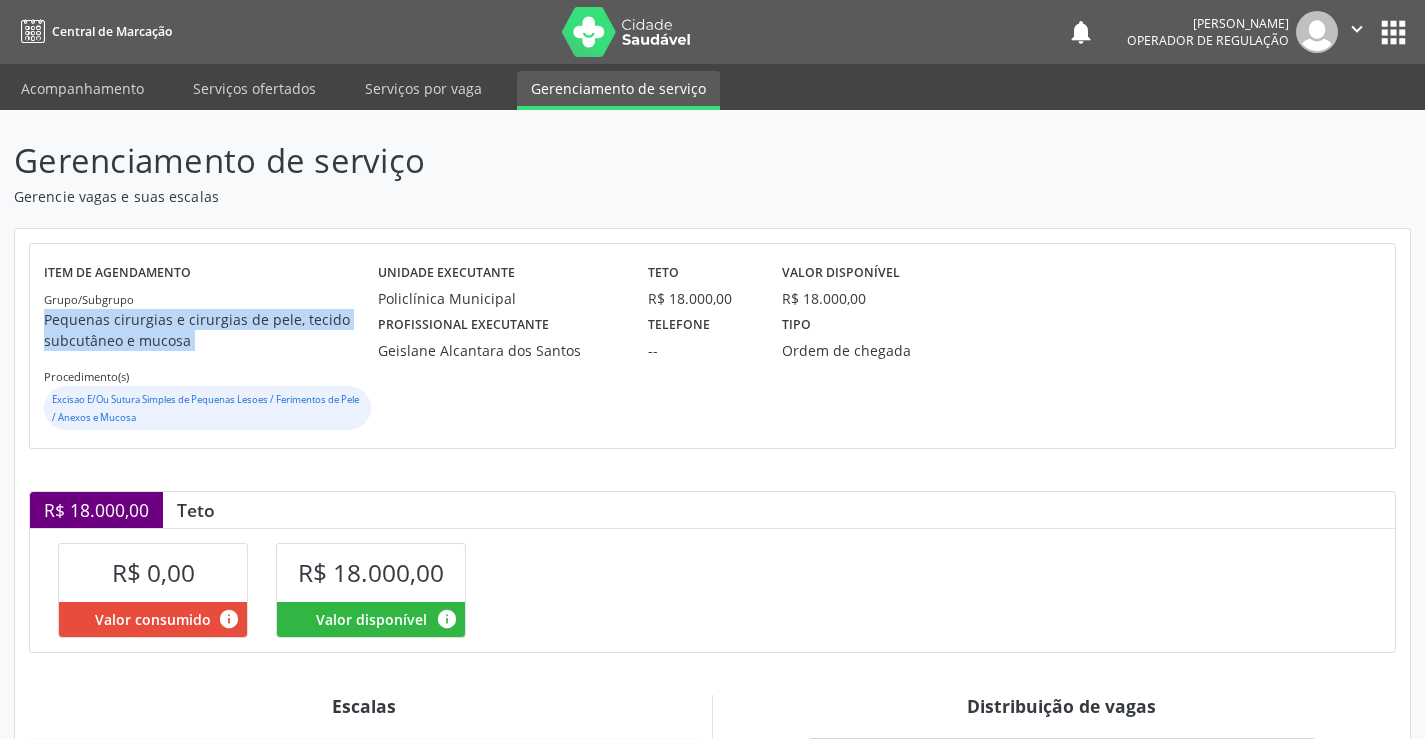 click on "Pequenas cirurgias e cirurgias de pele, tecido subcutâneo e mucosa" at bounding box center (211, 330) 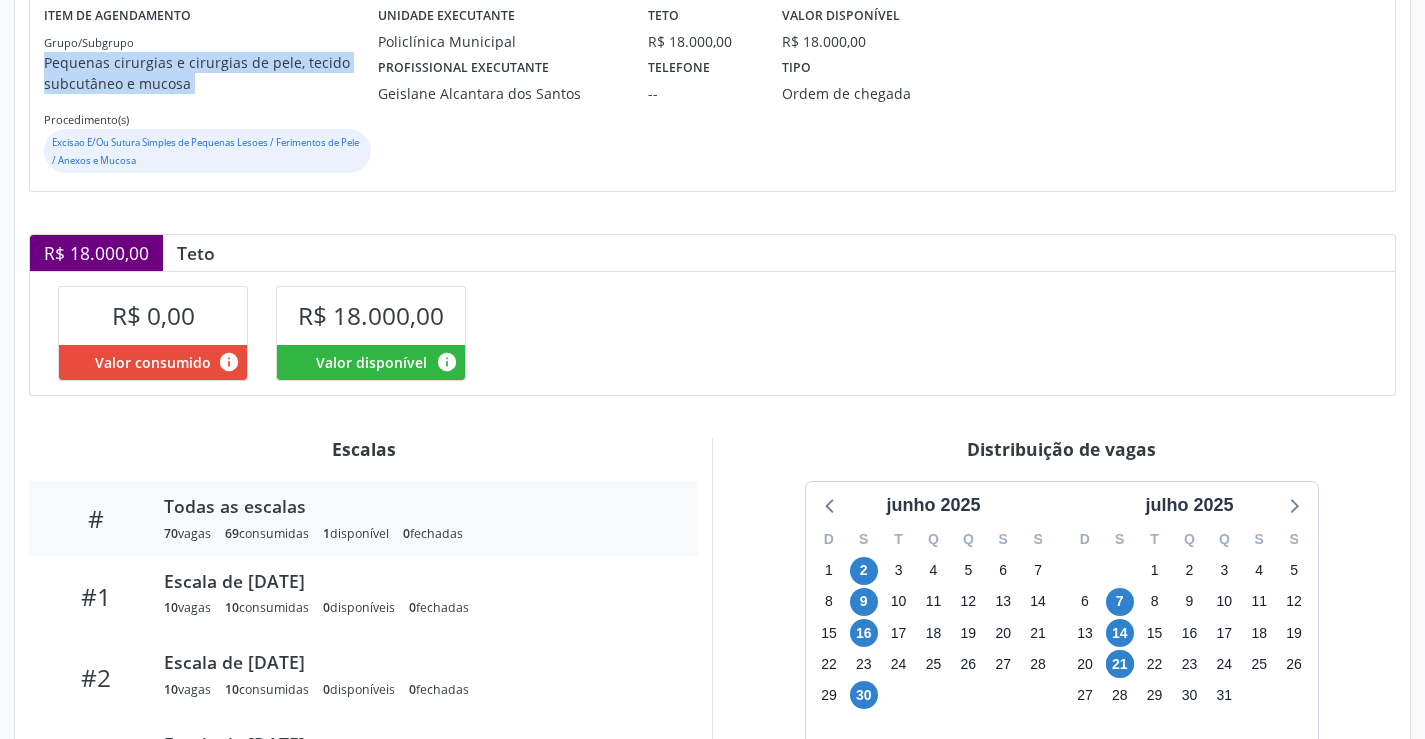 scroll, scrollTop: 600, scrollLeft: 0, axis: vertical 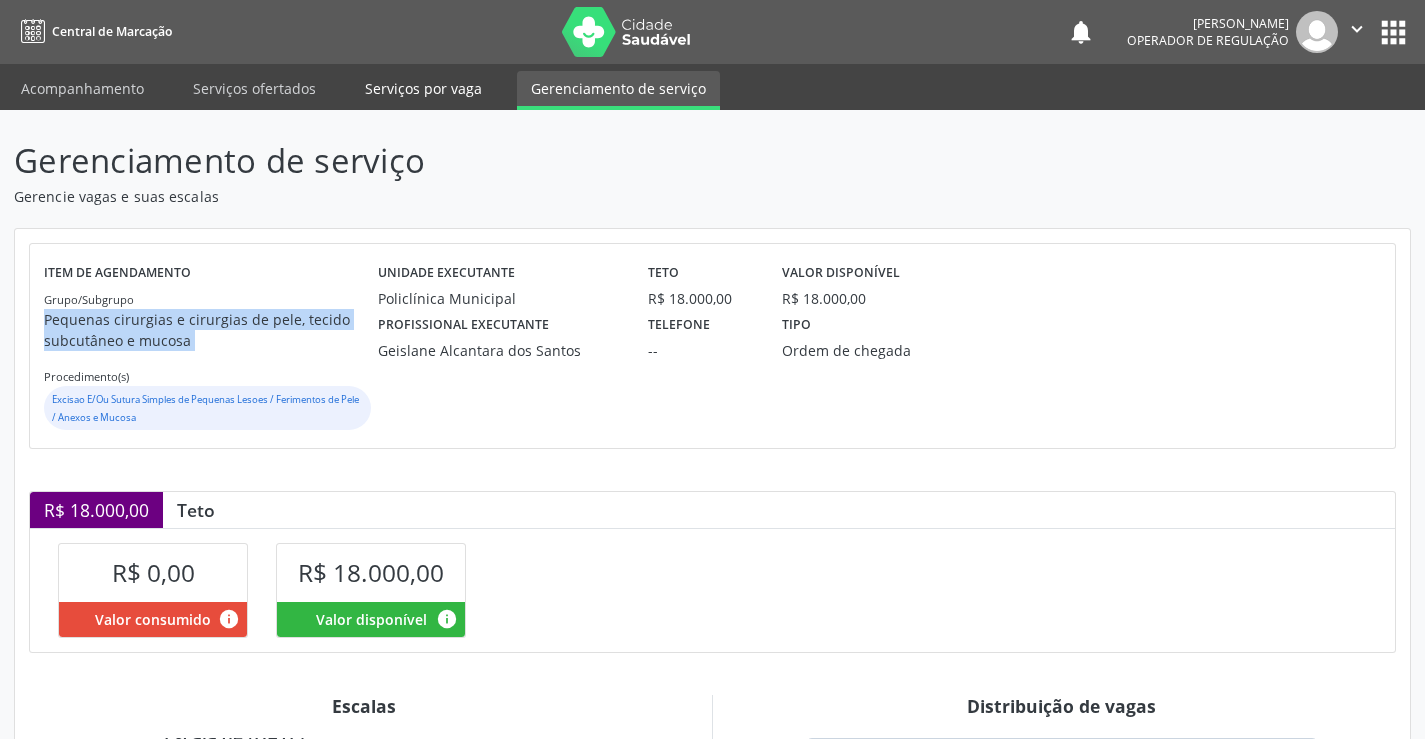 click on "Serviços por vaga" at bounding box center (423, 88) 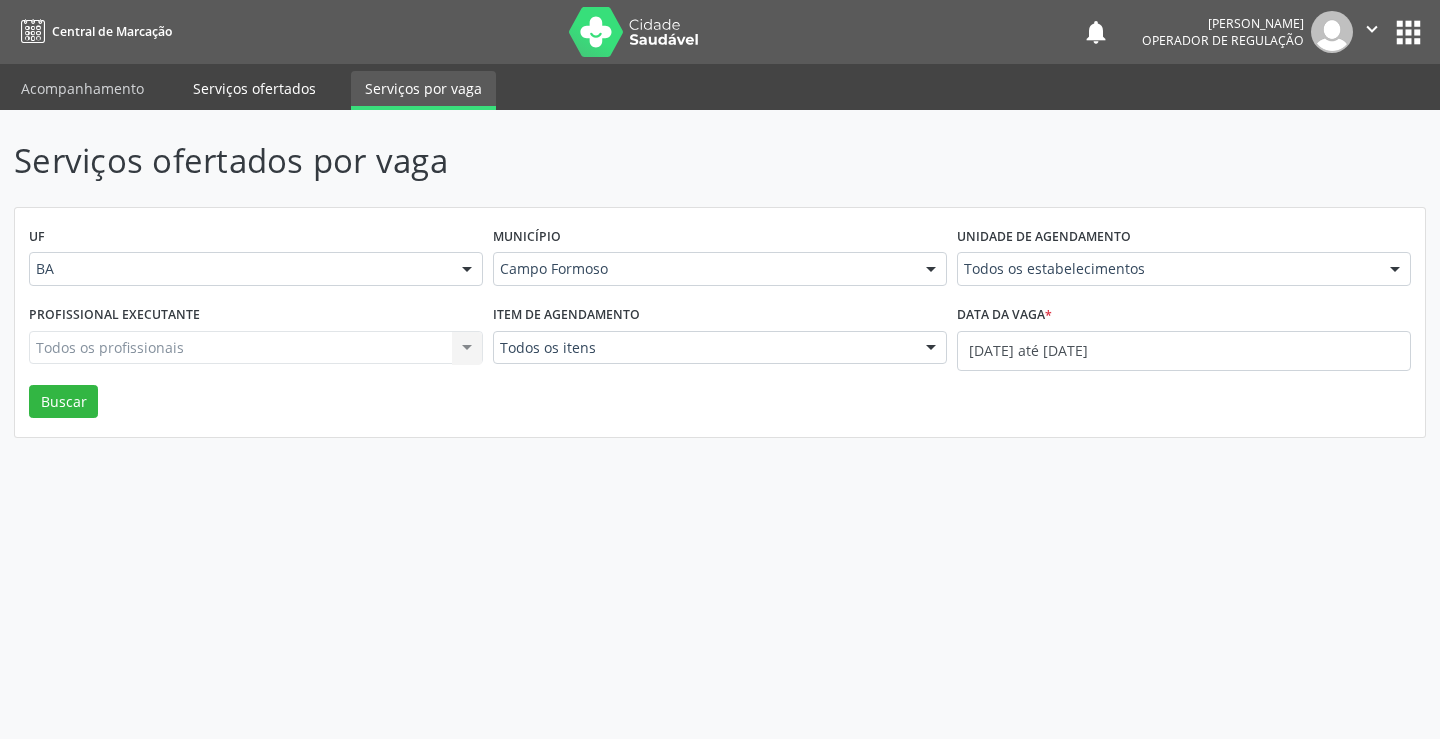 click on "Serviços ofertados" at bounding box center (254, 88) 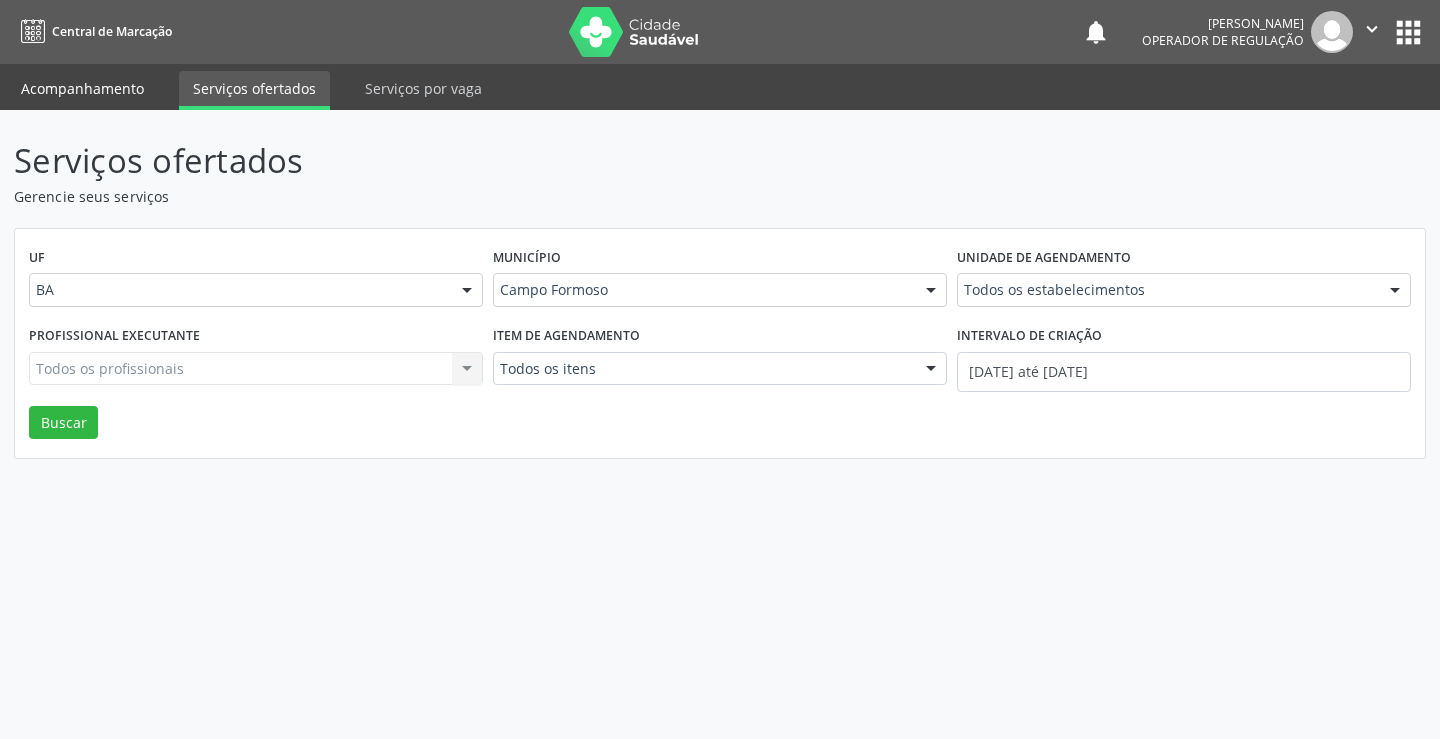 click on "Acompanhamento" at bounding box center [82, 88] 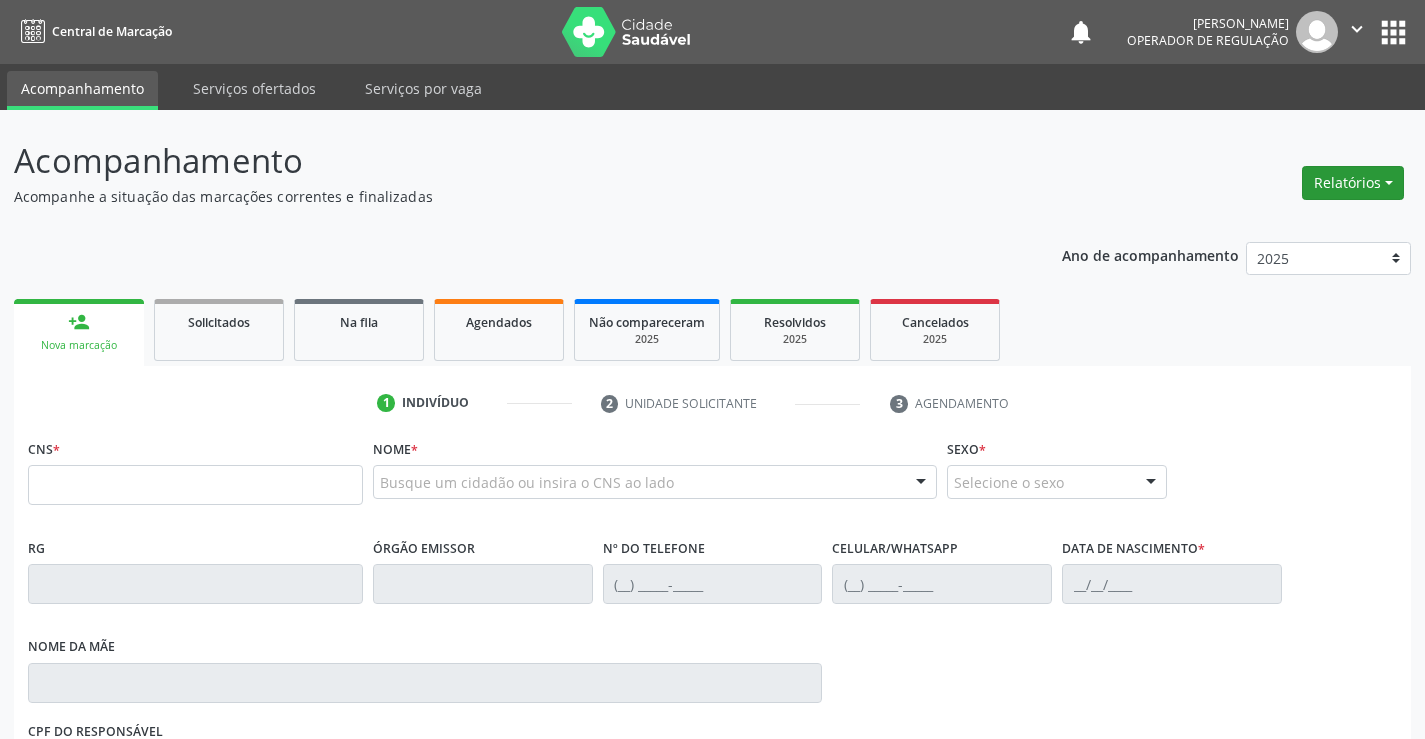 click on "Relatórios" at bounding box center [1353, 183] 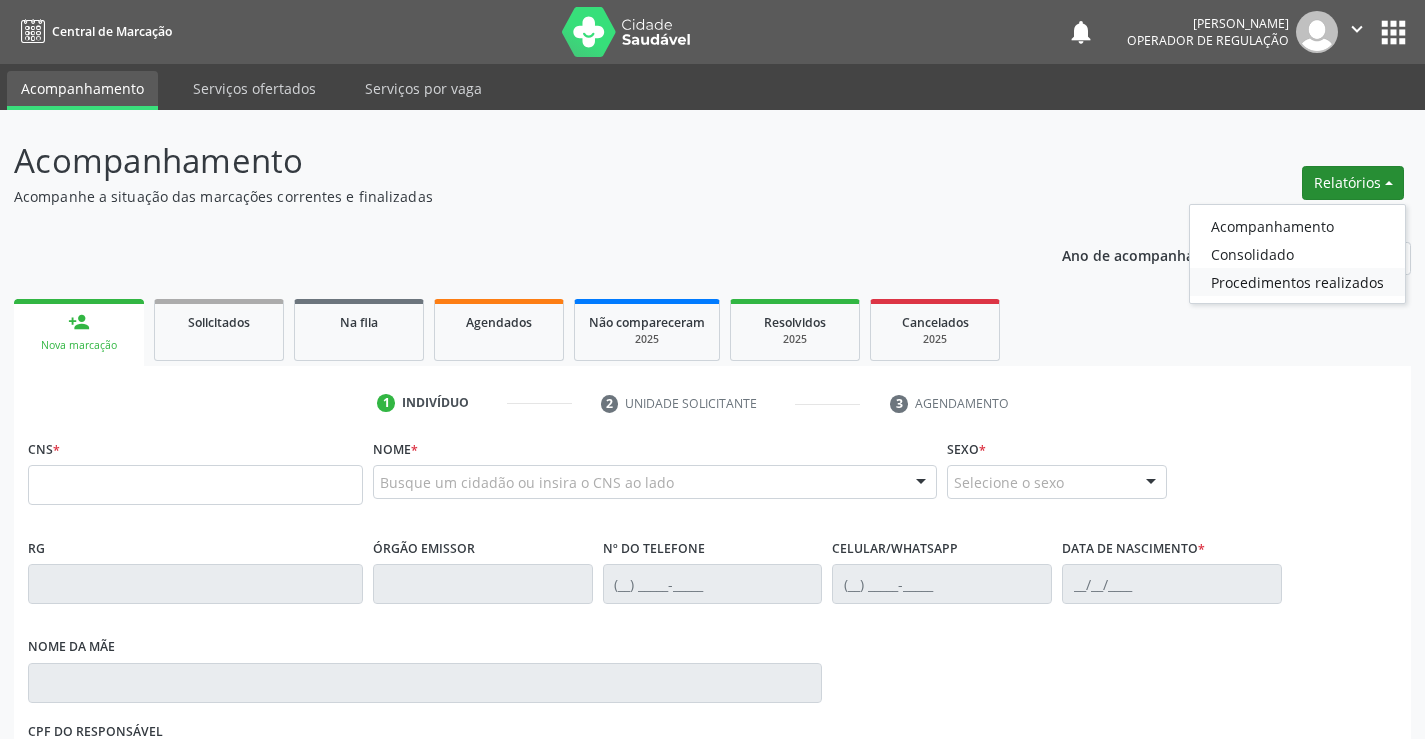 click on "Procedimentos realizados" at bounding box center (1297, 282) 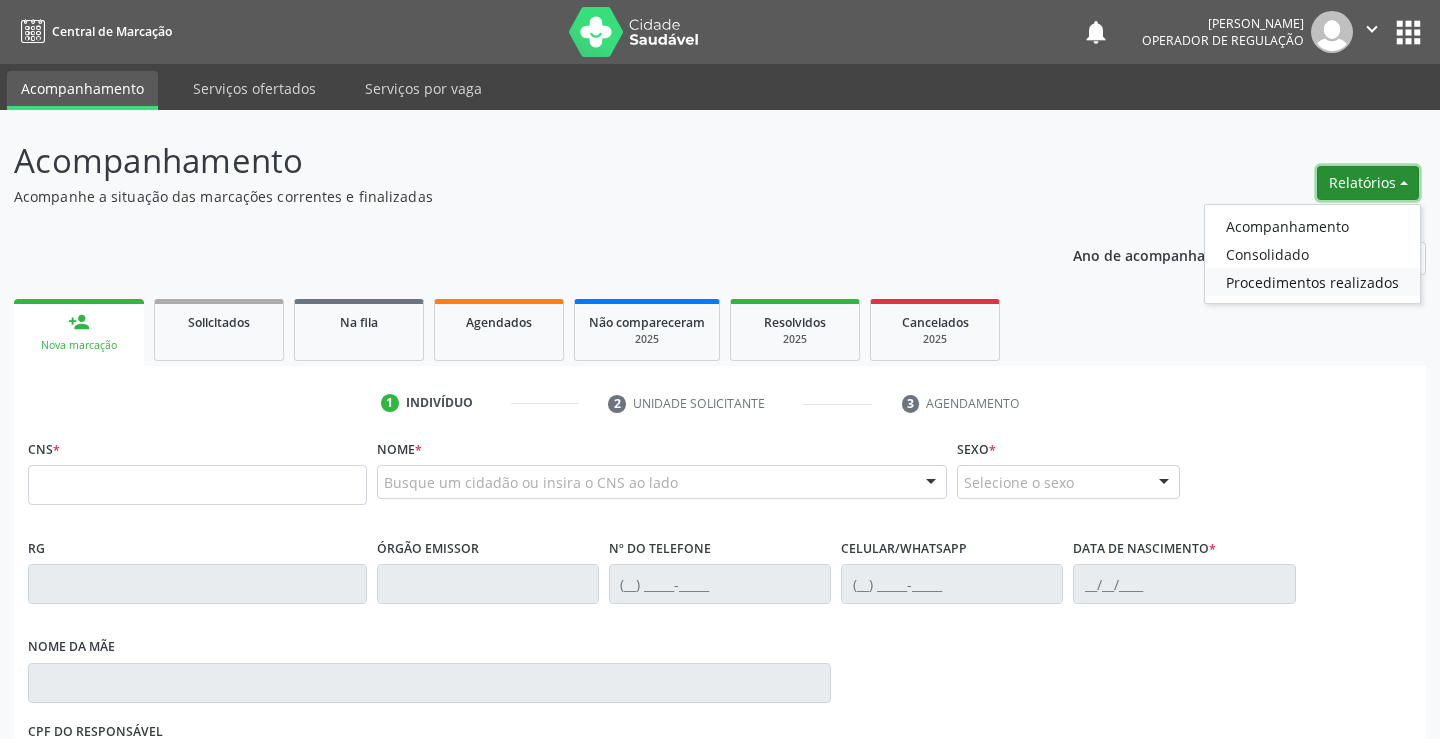 select on "6" 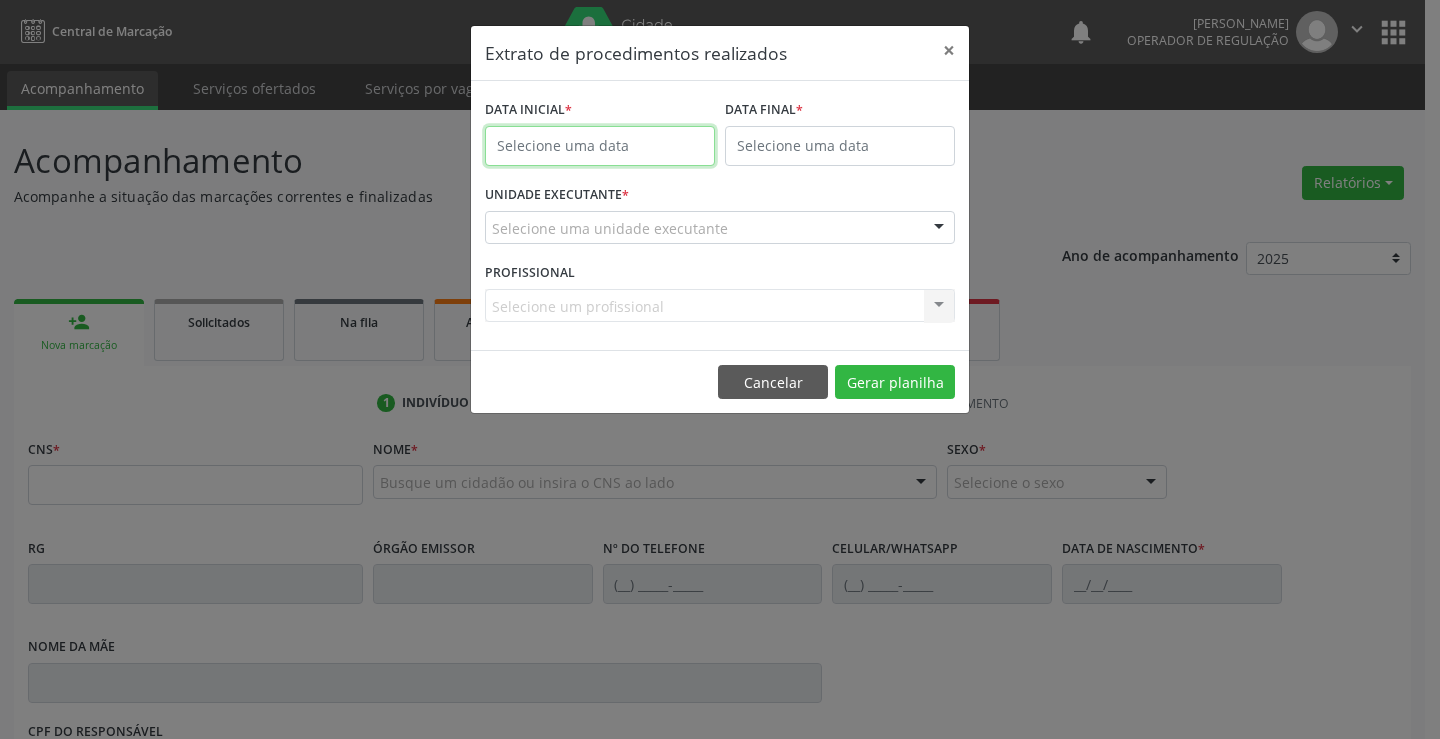 click at bounding box center (600, 146) 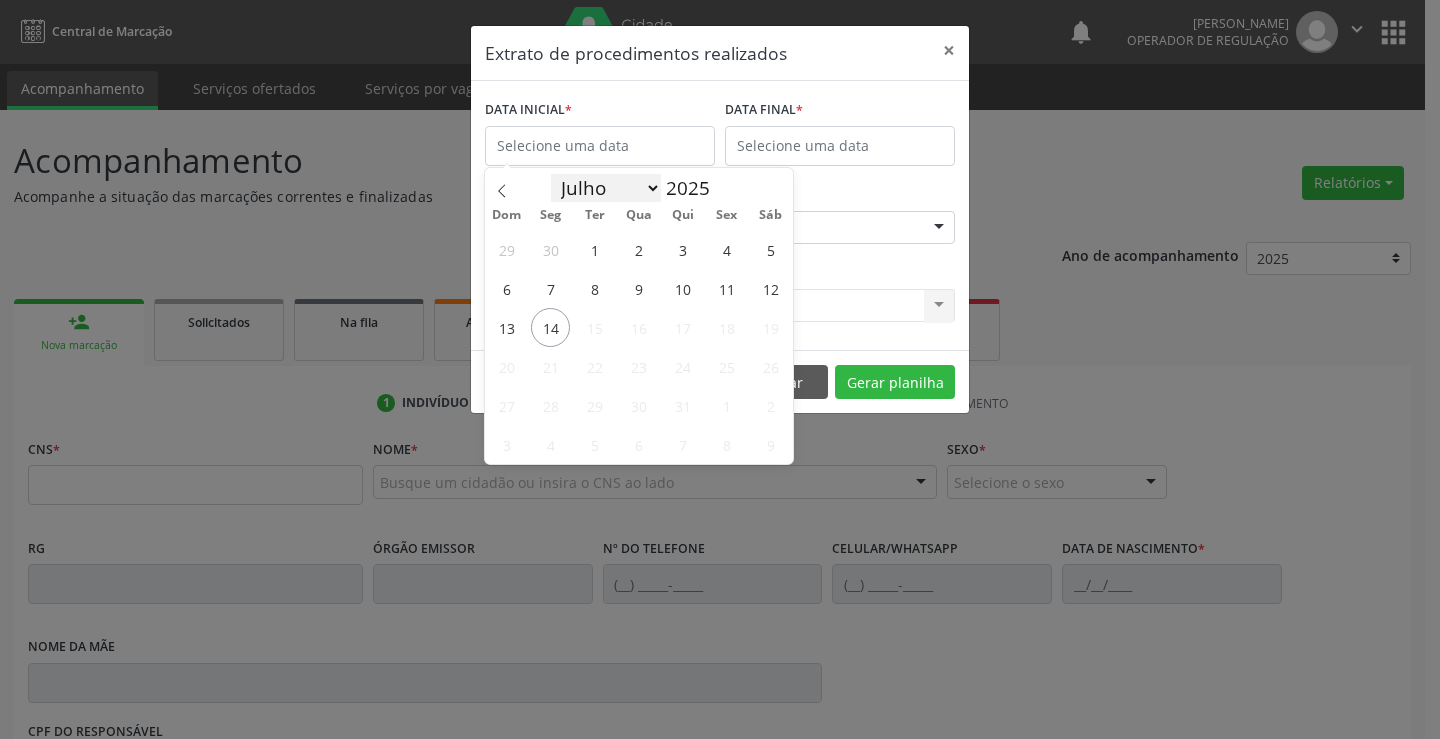 click on "Janeiro Fevereiro Março Abril Maio Junho Julho" at bounding box center (606, 188) 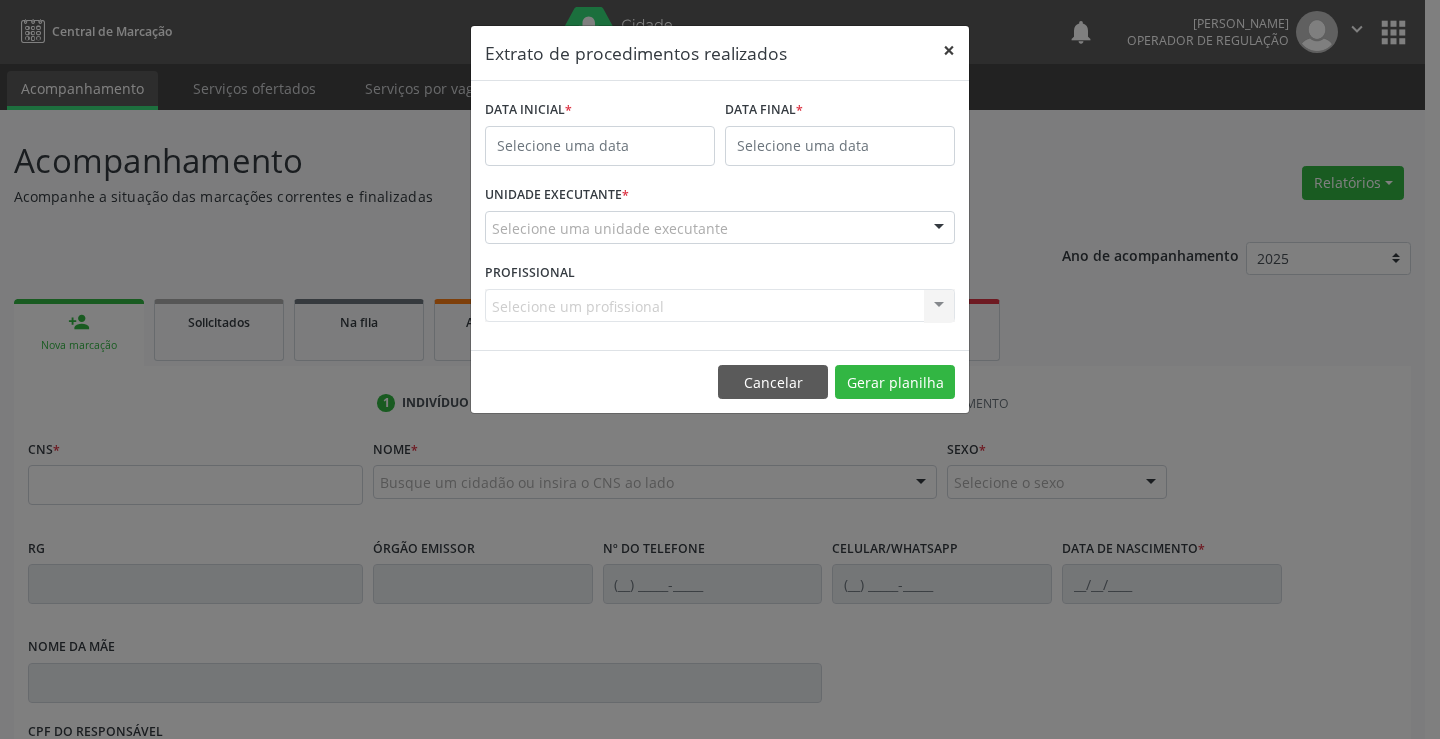 click on "×" at bounding box center [949, 50] 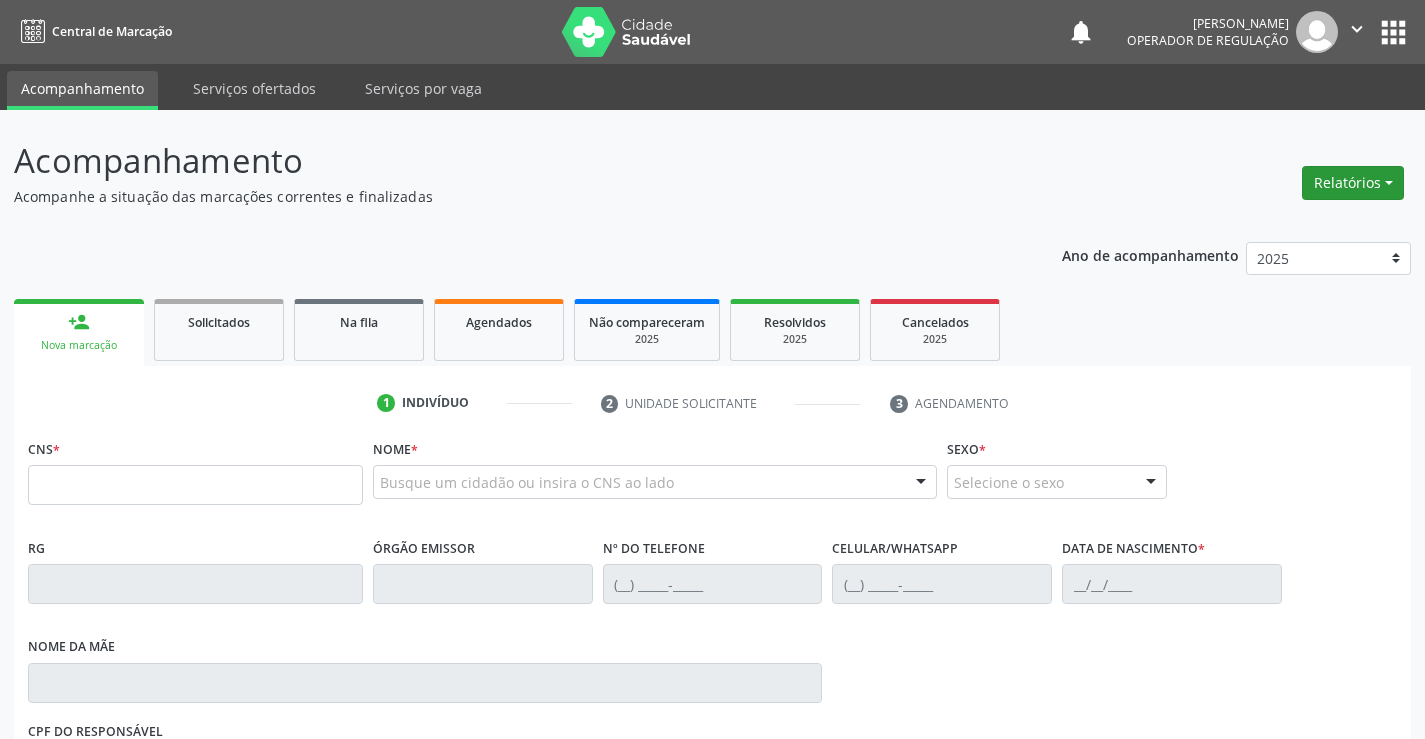 click on "Relatórios" at bounding box center (1353, 183) 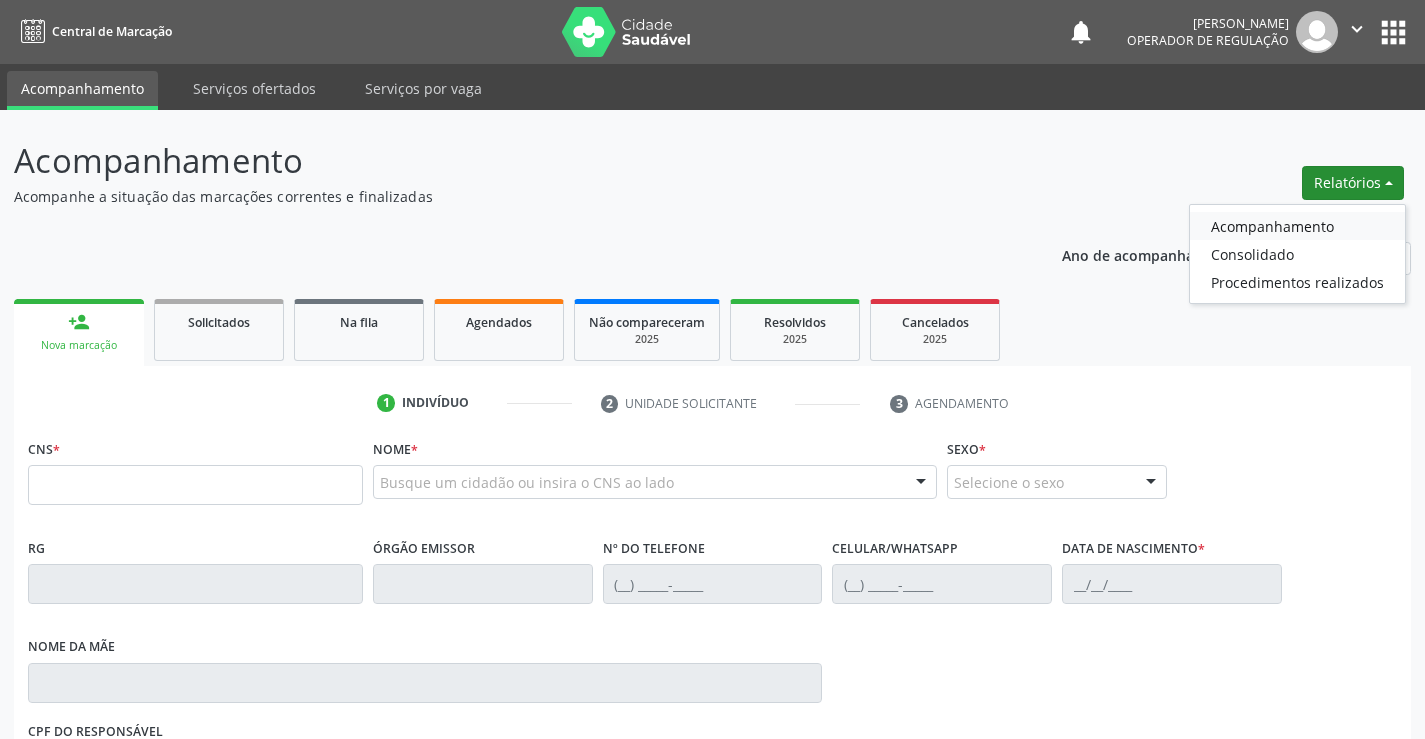 click on "Acompanhamento" at bounding box center [1297, 226] 